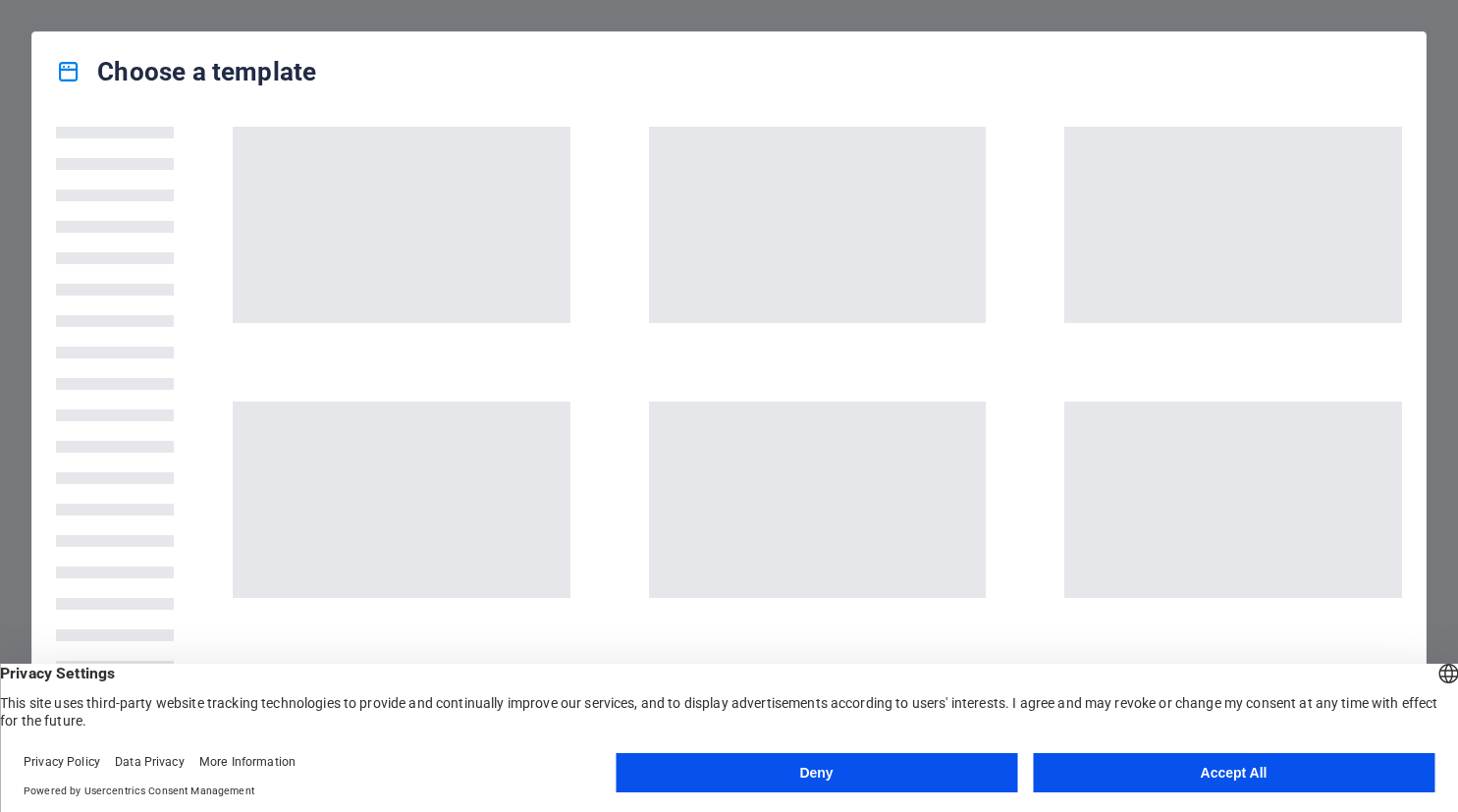 scroll, scrollTop: 0, scrollLeft: 0, axis: both 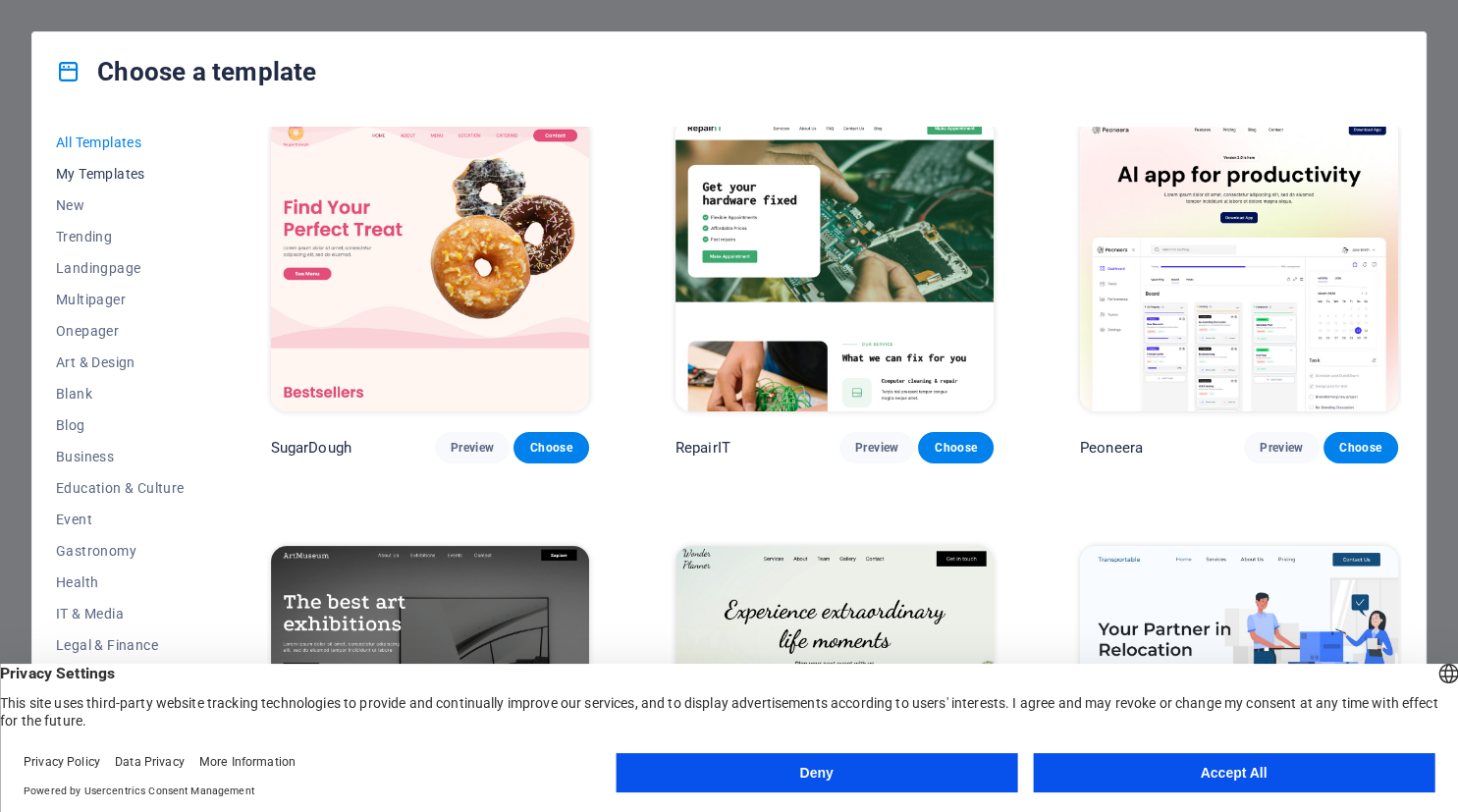click on "My Templates" at bounding box center [120, 174] 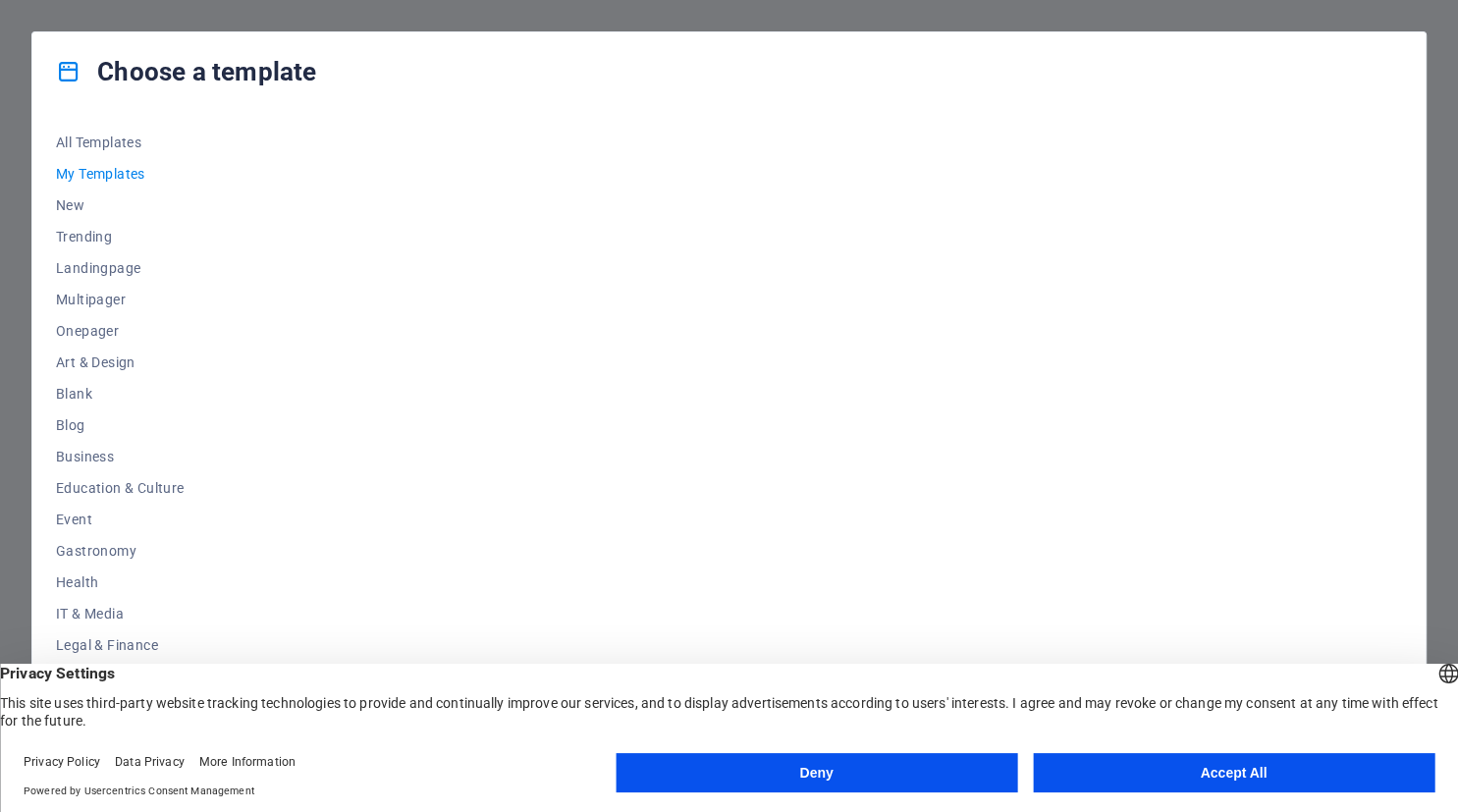 scroll, scrollTop: 0, scrollLeft: 0, axis: both 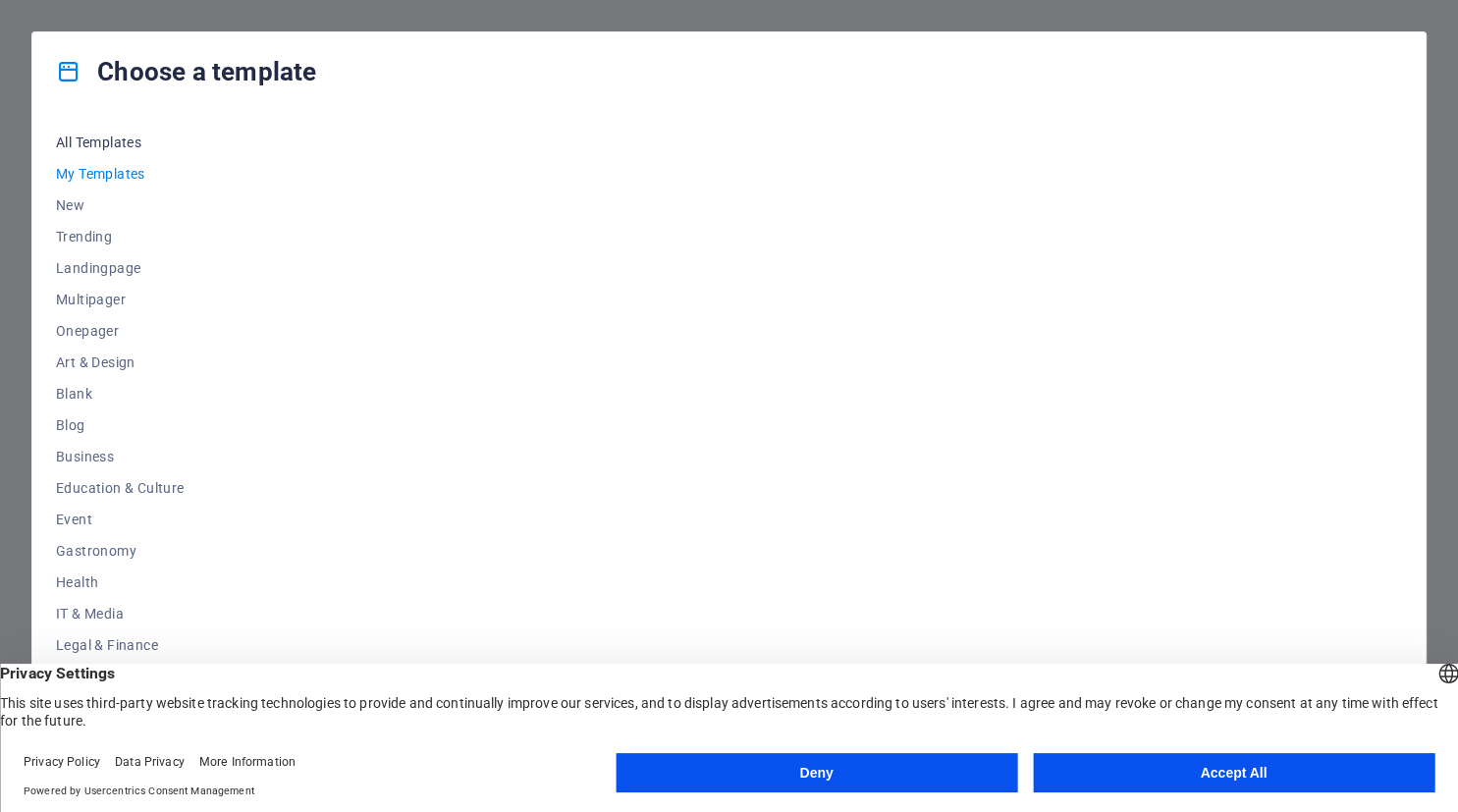 click on "All Templates" at bounding box center [120, 142] 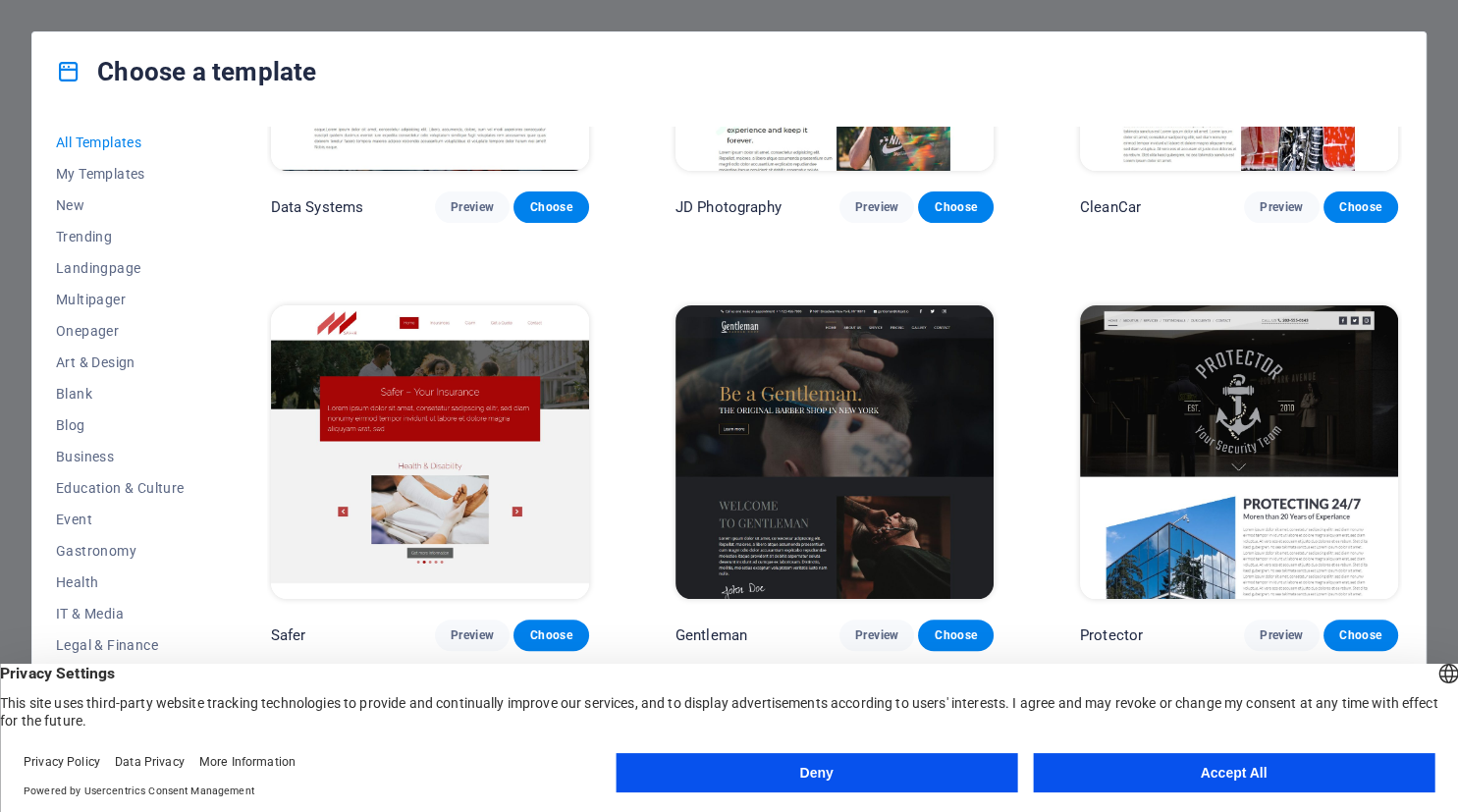 scroll, scrollTop: 7949, scrollLeft: 0, axis: vertical 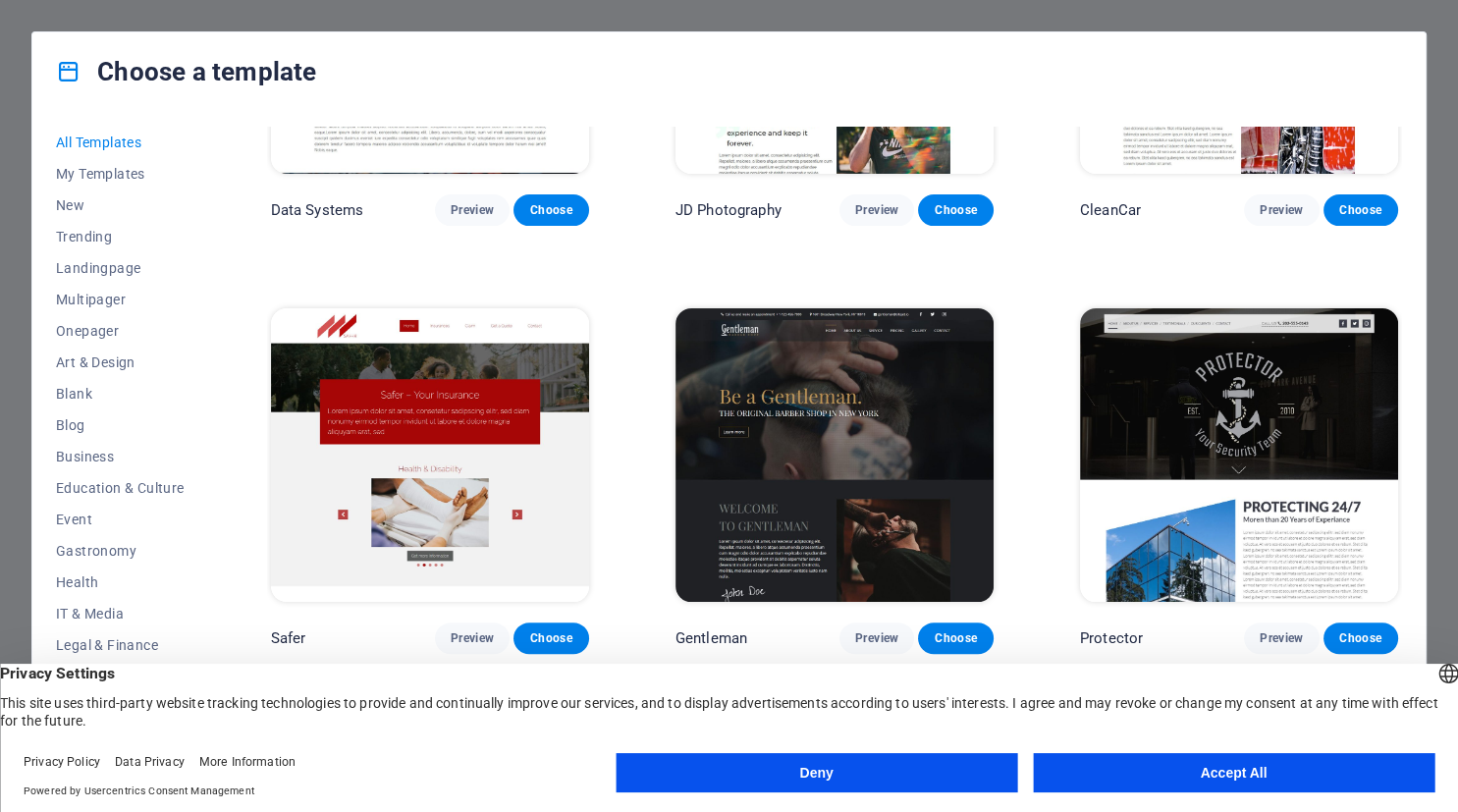 click at bounding box center (835, 455) 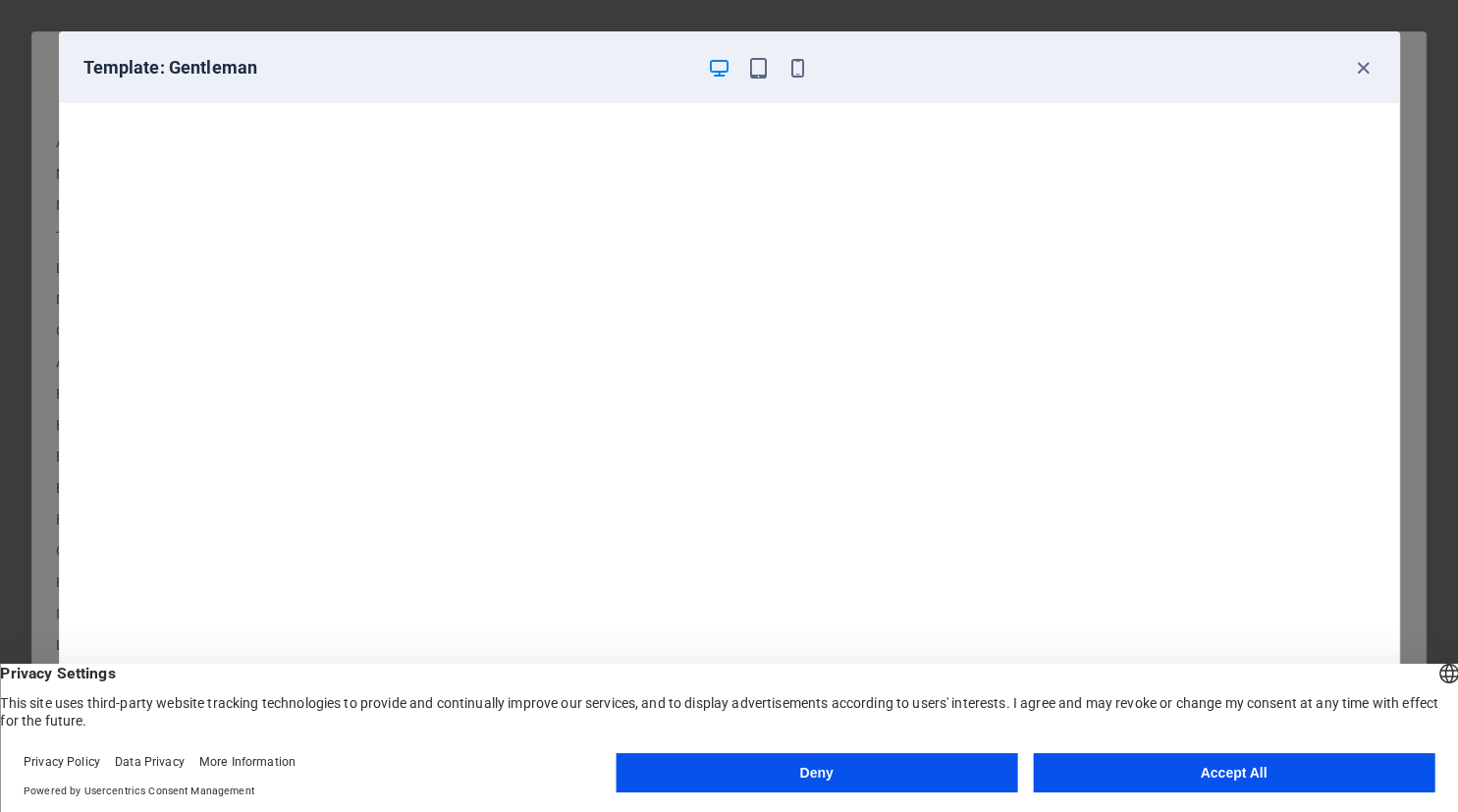 click on "Deny
Accept All" at bounding box center (1025, 777) 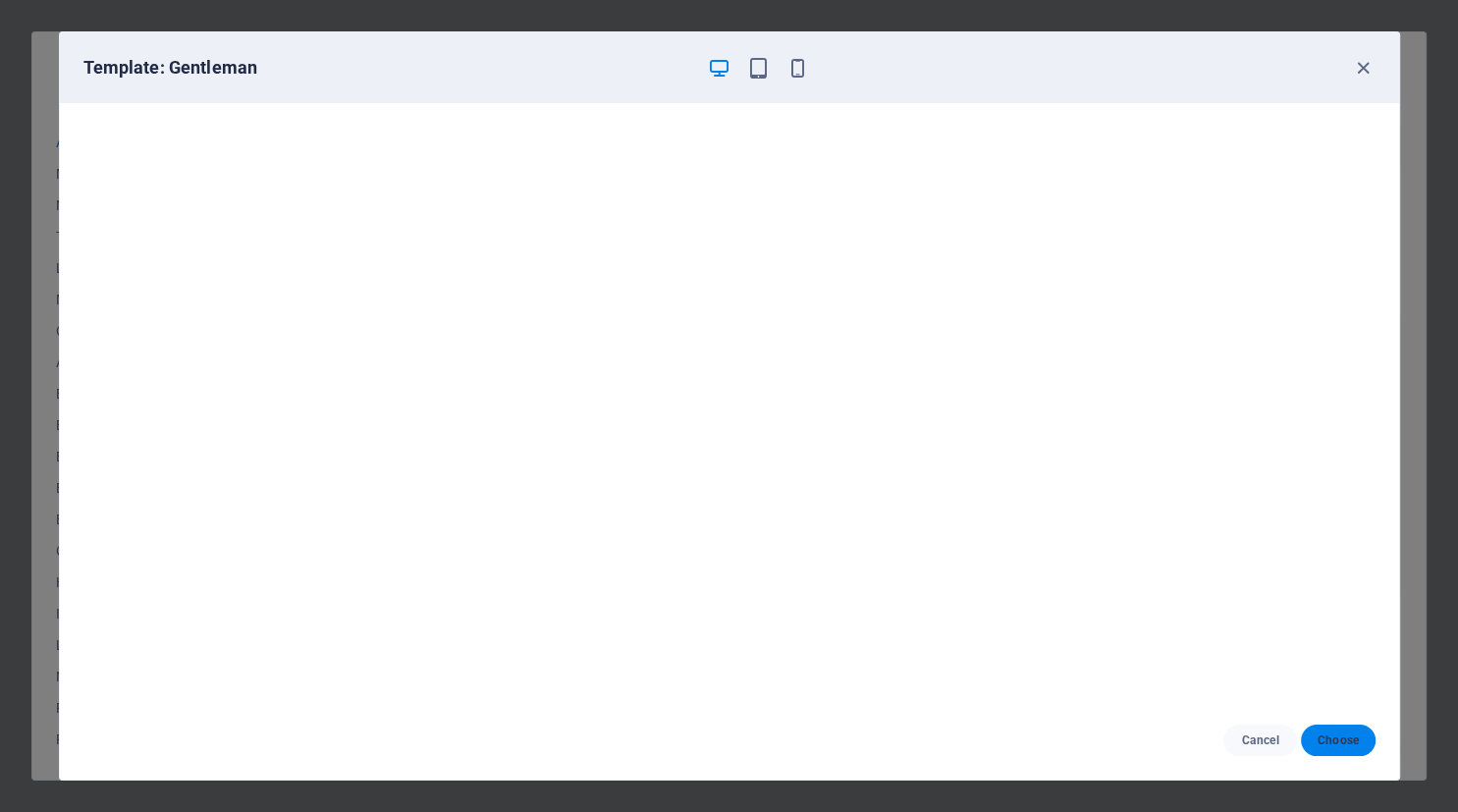 click on "Choose" at bounding box center [1337, 740] 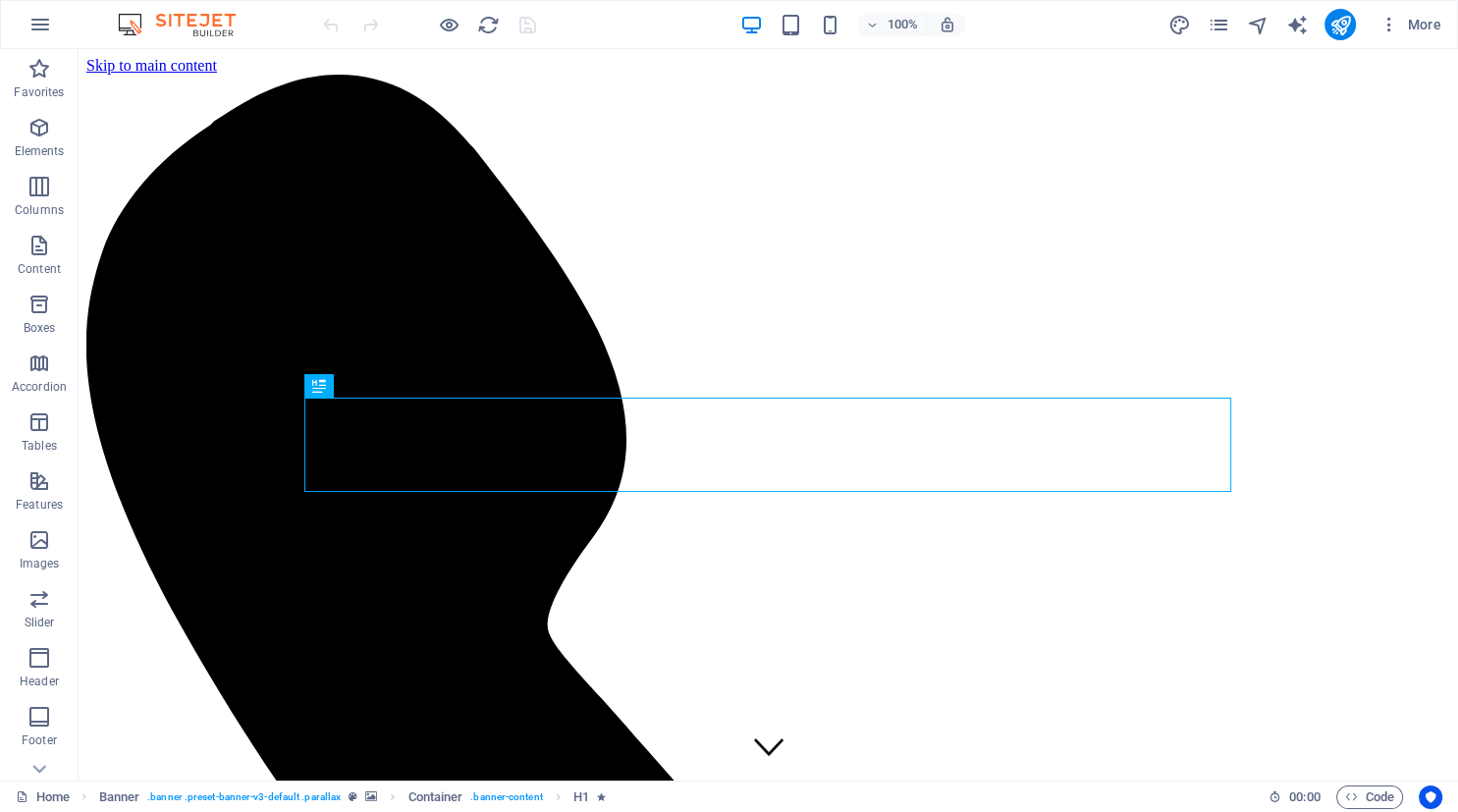 scroll, scrollTop: 0, scrollLeft: 0, axis: both 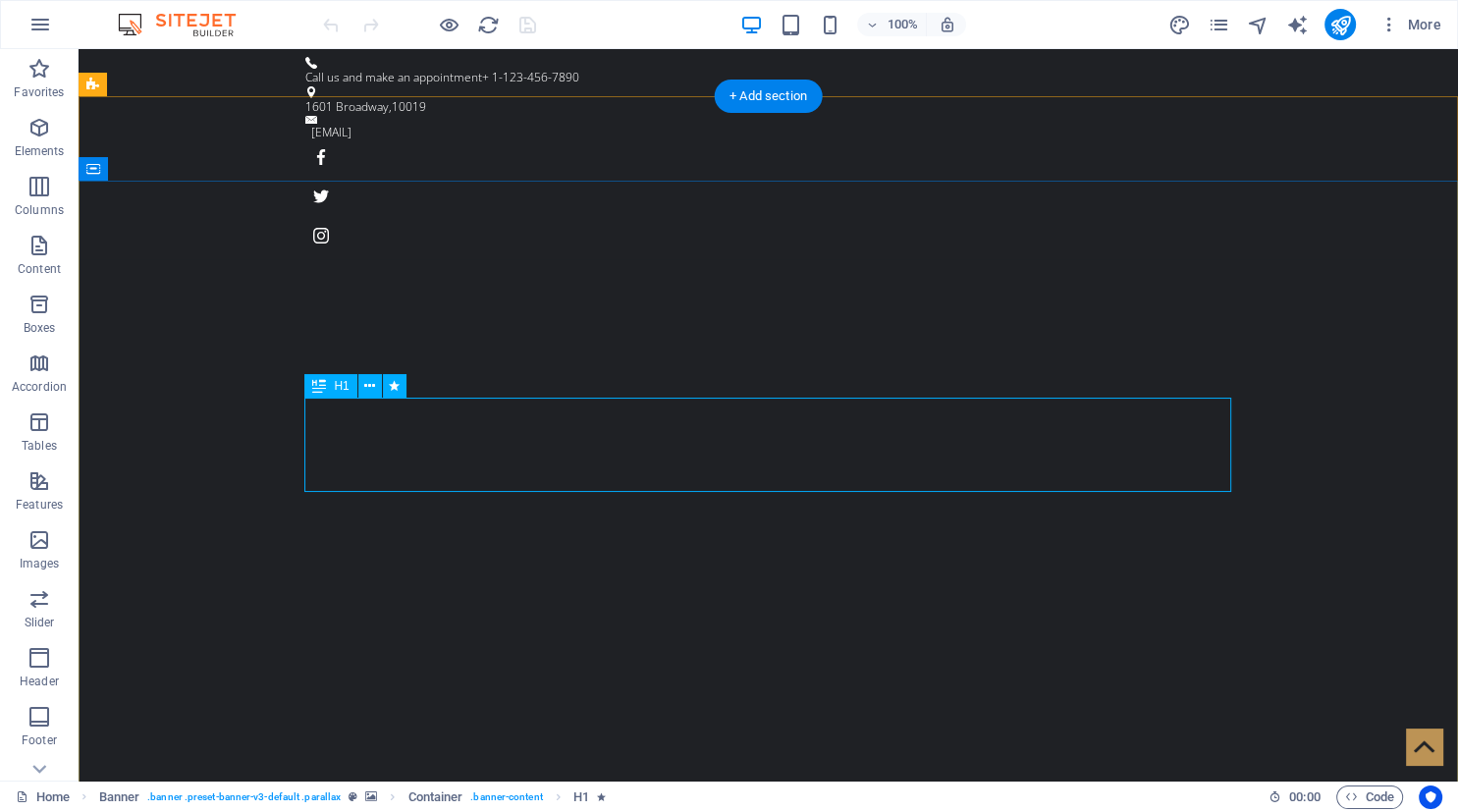 click on "Be a Gentleman." at bounding box center (769, 1246) 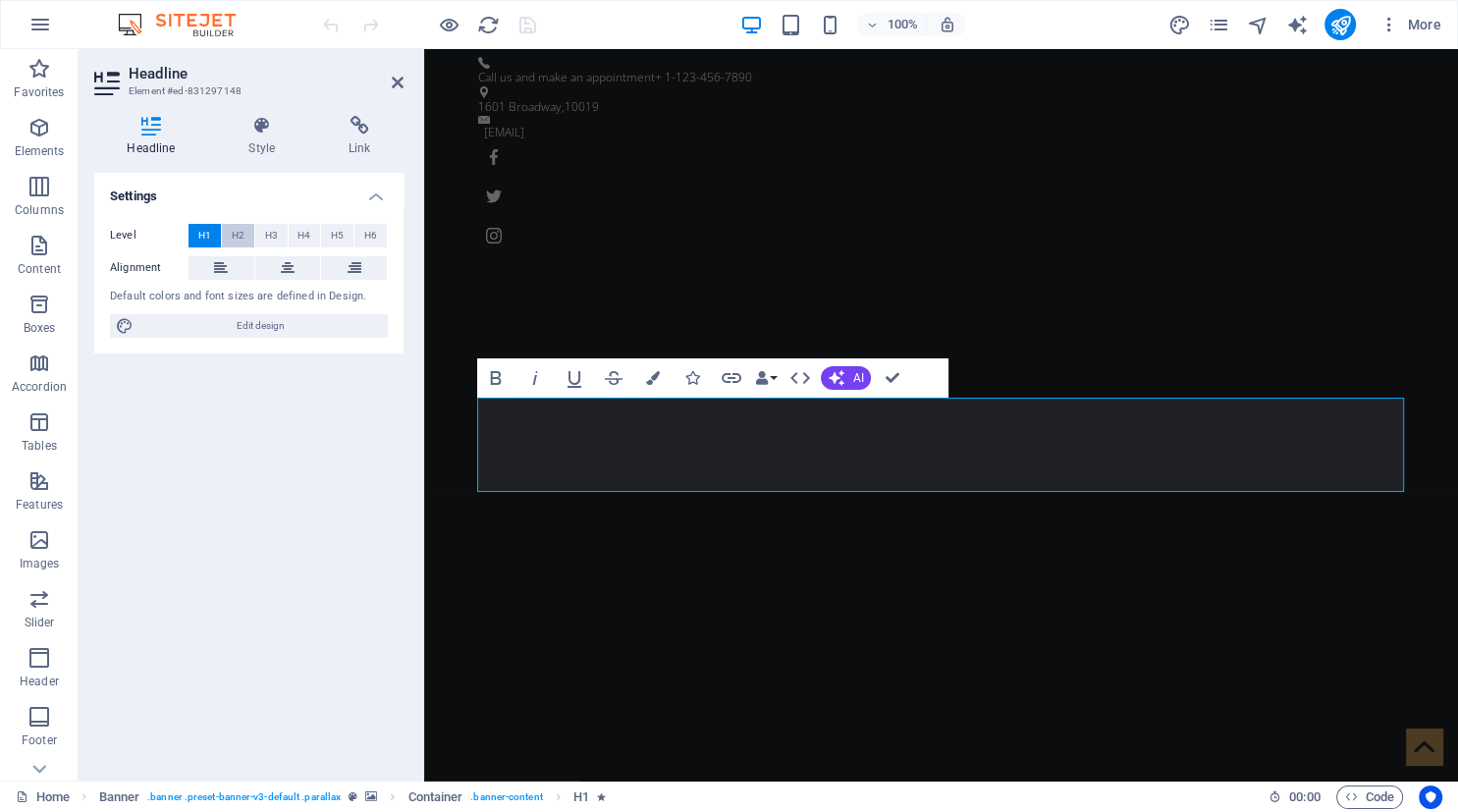 click on "H2" at bounding box center [238, 236] 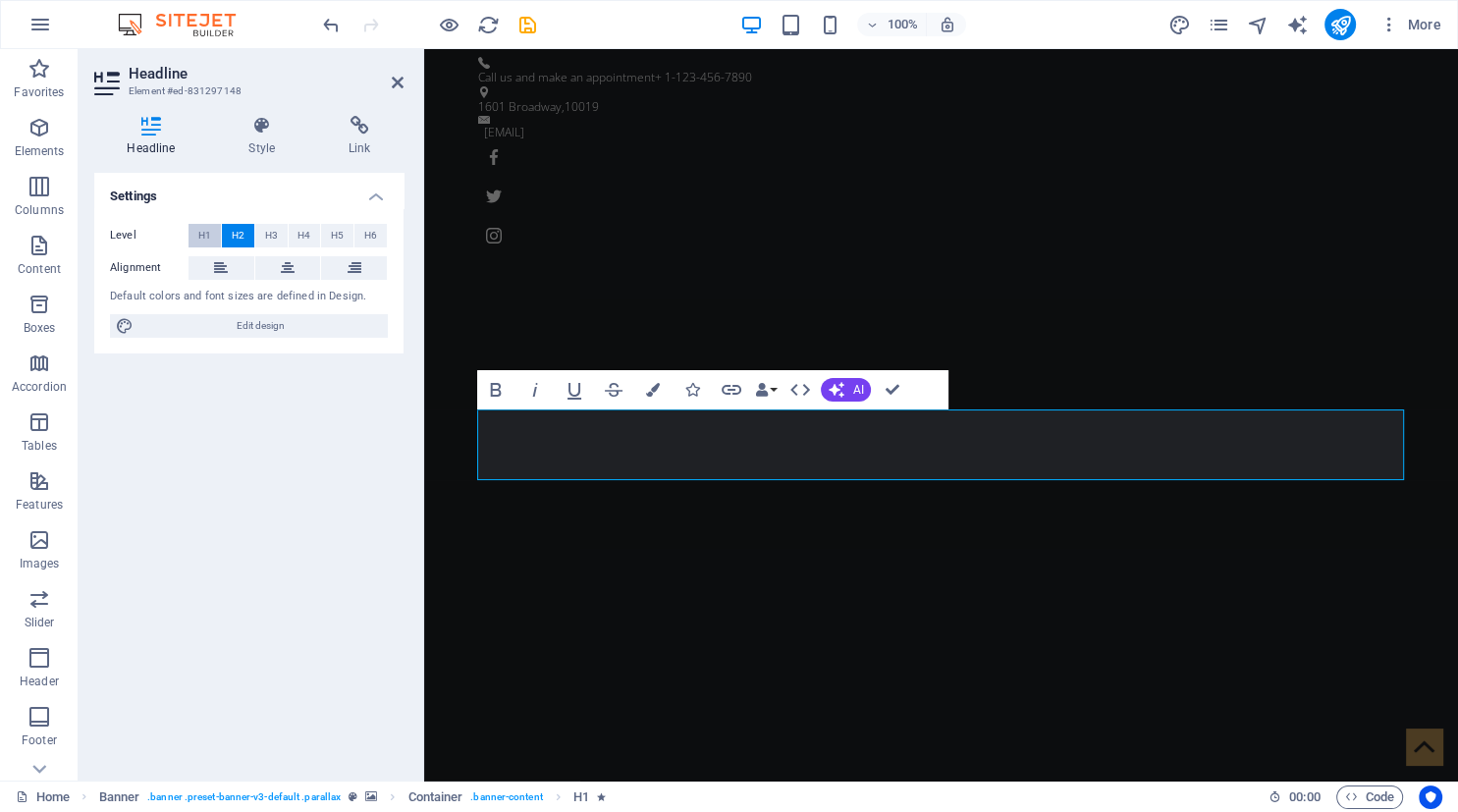 click on "H1" at bounding box center (204, 236) 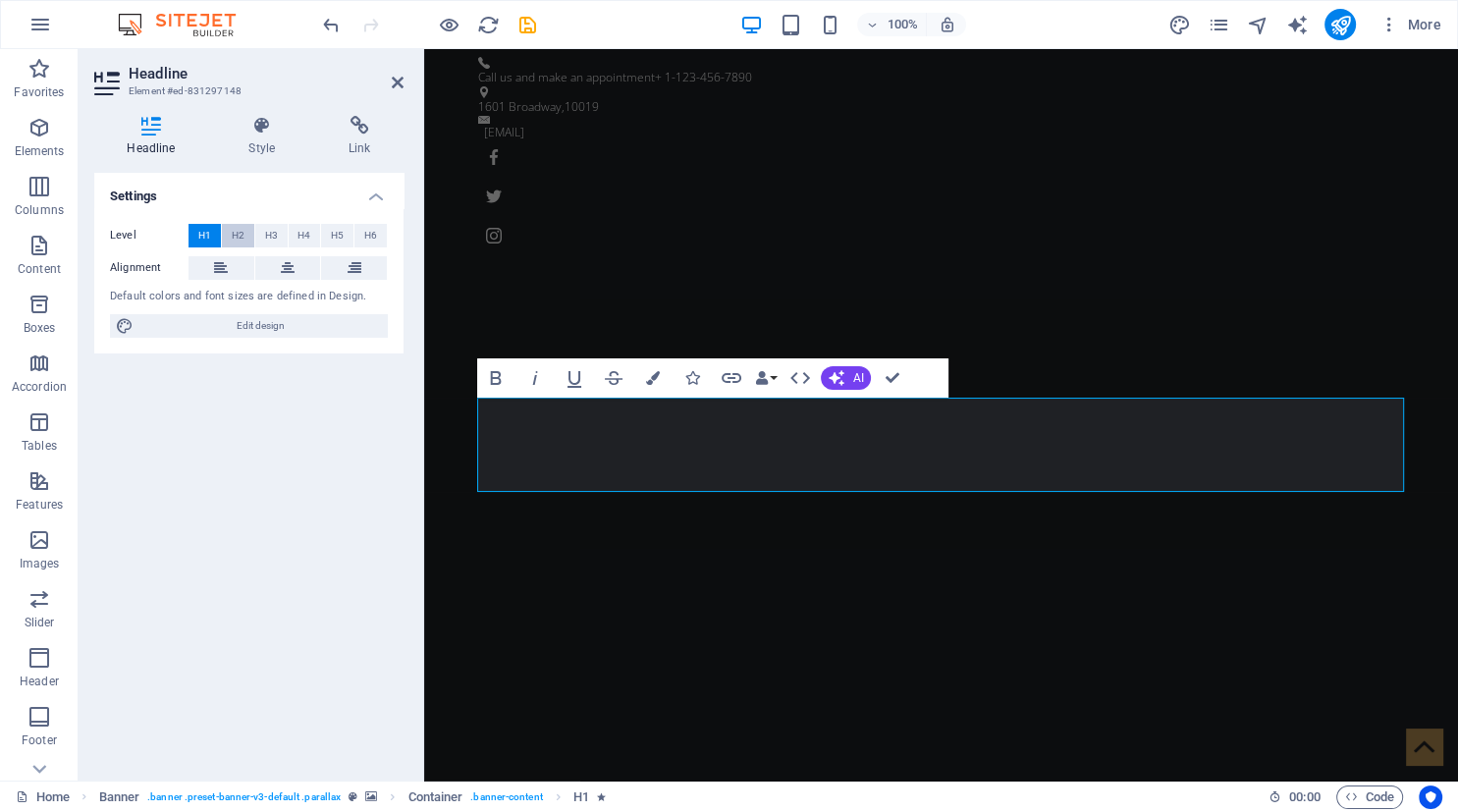 click on "H2" at bounding box center [238, 236] 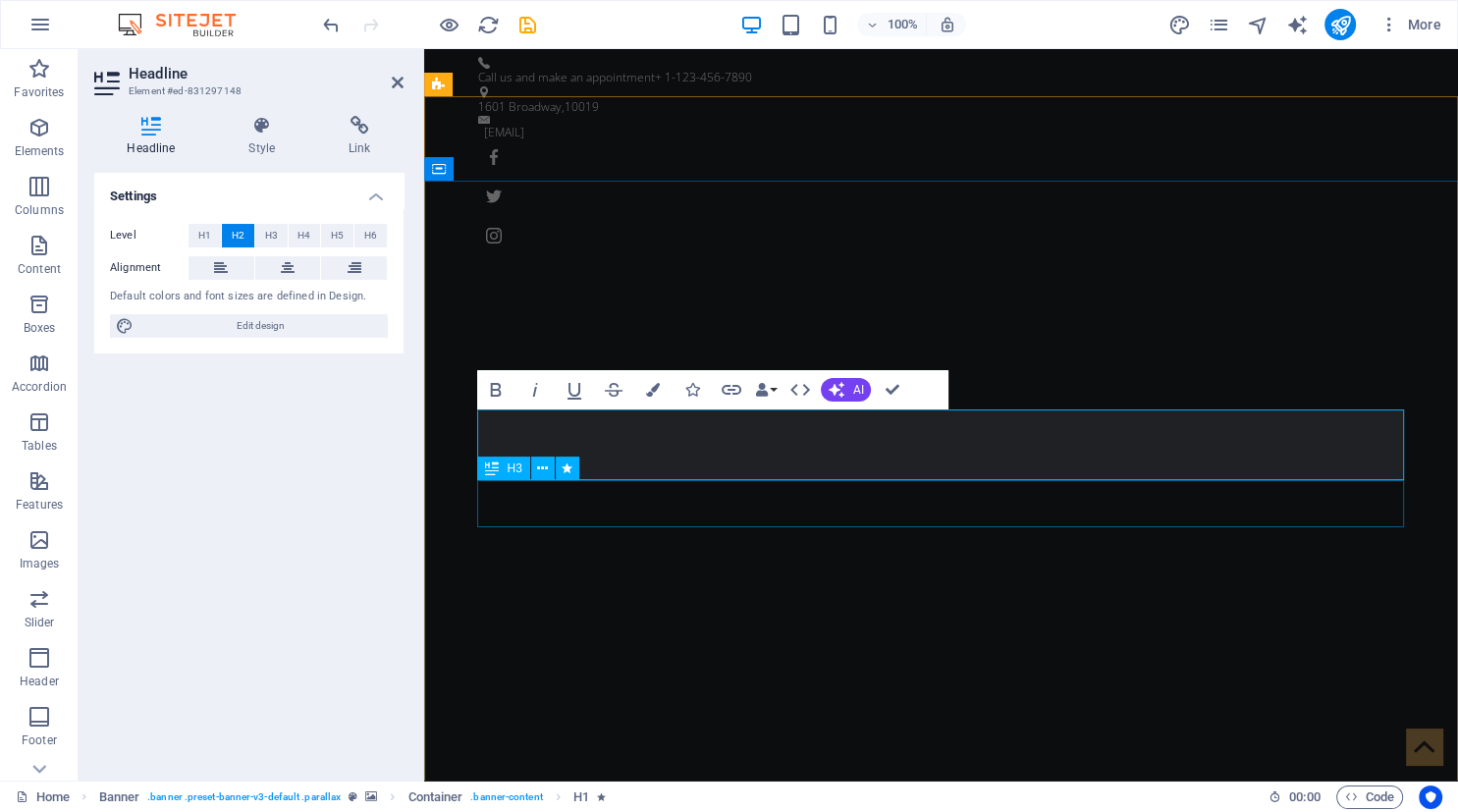 drag, startPoint x: 874, startPoint y: 458, endPoint x: 458, endPoint y: 482, distance: 416.6917 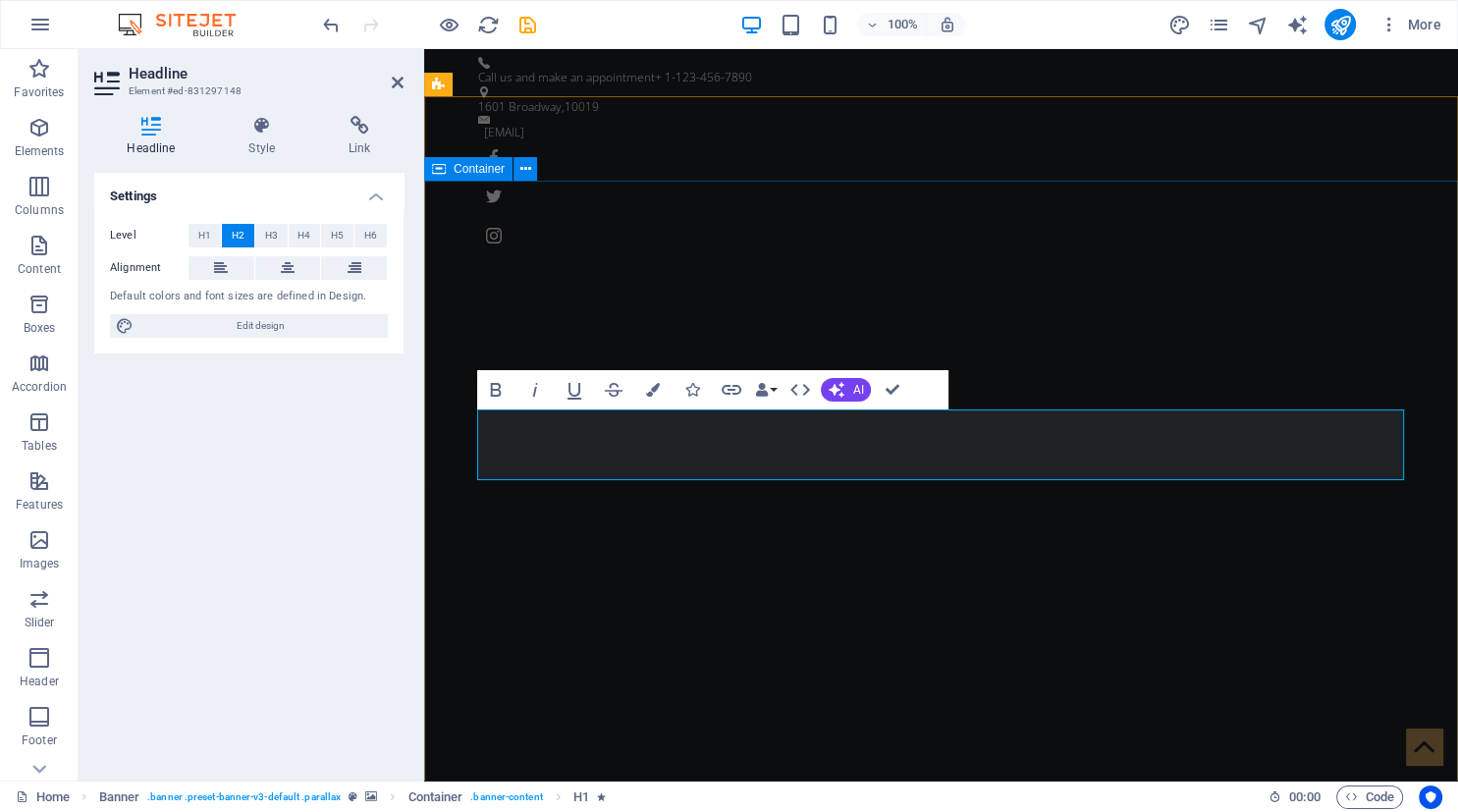 type 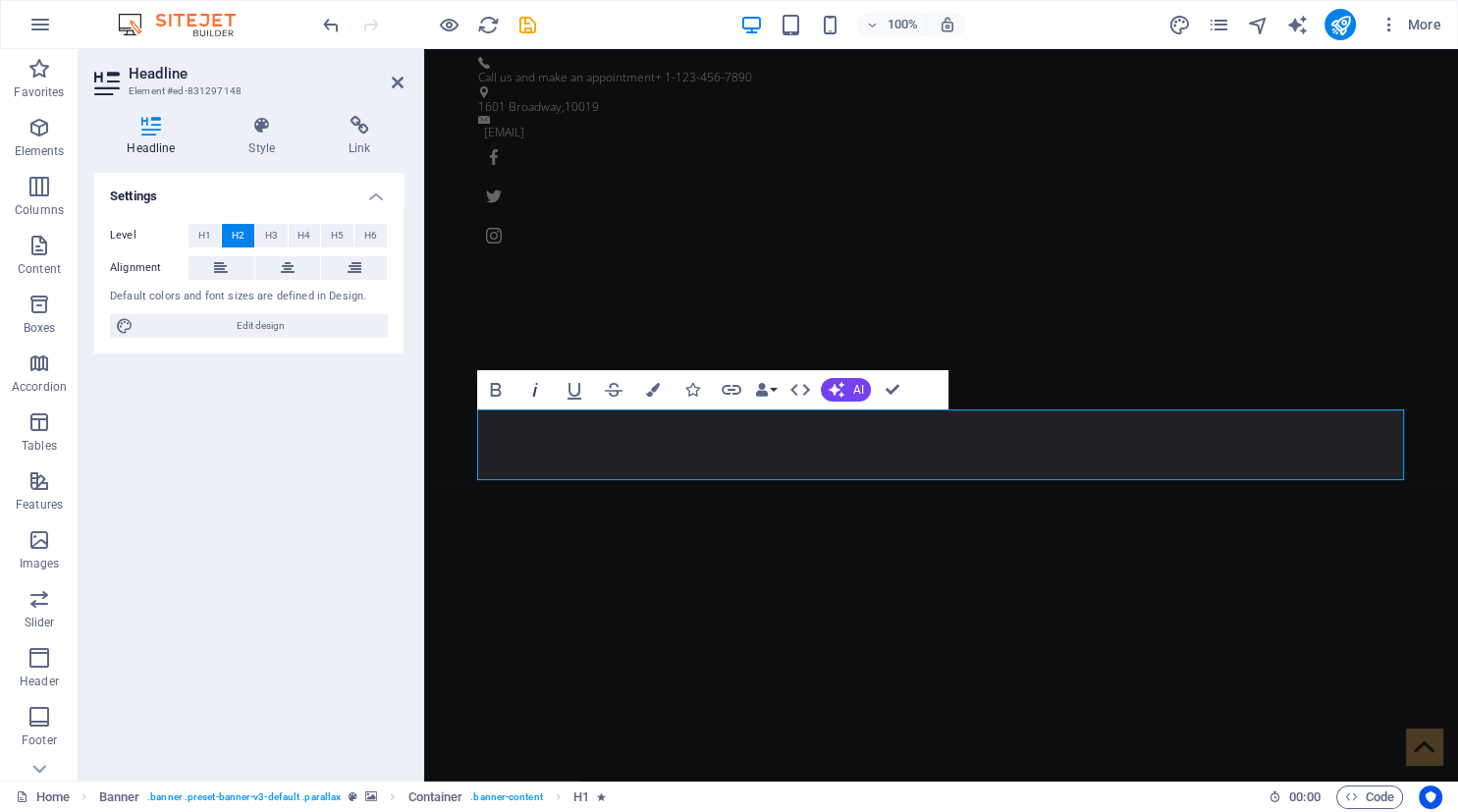 click 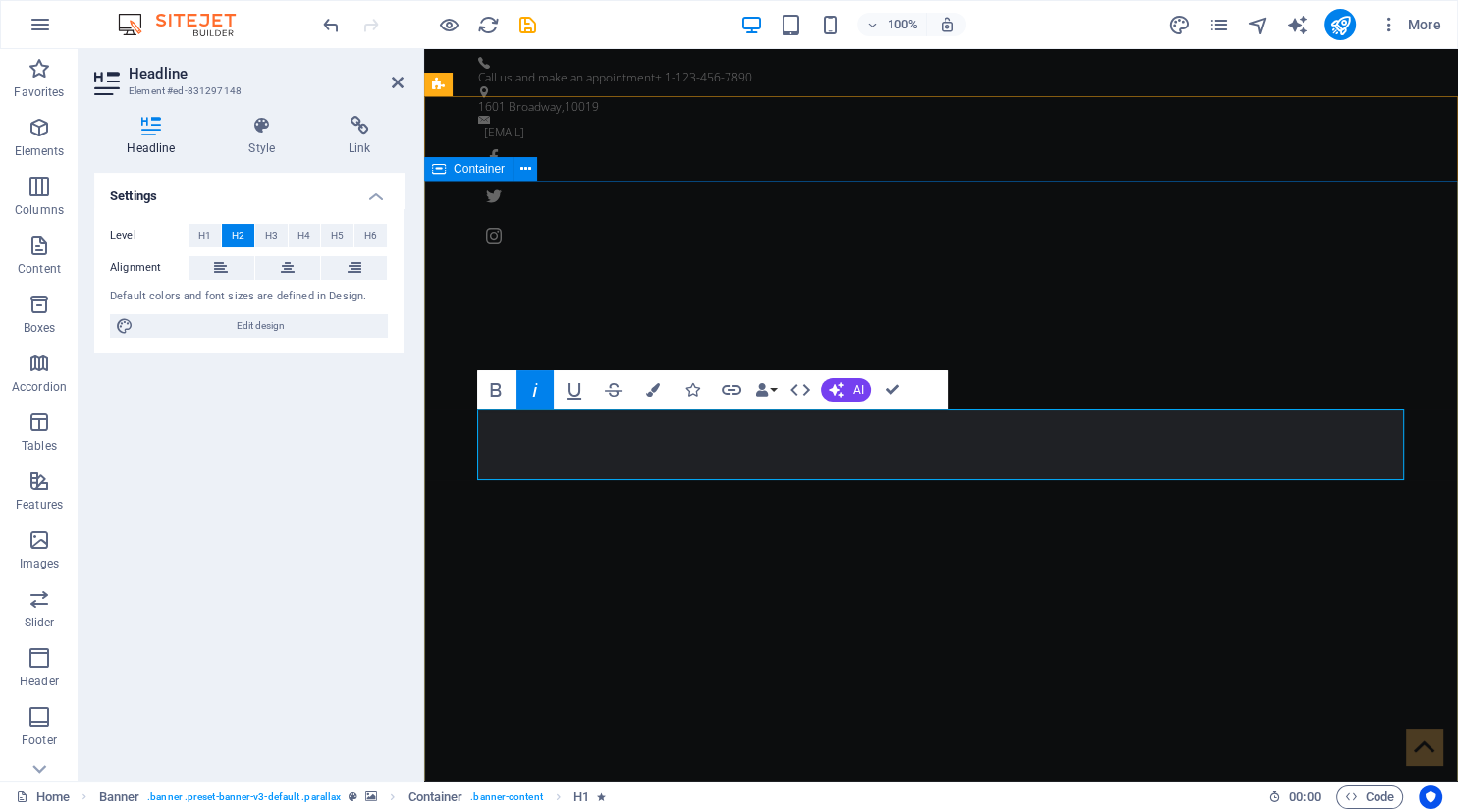 drag, startPoint x: 1036, startPoint y: 449, endPoint x: 473, endPoint y: 459, distance: 563.0888 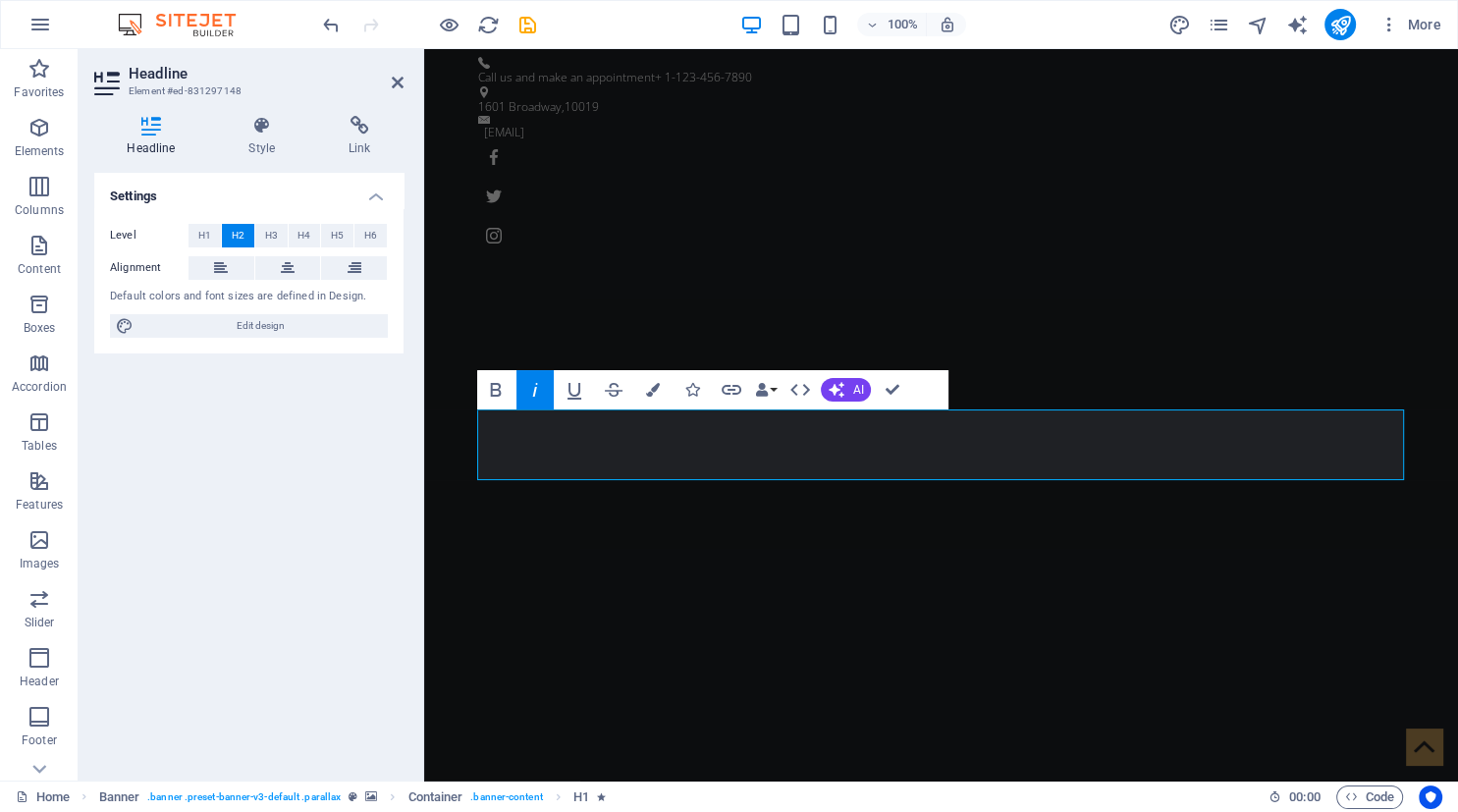 click 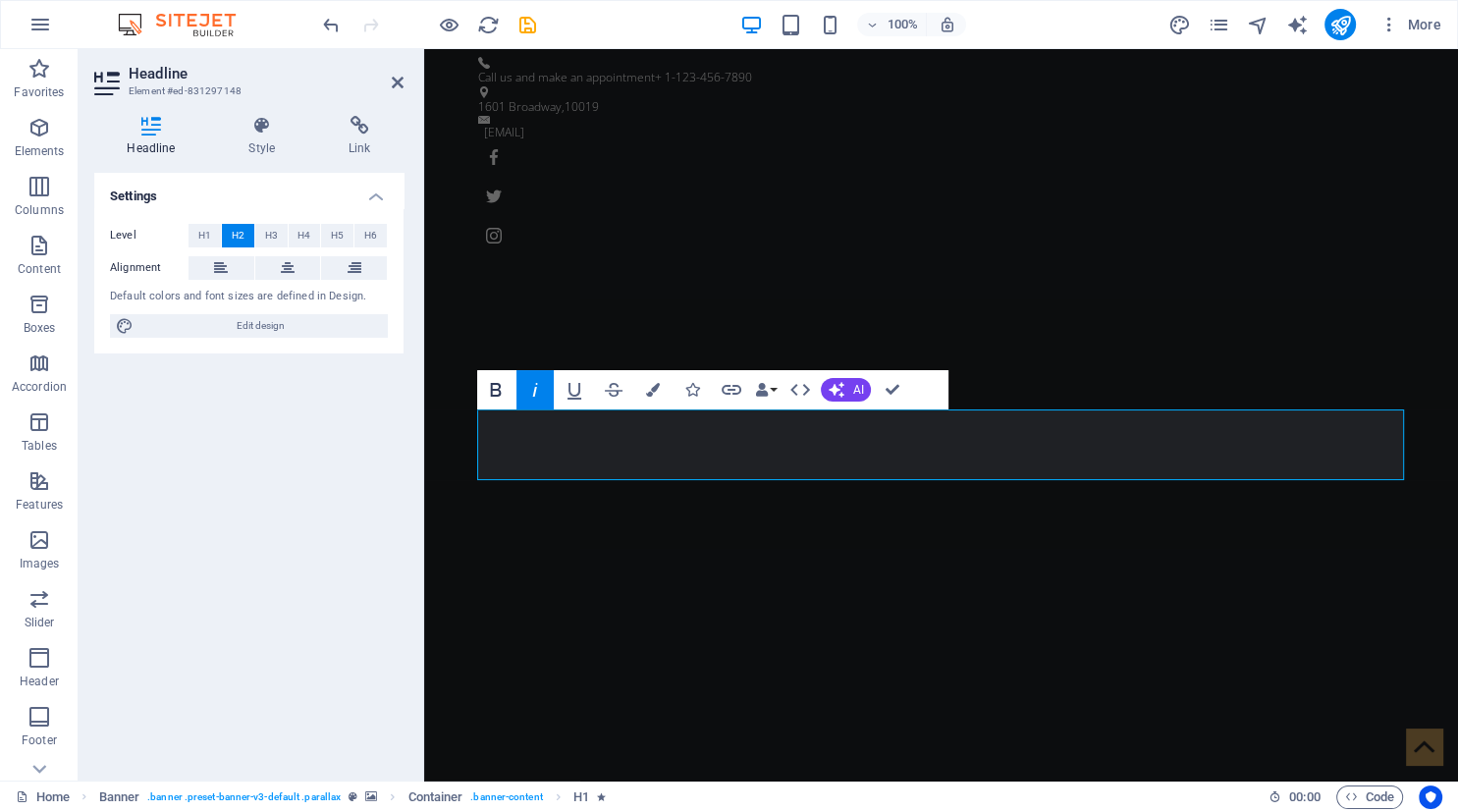 click 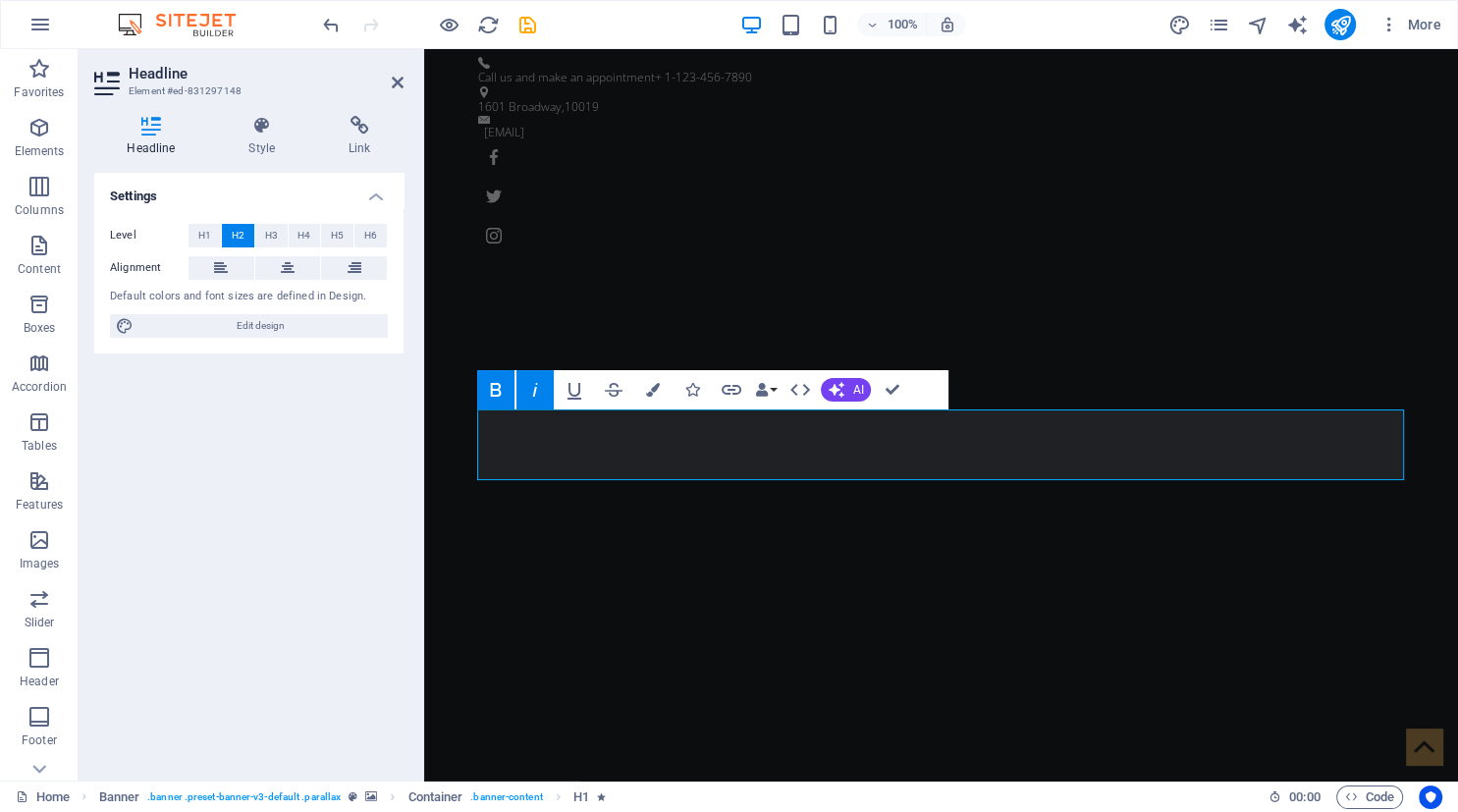 click 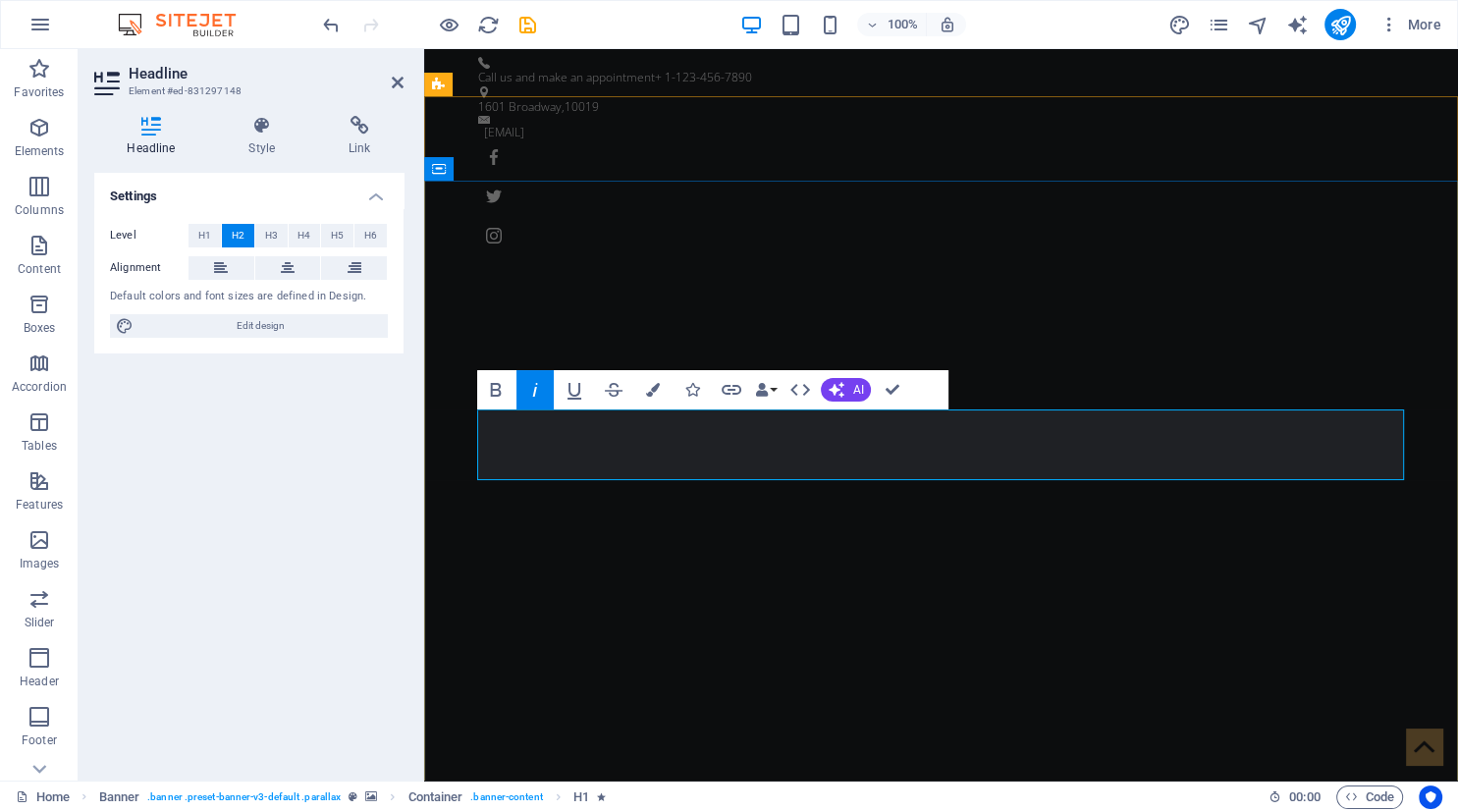 click on "Chamber music works ​" at bounding box center (942, 1234) 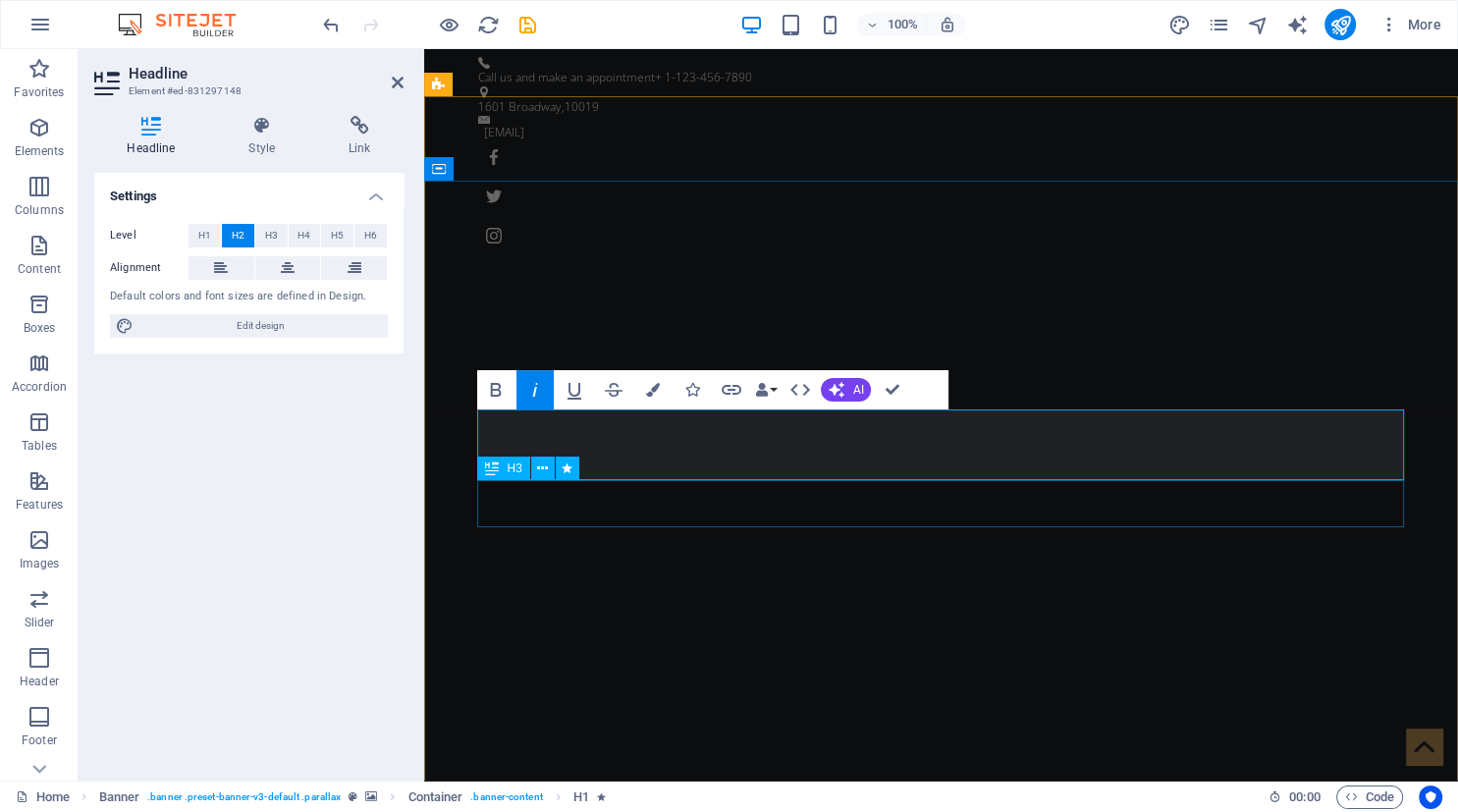 click on "The original Barber Shop in New York" at bounding box center [942, 1293] 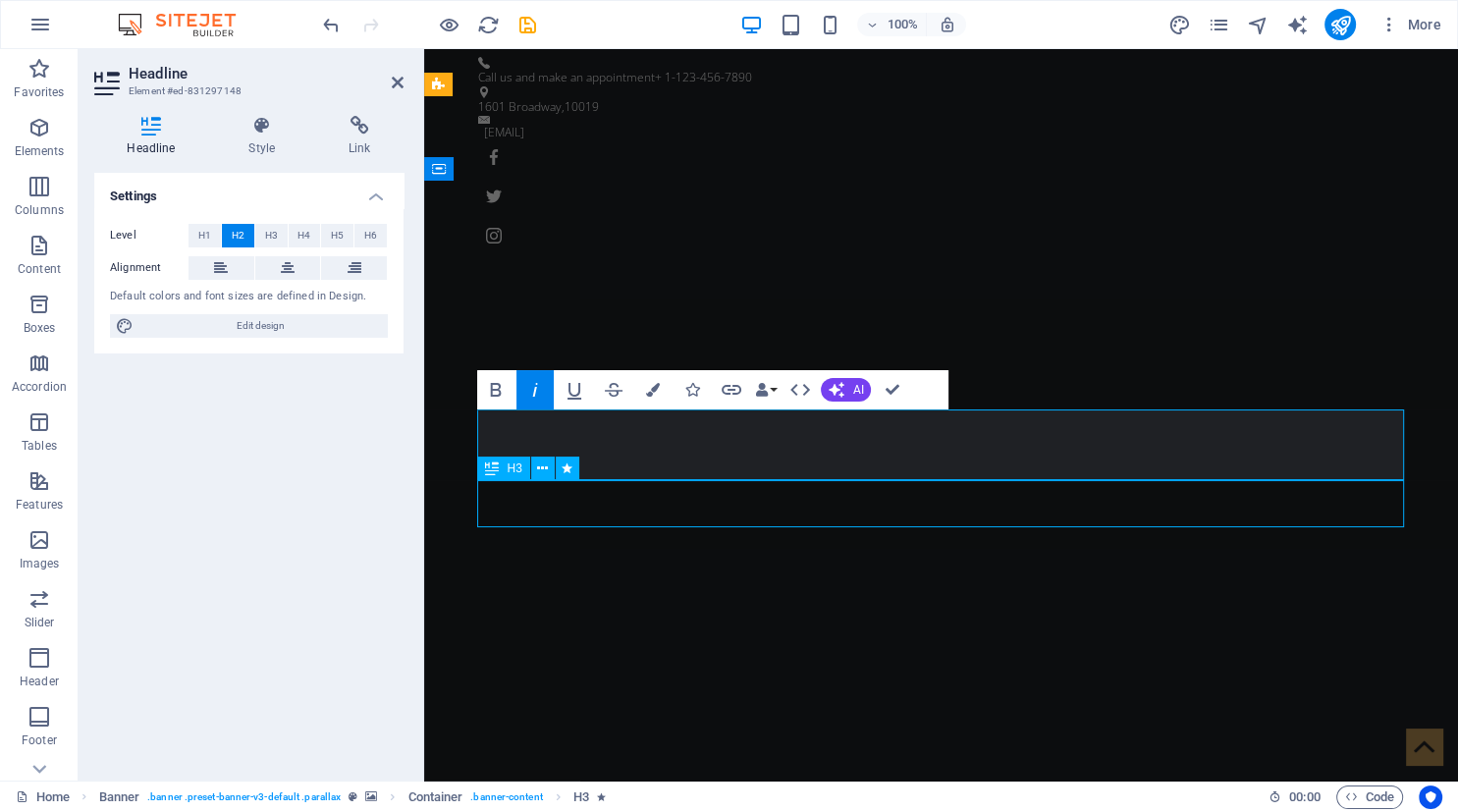 click on "The original Barber Shop in New York" at bounding box center (942, 1293) 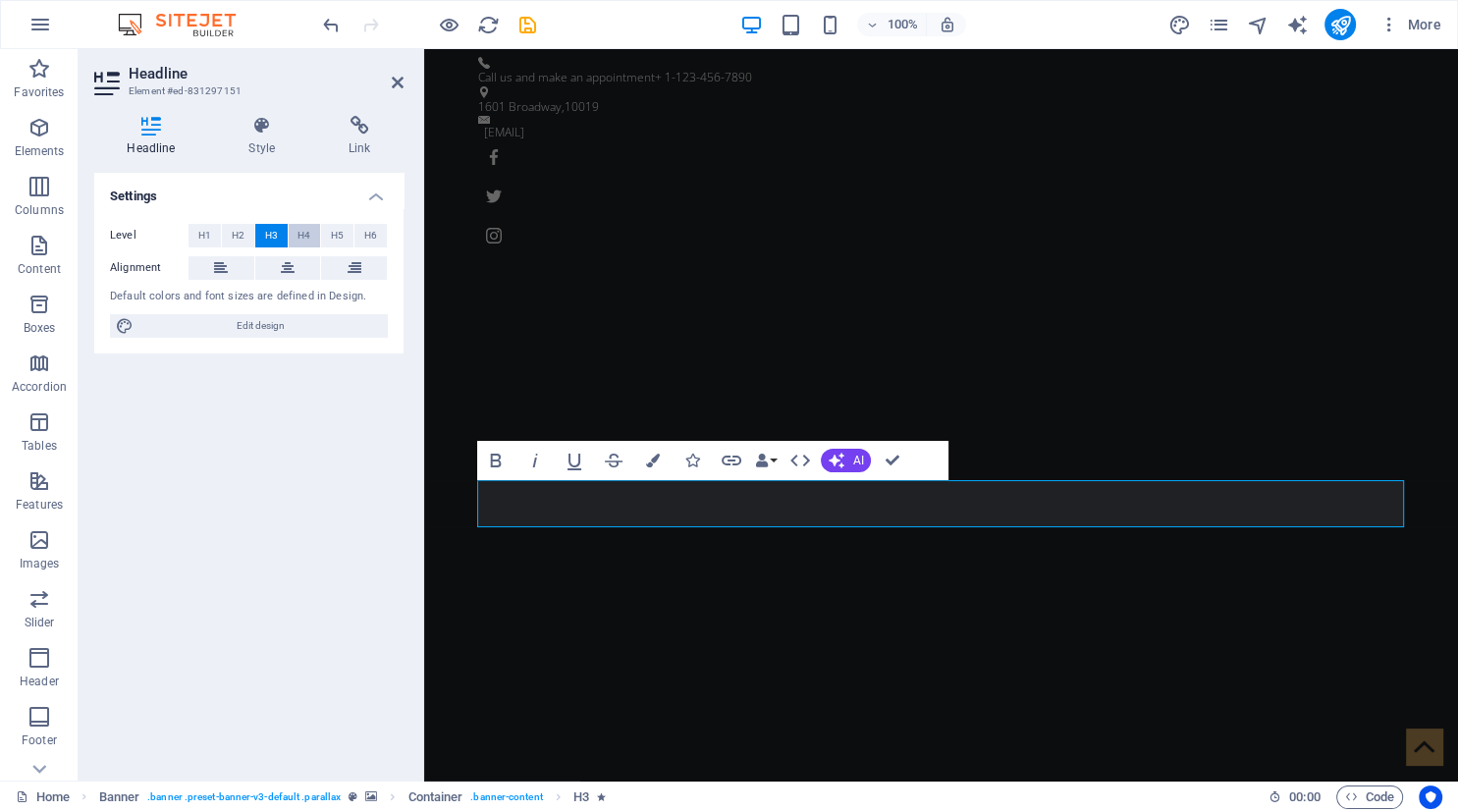 click on "H4" at bounding box center [303, 236] 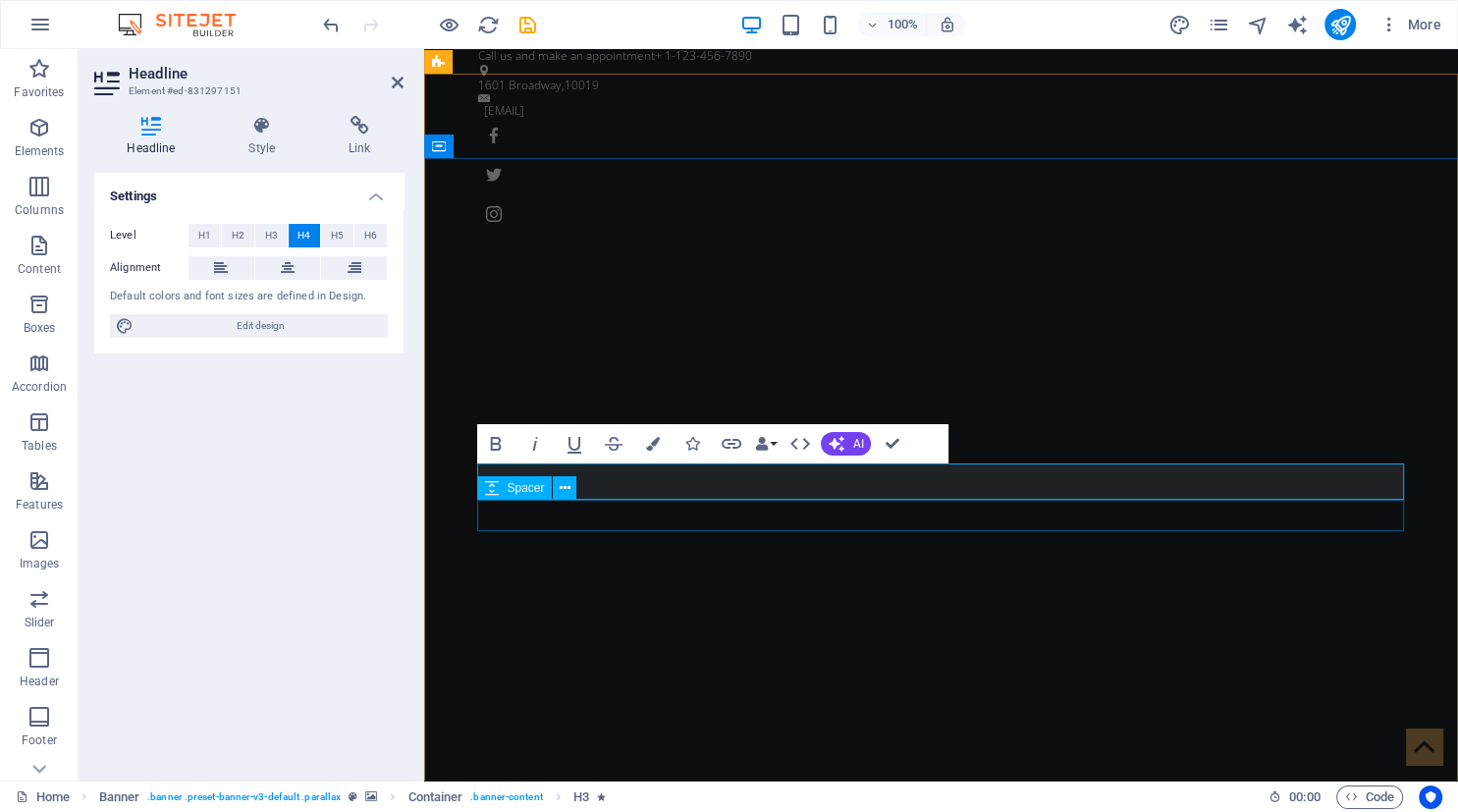 scroll, scrollTop: 21, scrollLeft: 0, axis: vertical 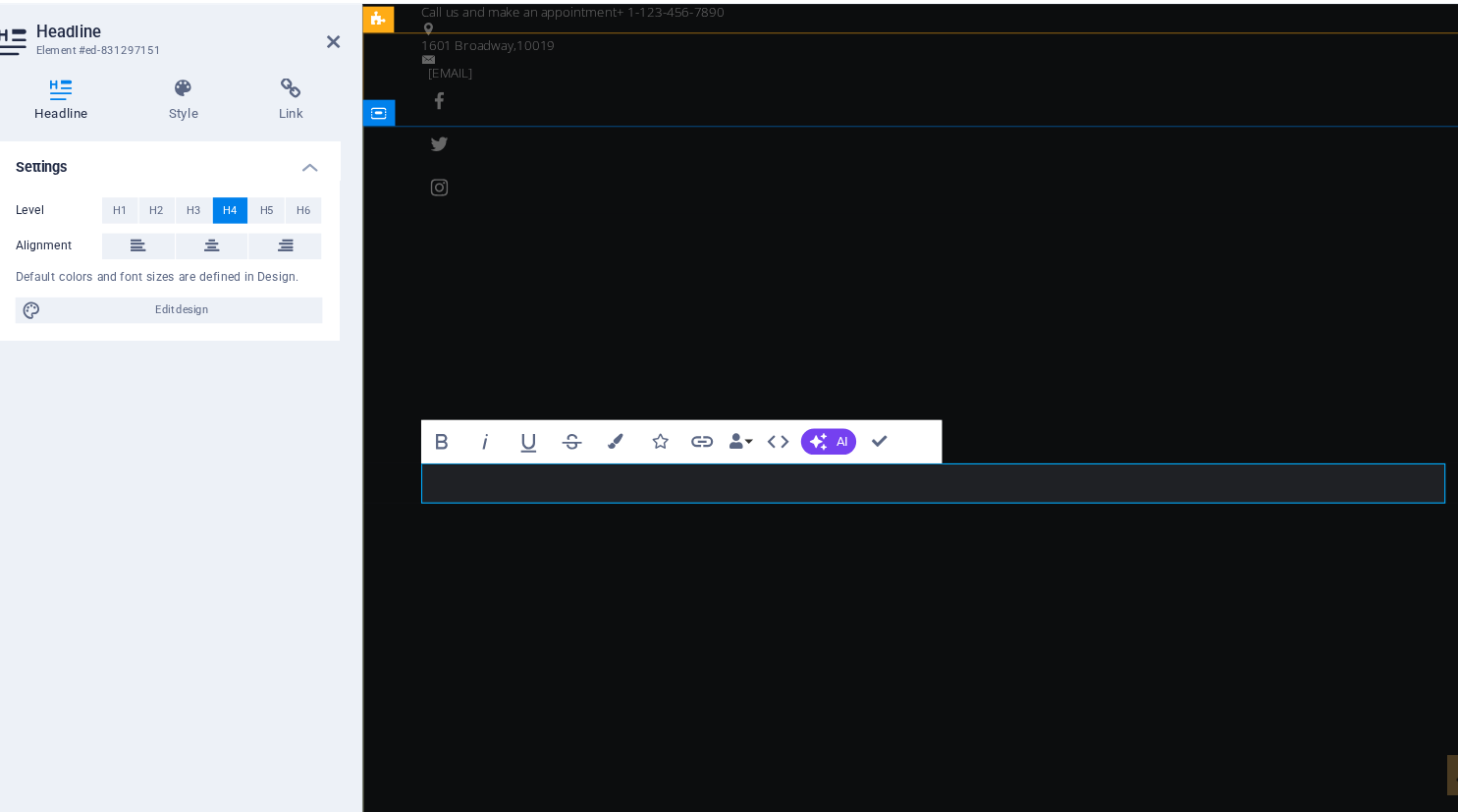 click on "The original Barber Shop in New York" at bounding box center [880, 1221] 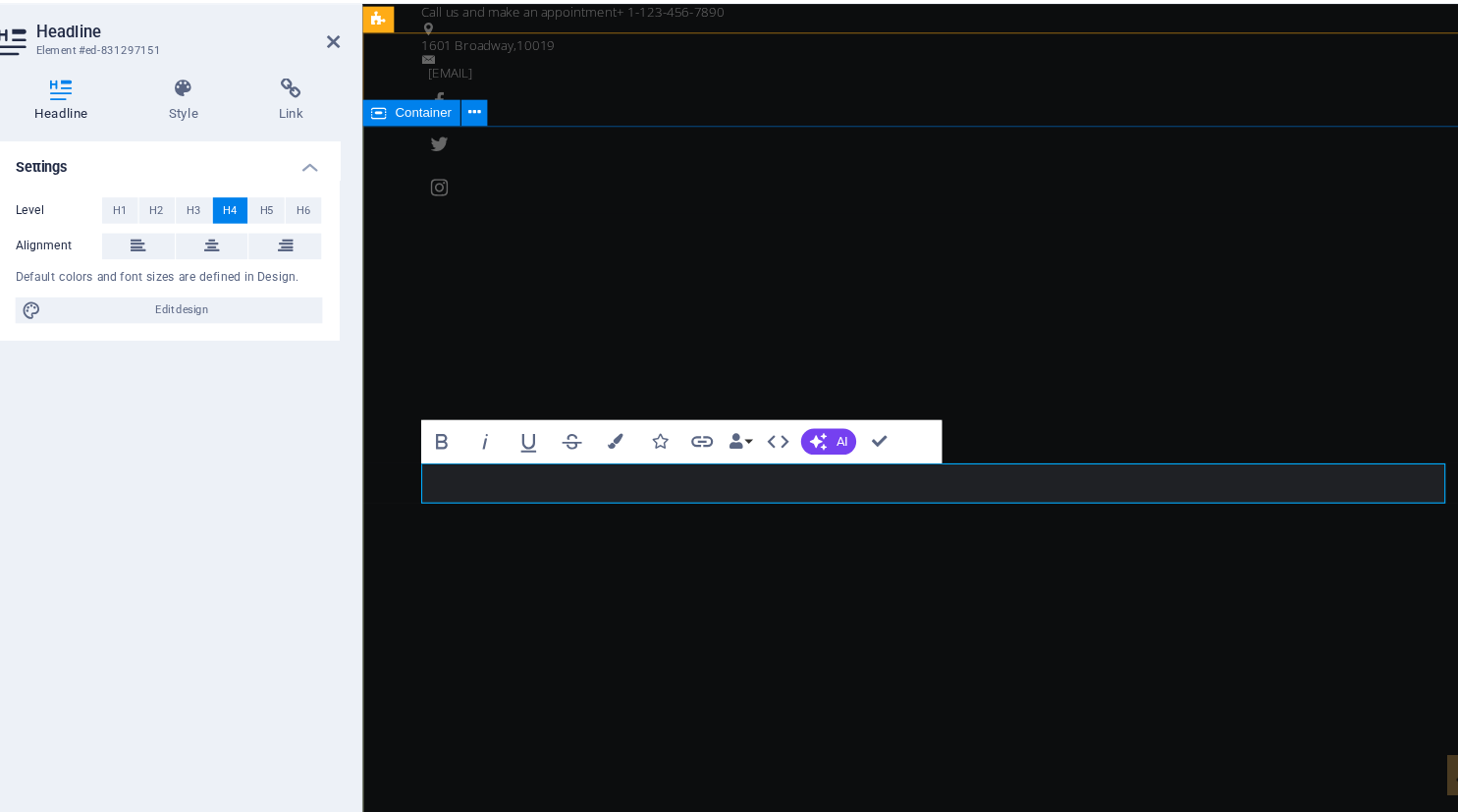 click on "Chamber music works Uniting hearts through the power of sound Learn more" at bounding box center (879, 1222) 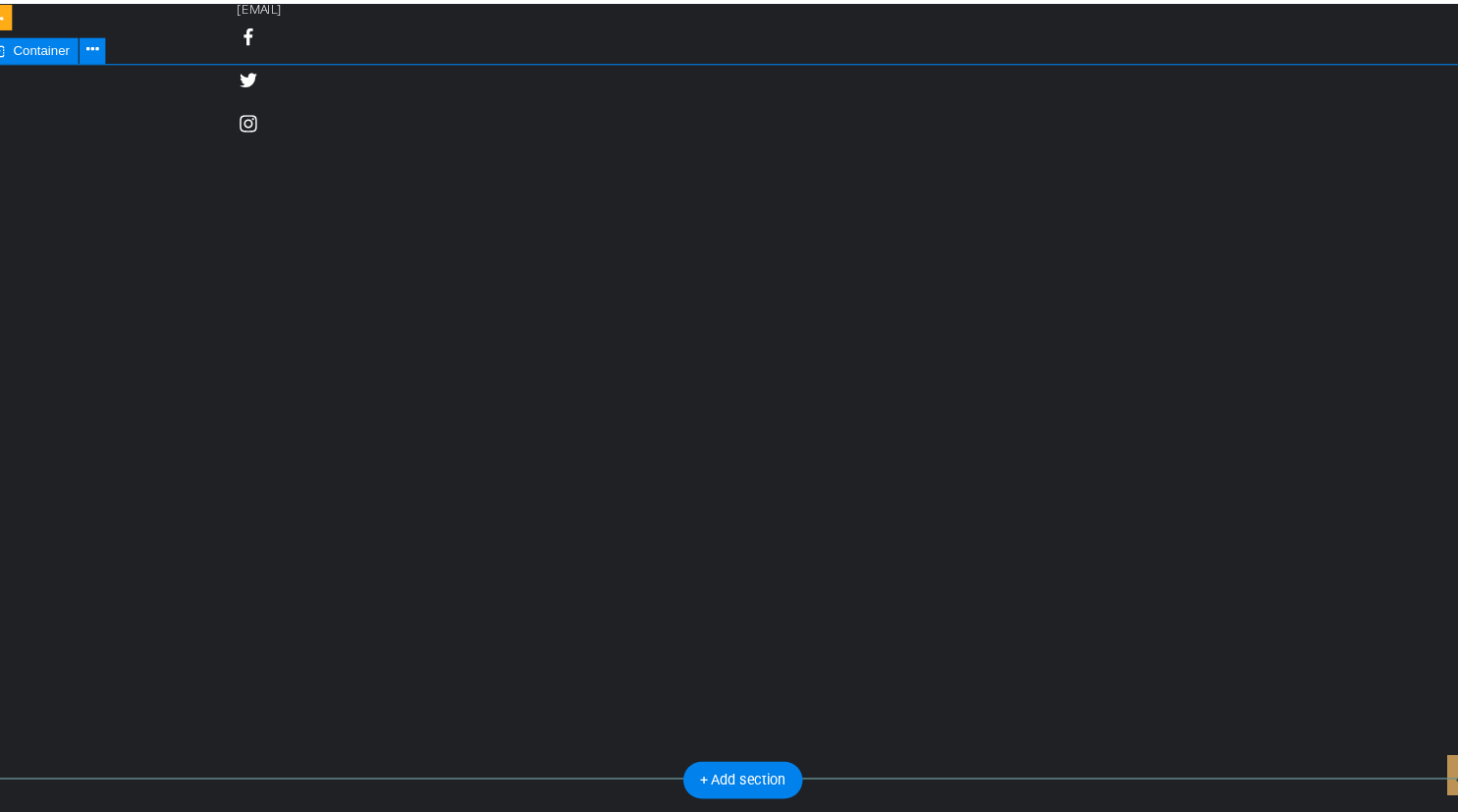 scroll, scrollTop: 0, scrollLeft: 0, axis: both 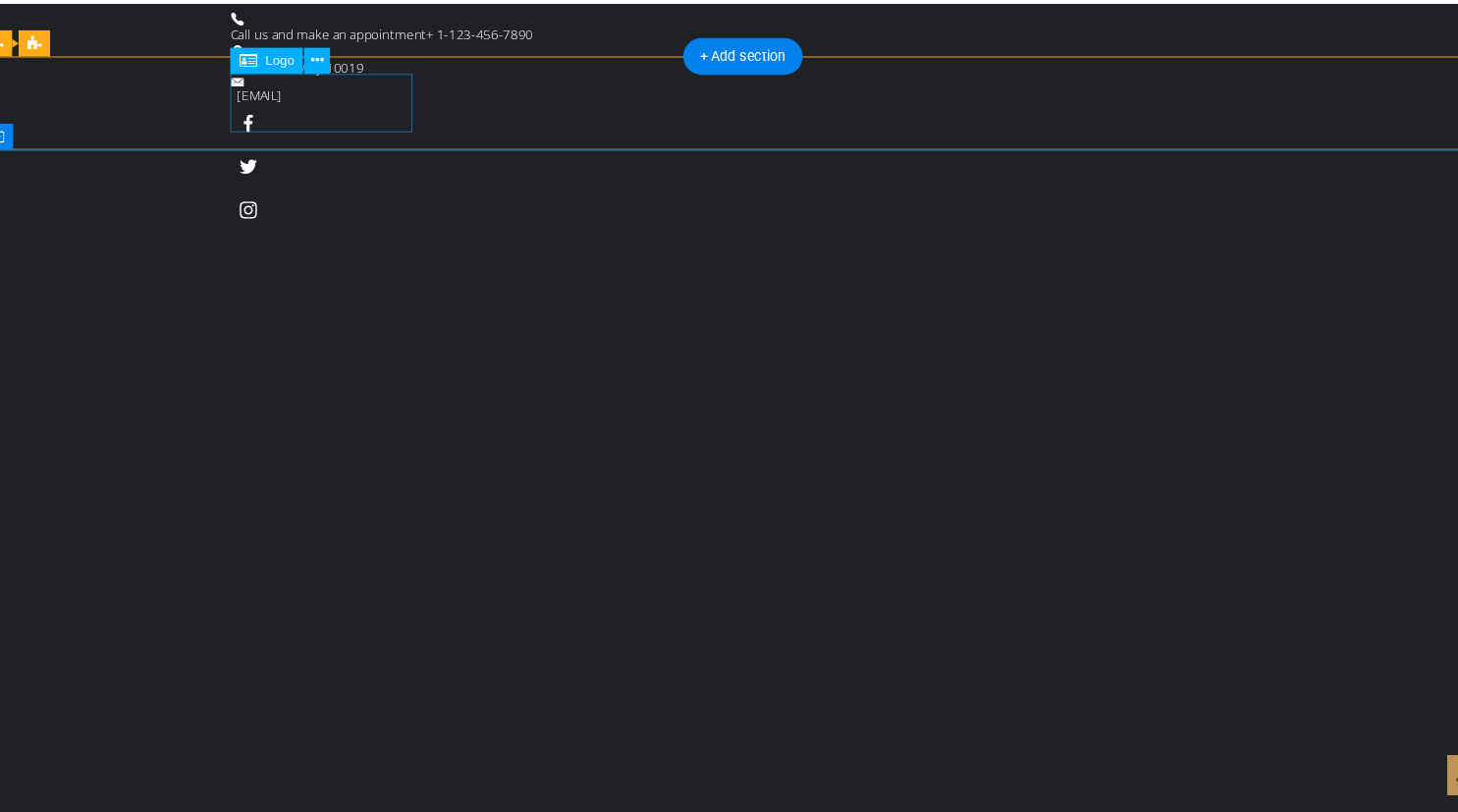 click at bounding box center (672, 989) 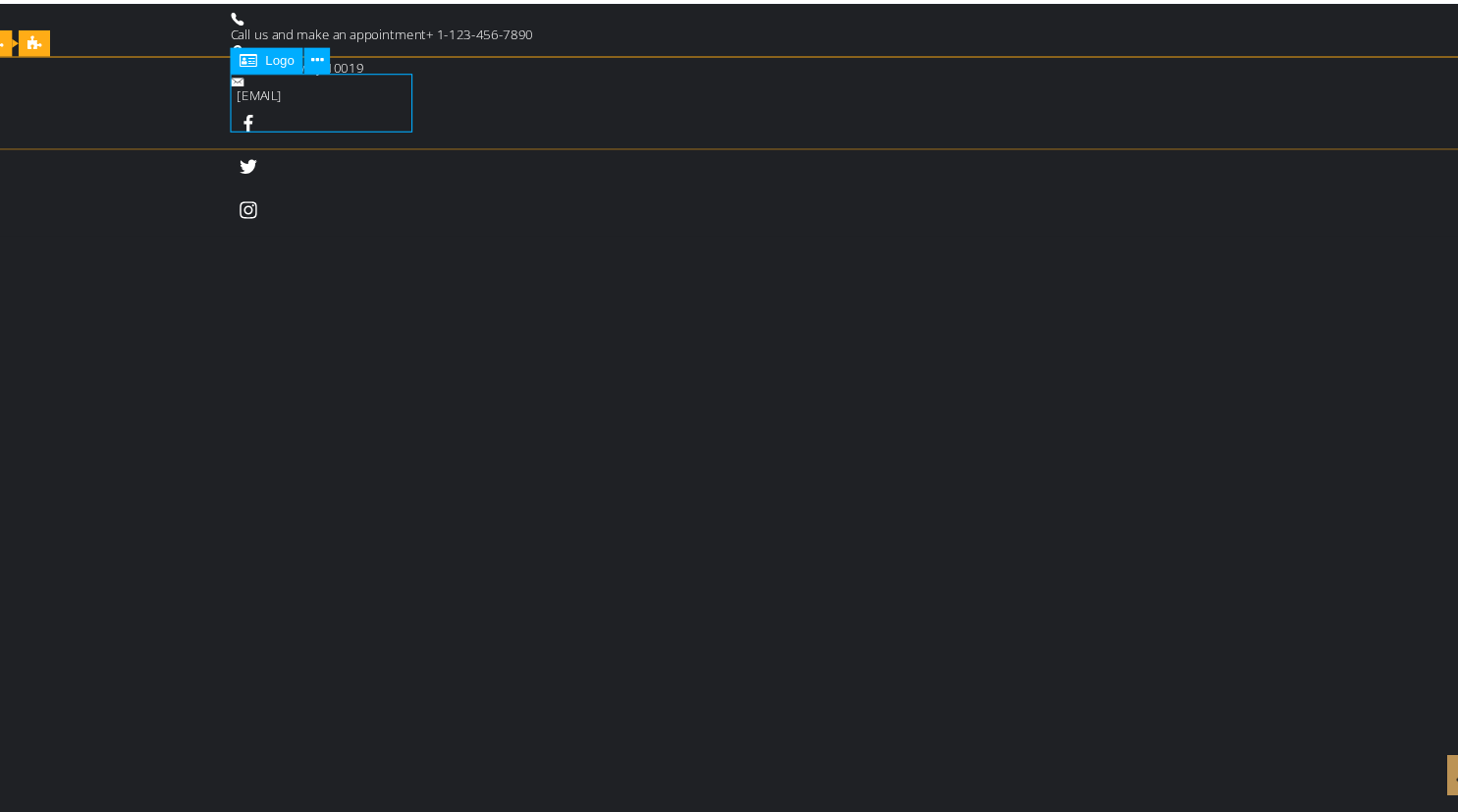 click on "Logo" at bounding box center (349, 100) 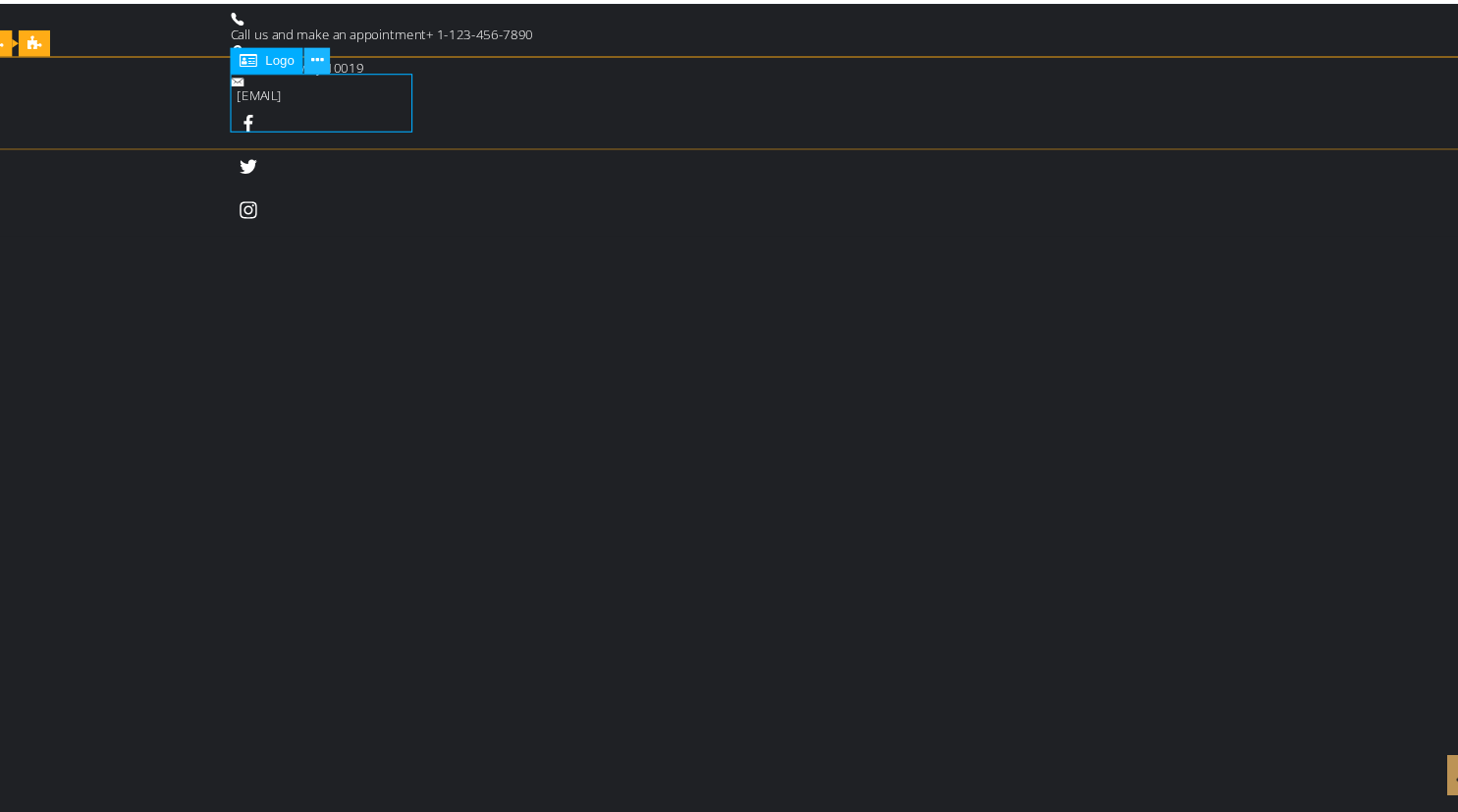 click at bounding box center (383, 100) 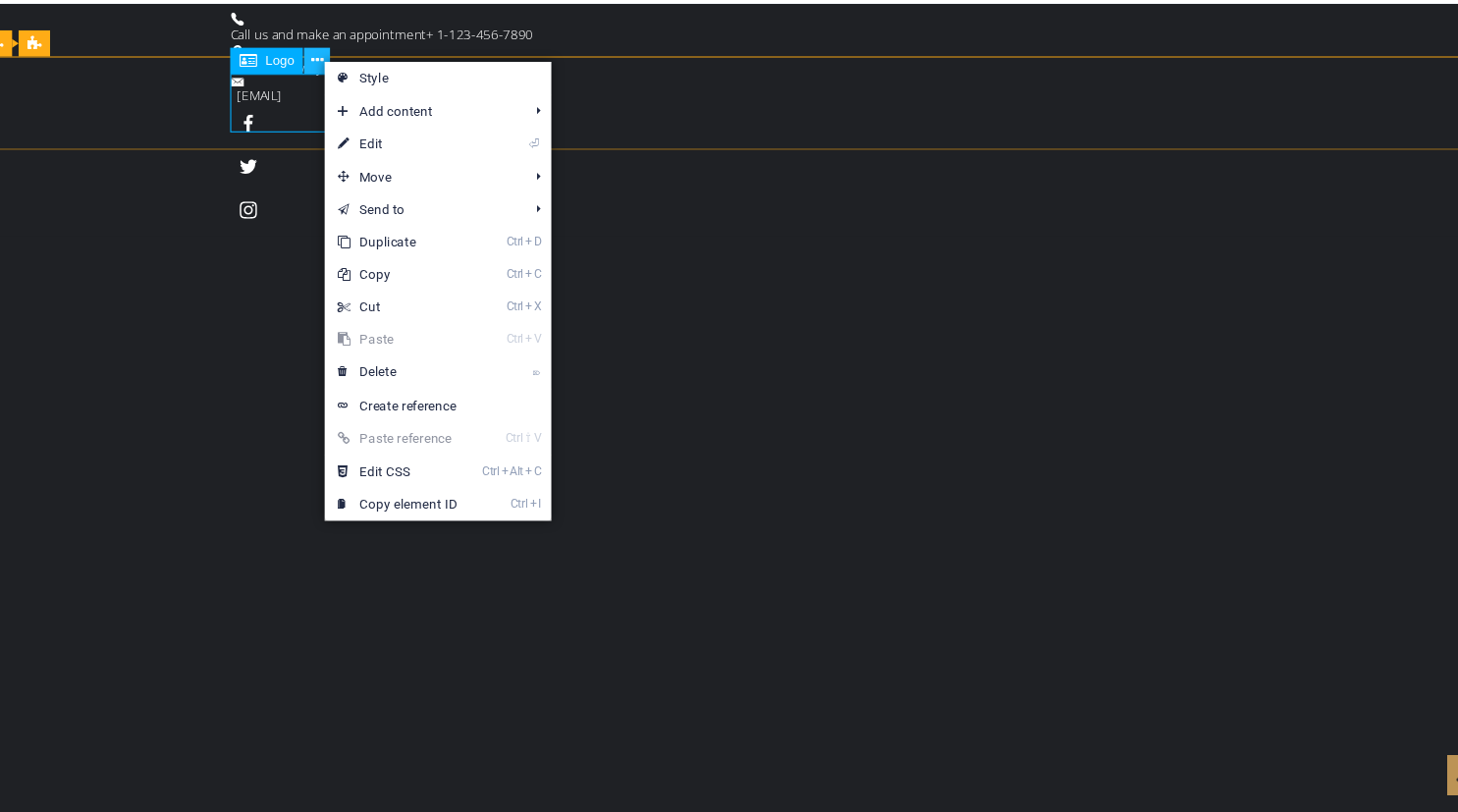 click at bounding box center (383, 100) 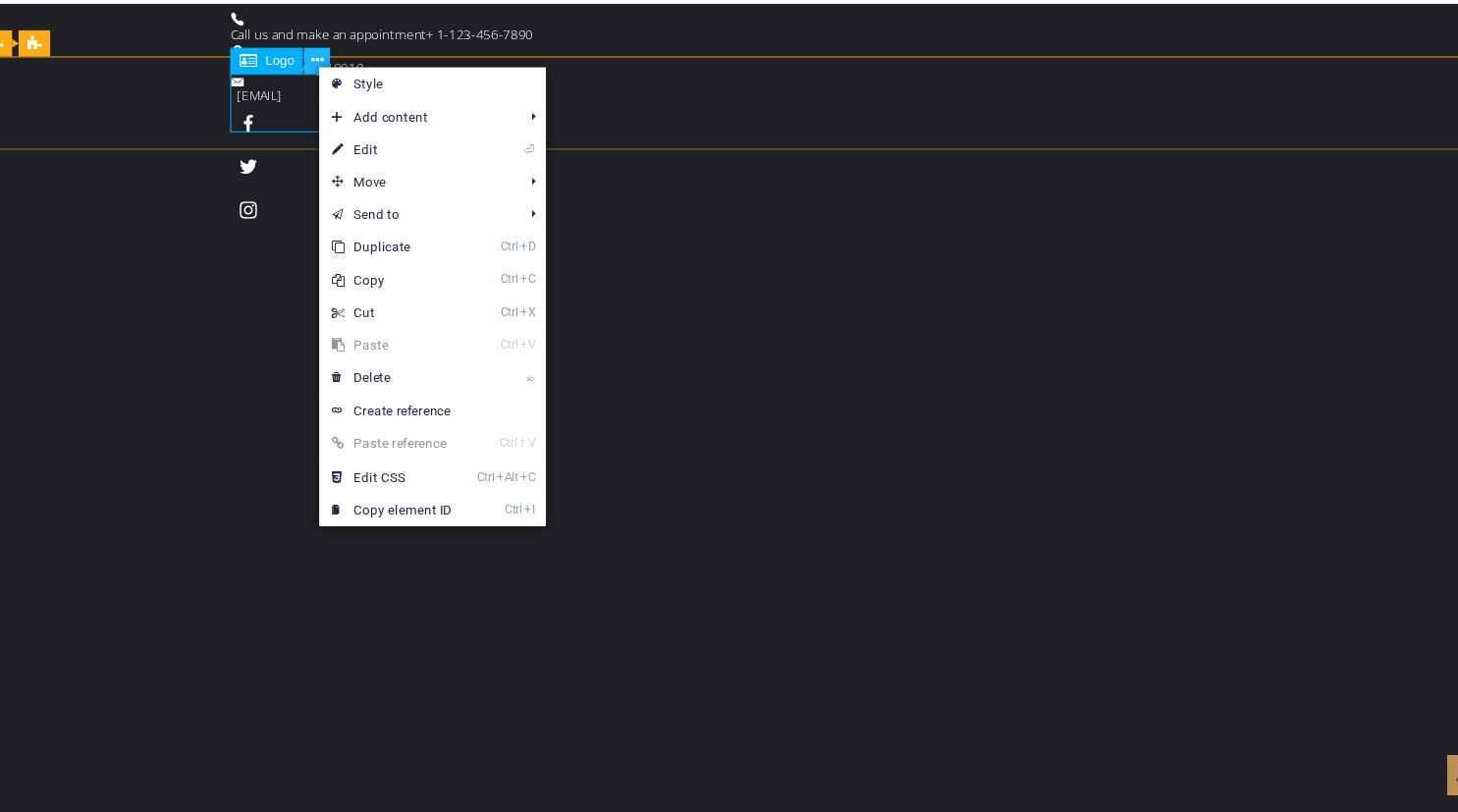 click at bounding box center [383, 100] 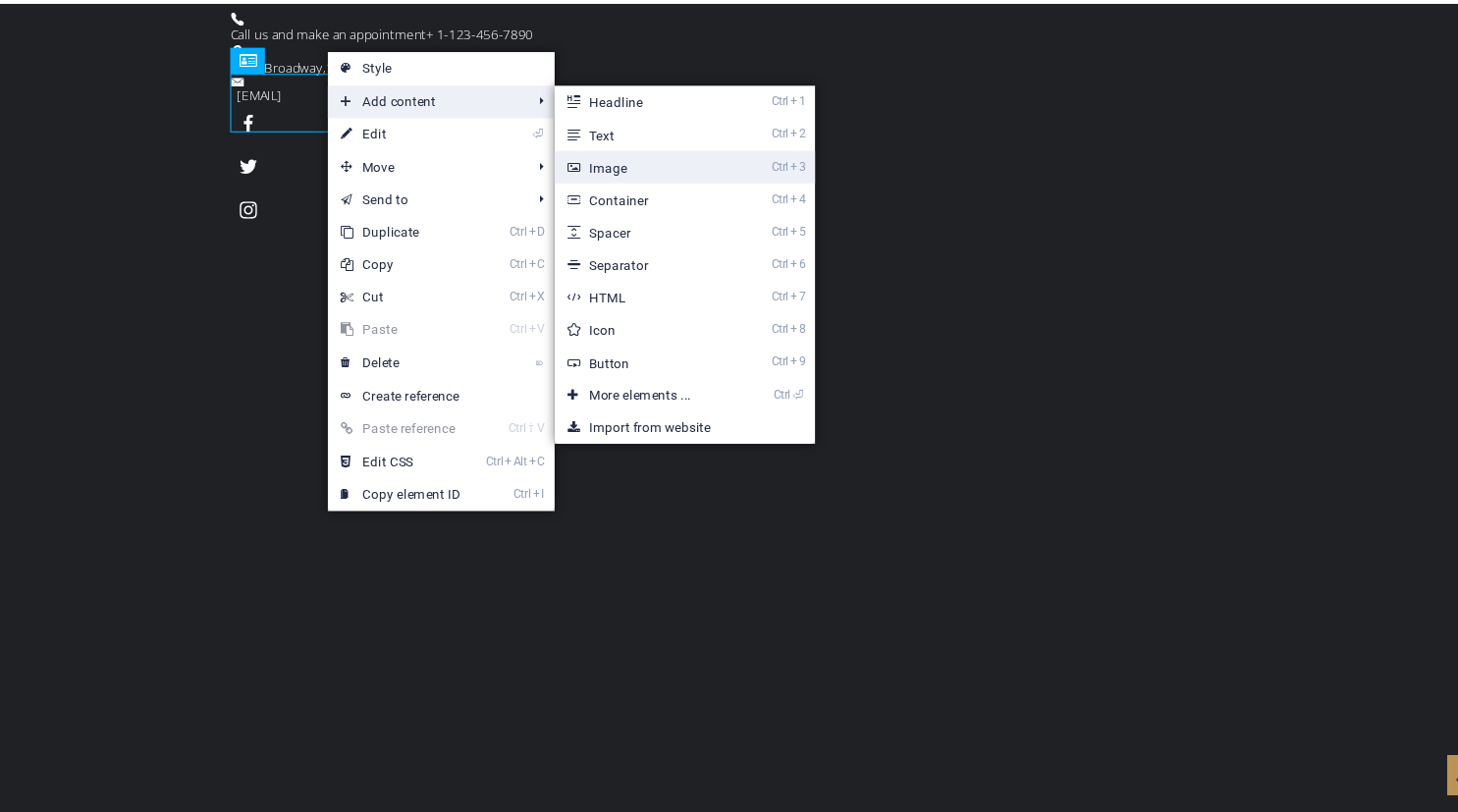 click on "Ctrl 3  Image" at bounding box center [678, 196] 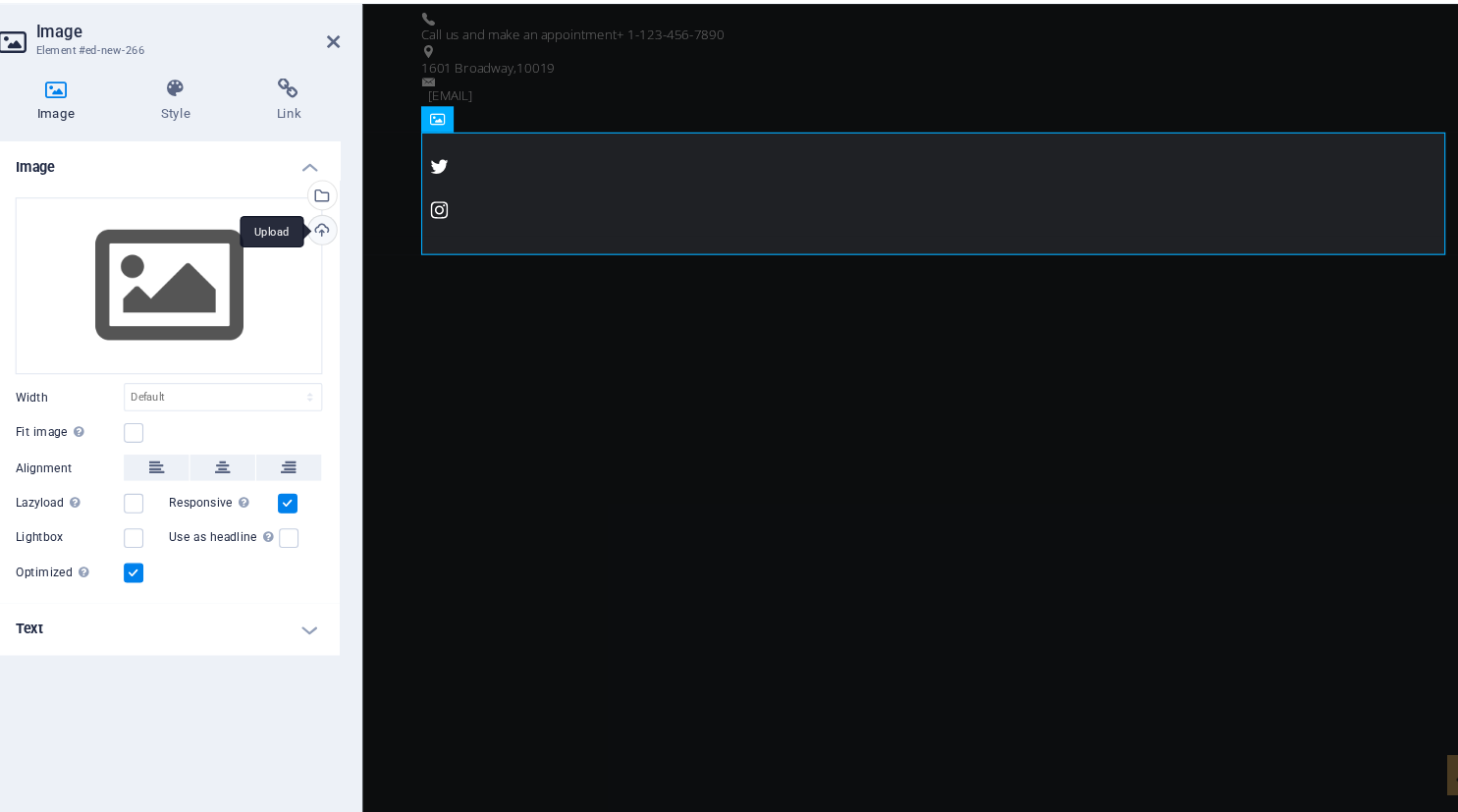 click on "Upload" at bounding box center [386, 255] 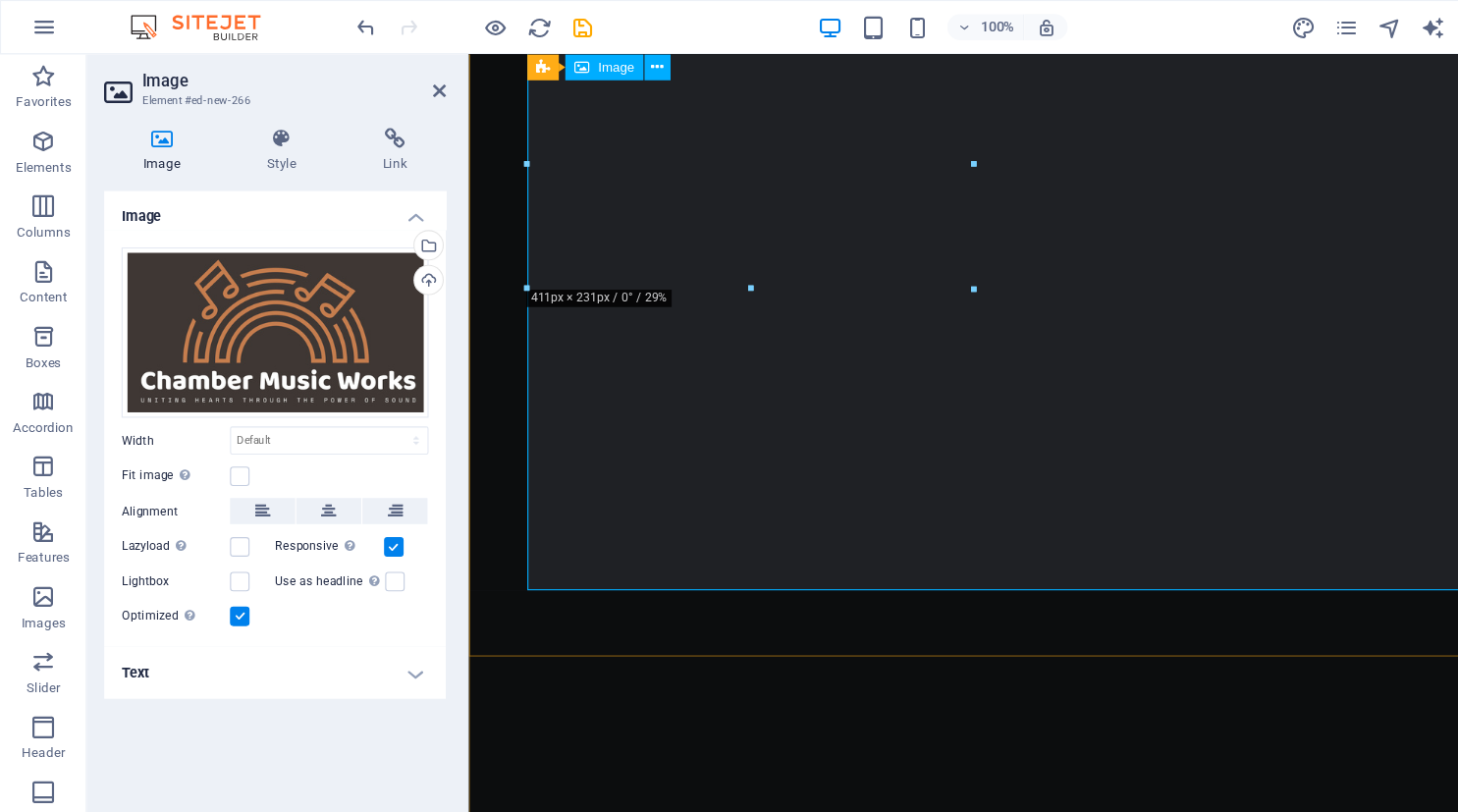scroll, scrollTop: 0, scrollLeft: 0, axis: both 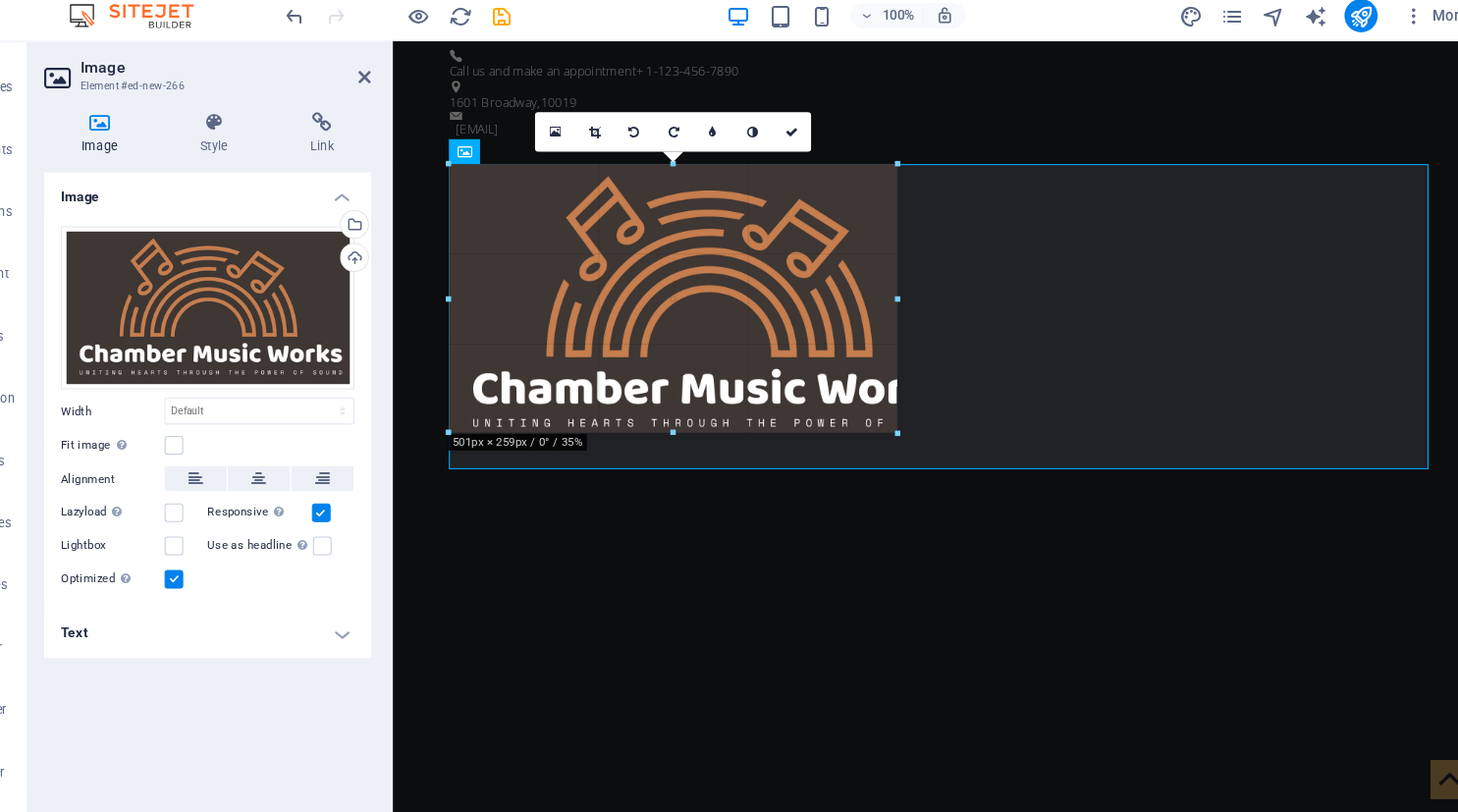 drag, startPoint x: 881, startPoint y: 166, endPoint x: 377, endPoint y: 172, distance: 504.0357 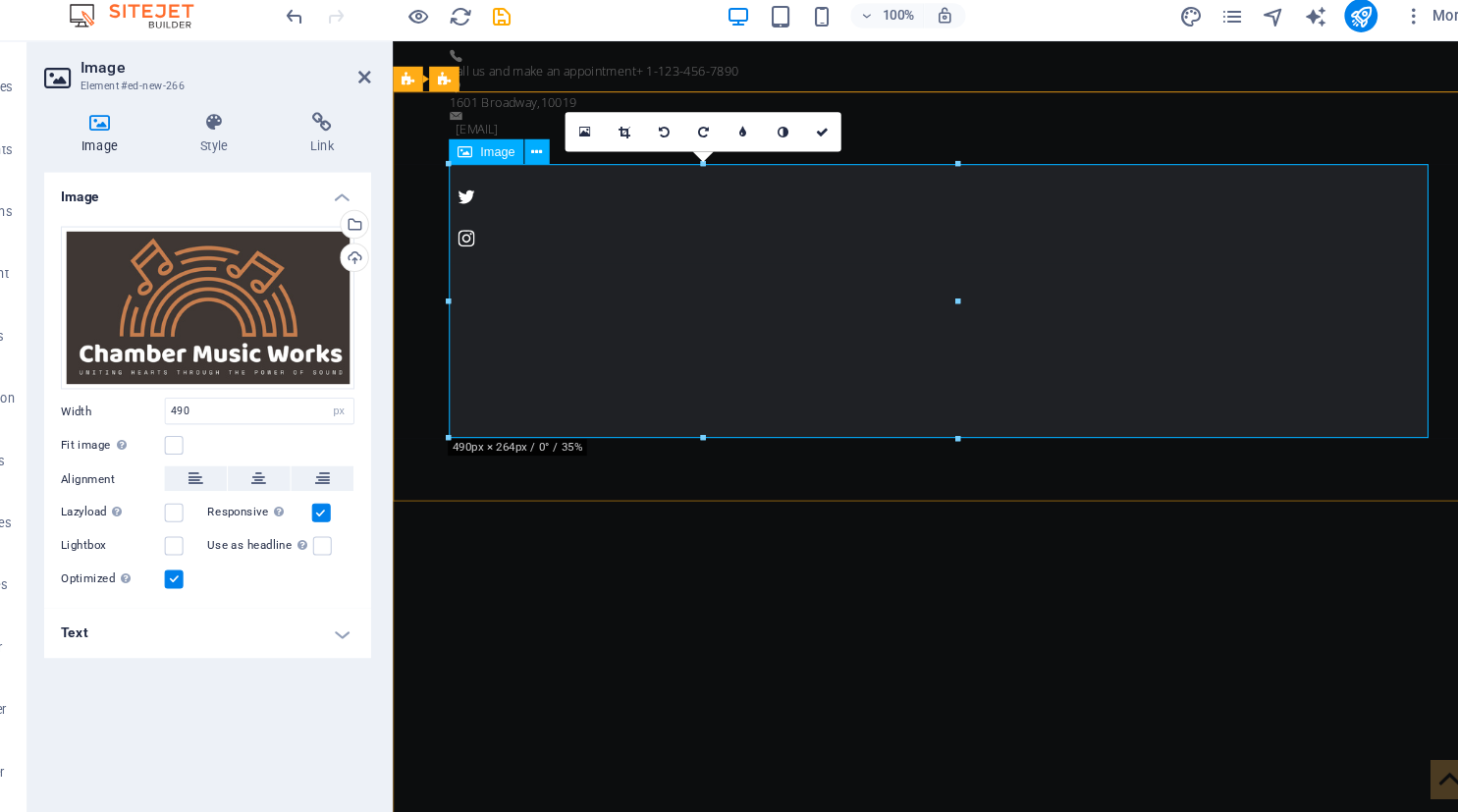 scroll, scrollTop: 0, scrollLeft: 0, axis: both 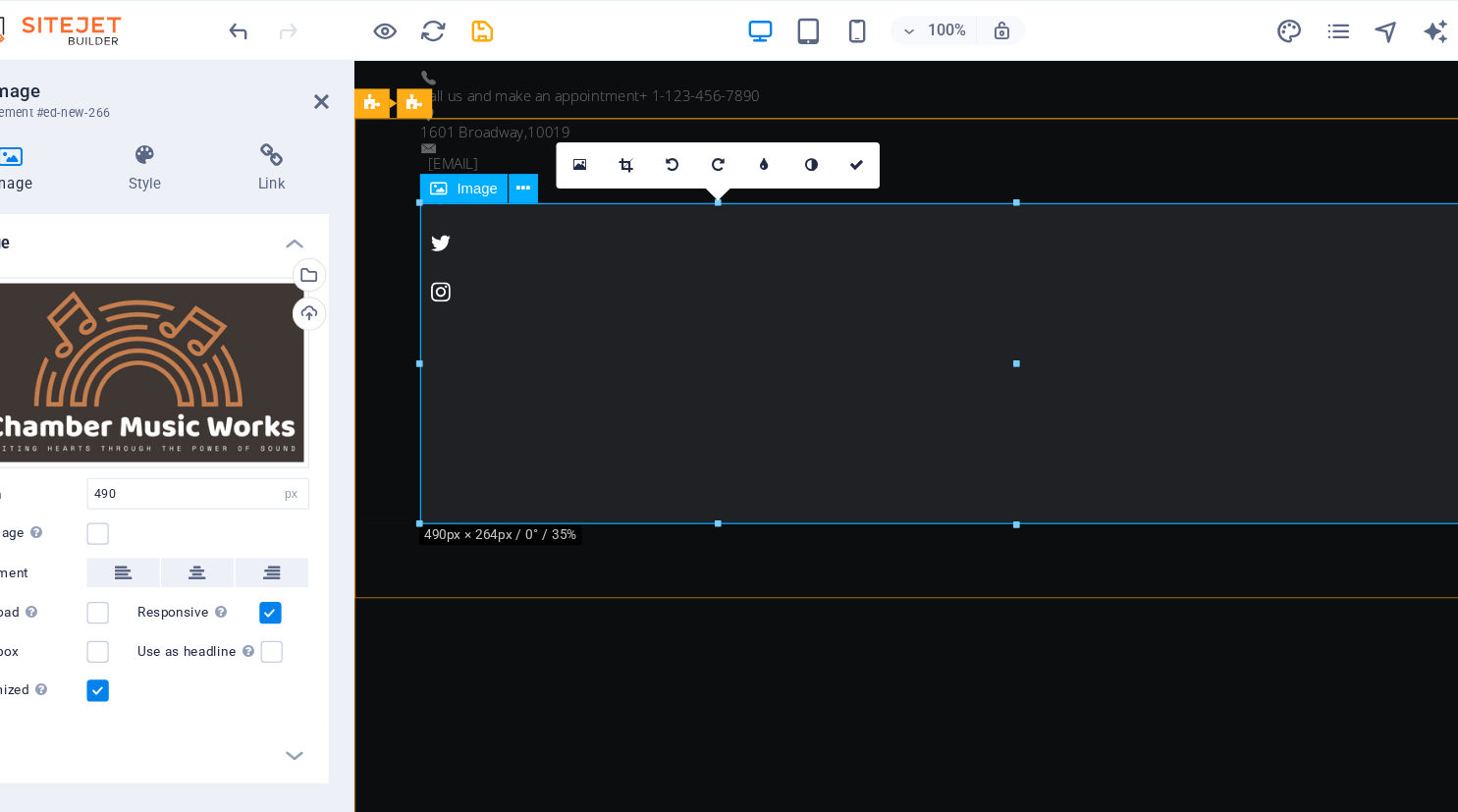 drag, startPoint x: 1311, startPoint y: 352, endPoint x: 770, endPoint y: 297, distance: 543.7886 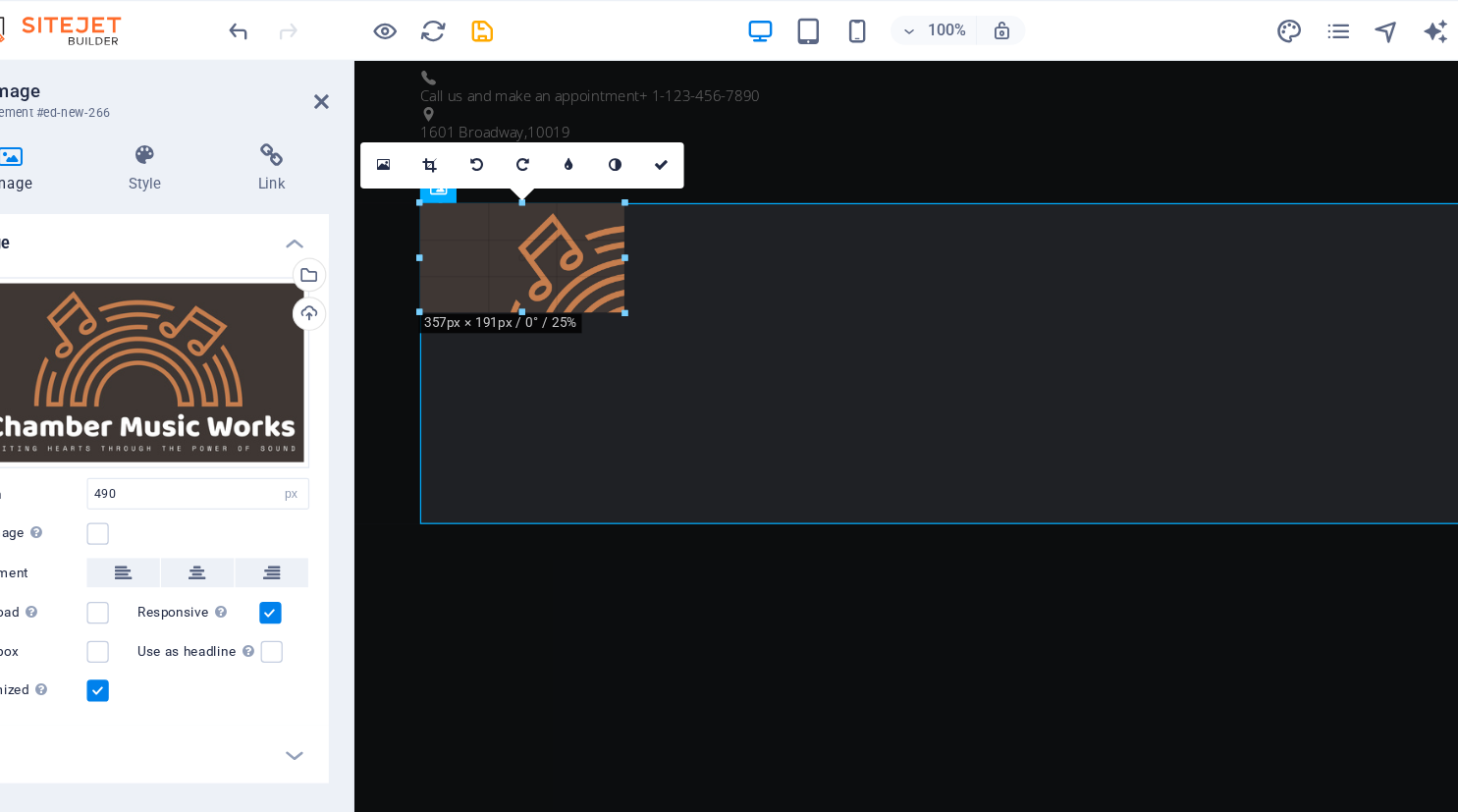drag, startPoint x: 959, startPoint y: 295, endPoint x: 639, endPoint y: 186, distance: 338.05473 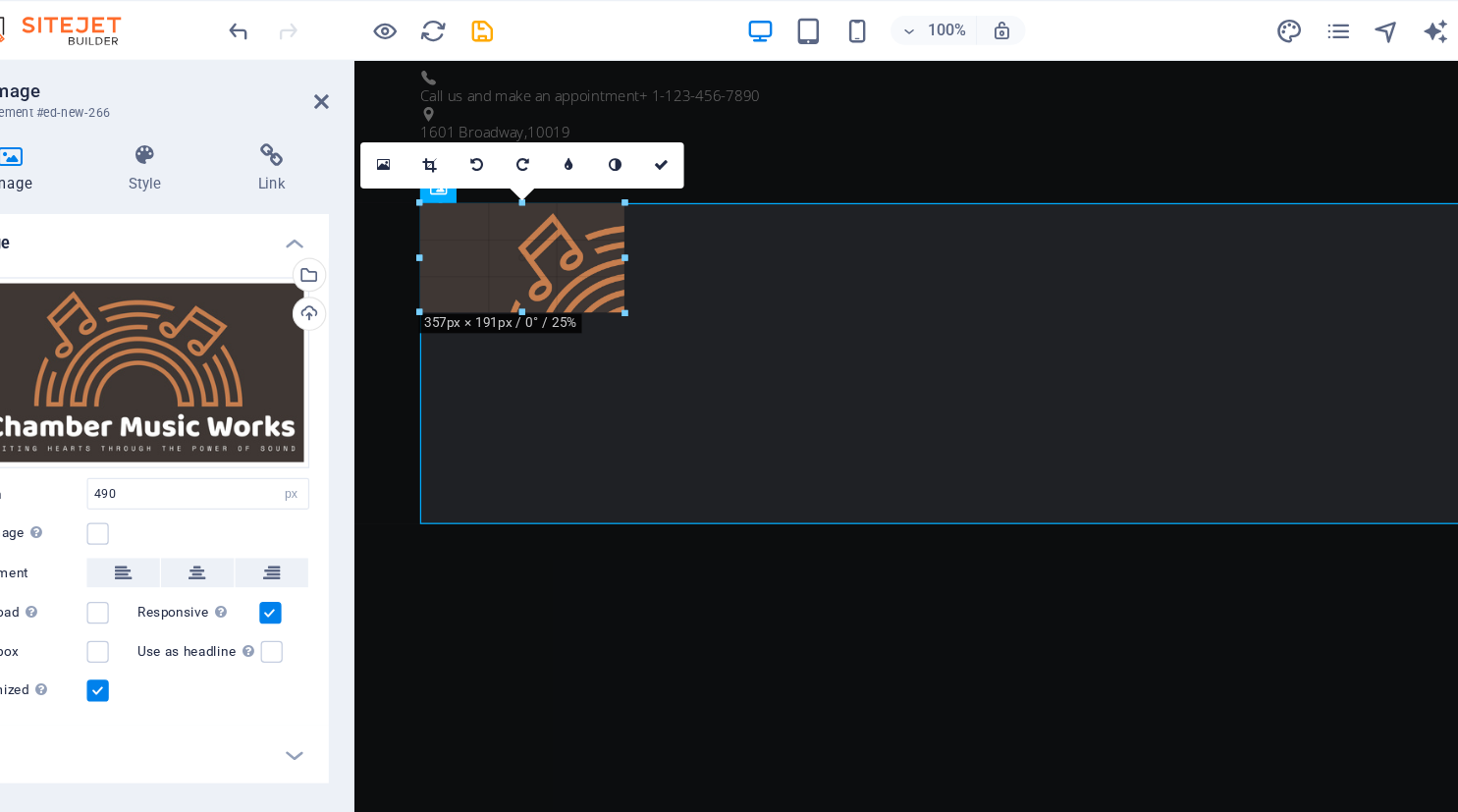 type on "199" 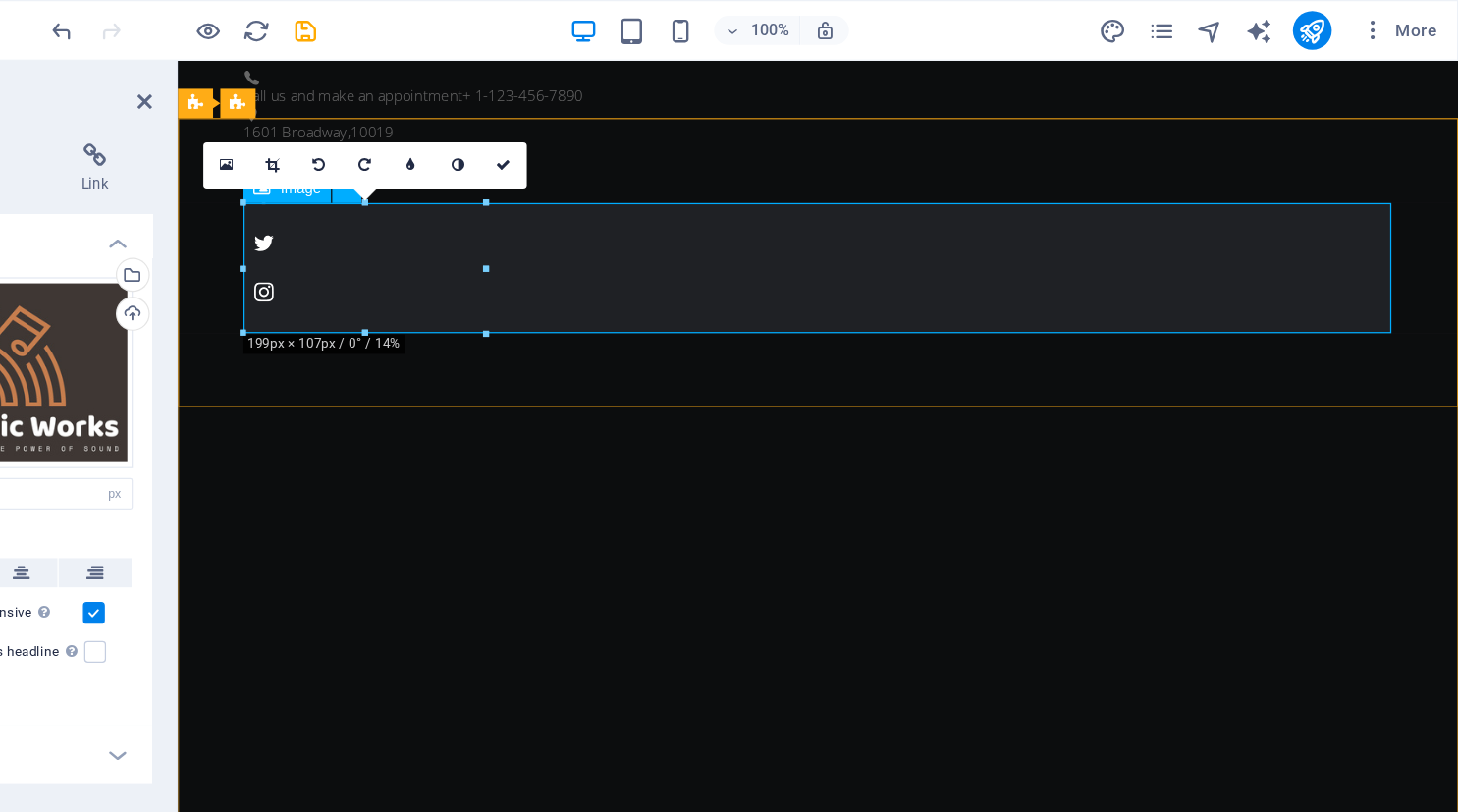 click at bounding box center (695, 1123) 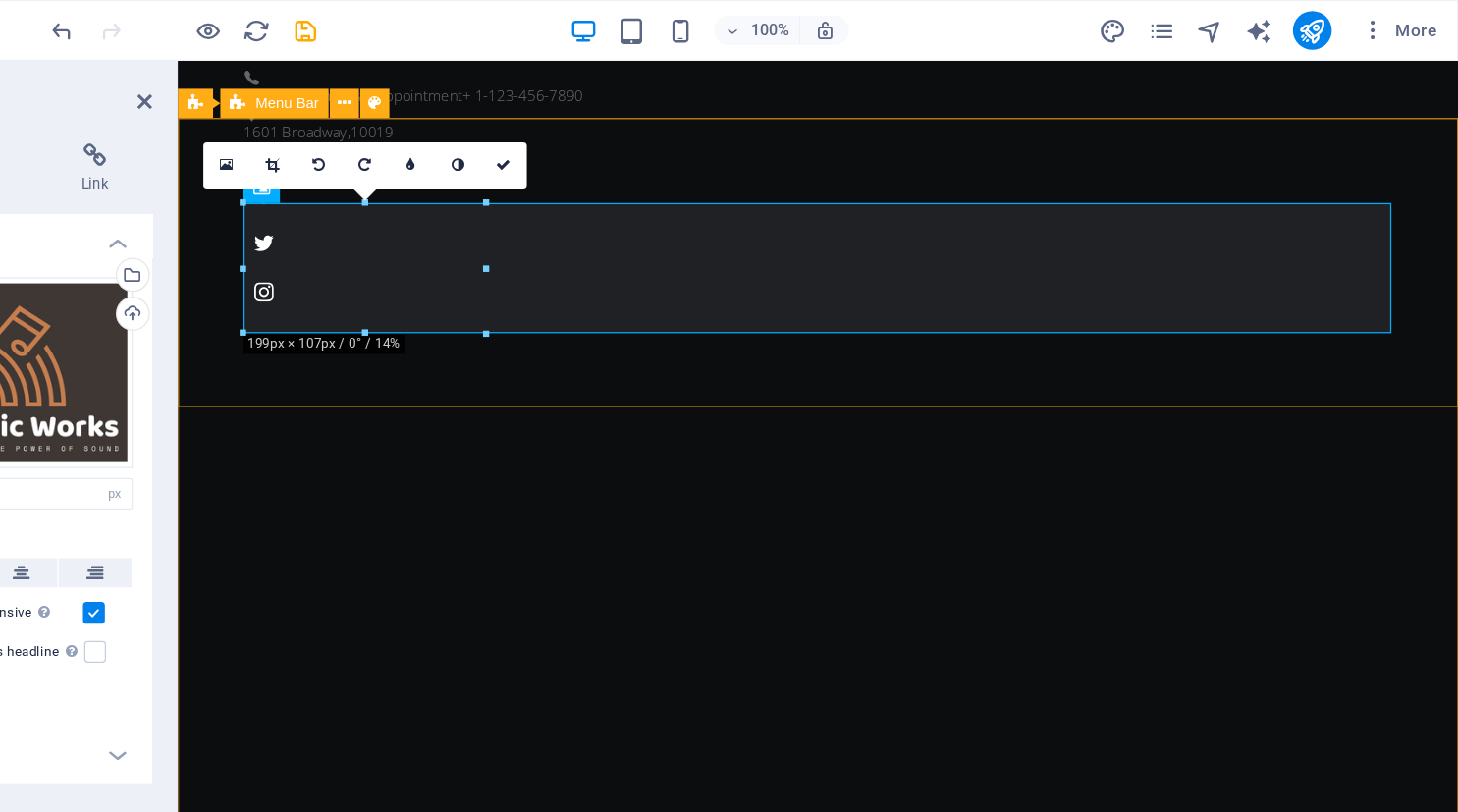 click on "Home About us Service Pricing Gallery Contact" at bounding box center [694, 1119] 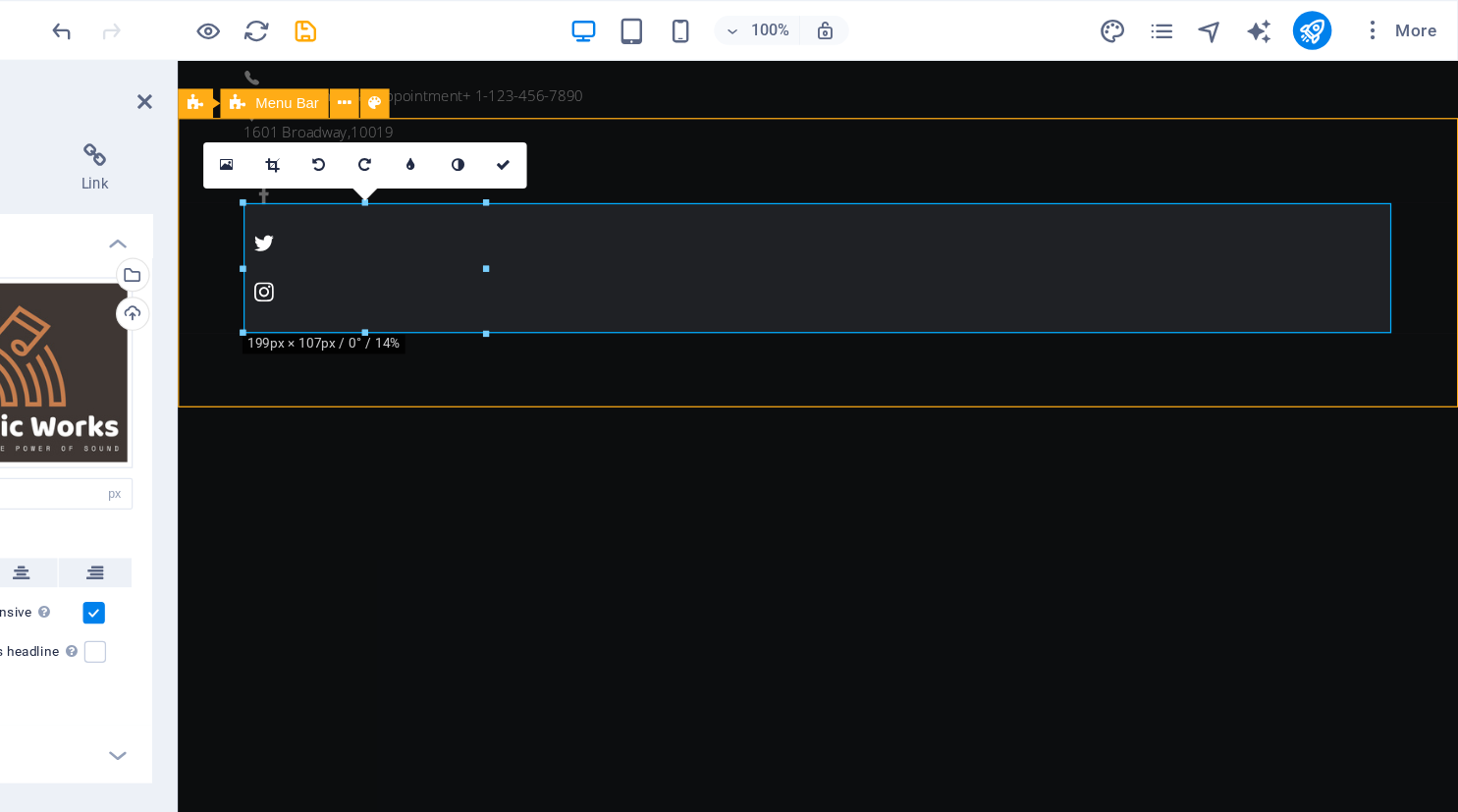 click on "Home About us Service Pricing Gallery Contact" at bounding box center [694, 1119] 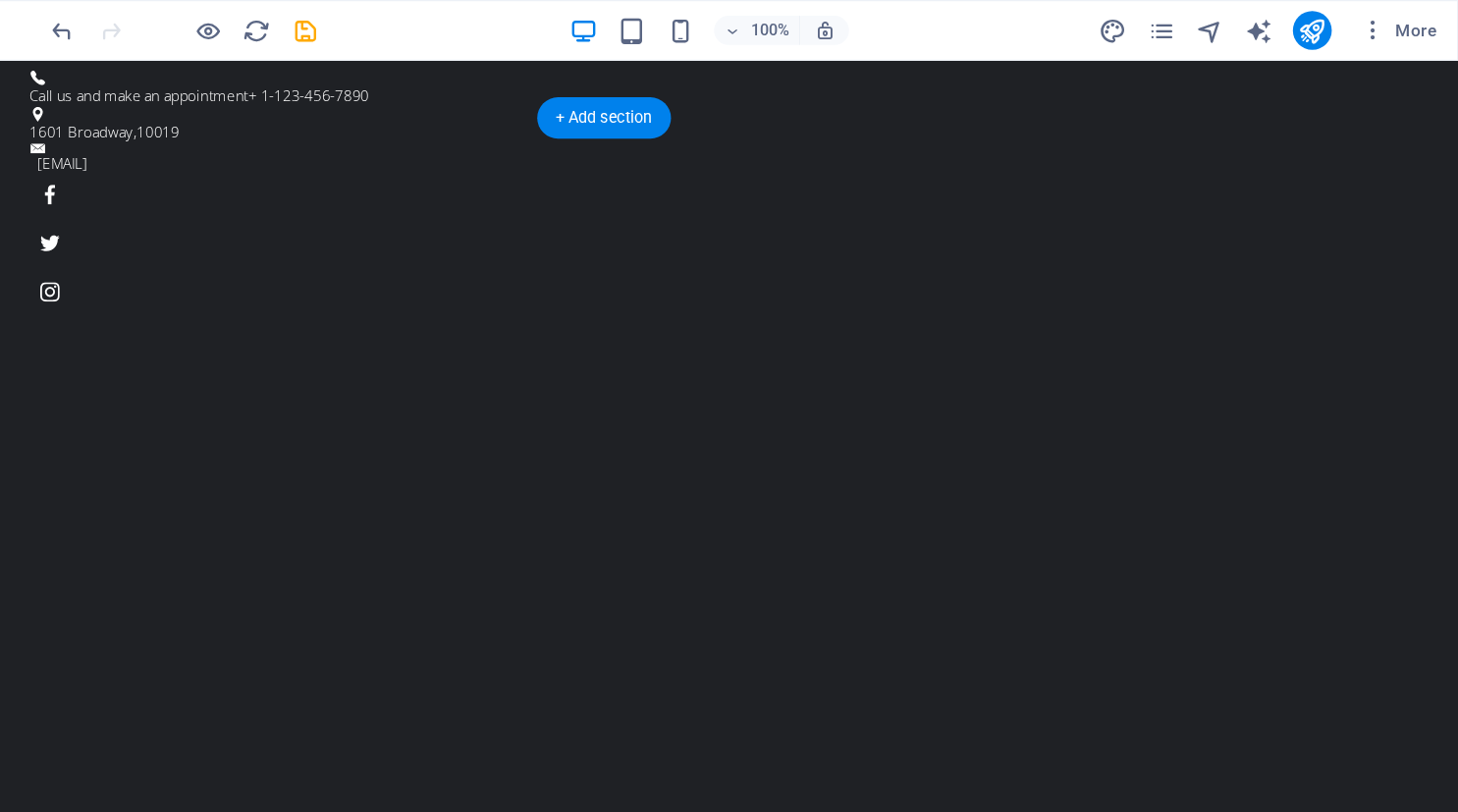 drag, startPoint x: 217, startPoint y: 296, endPoint x: 568, endPoint y: 240, distance: 355.4392 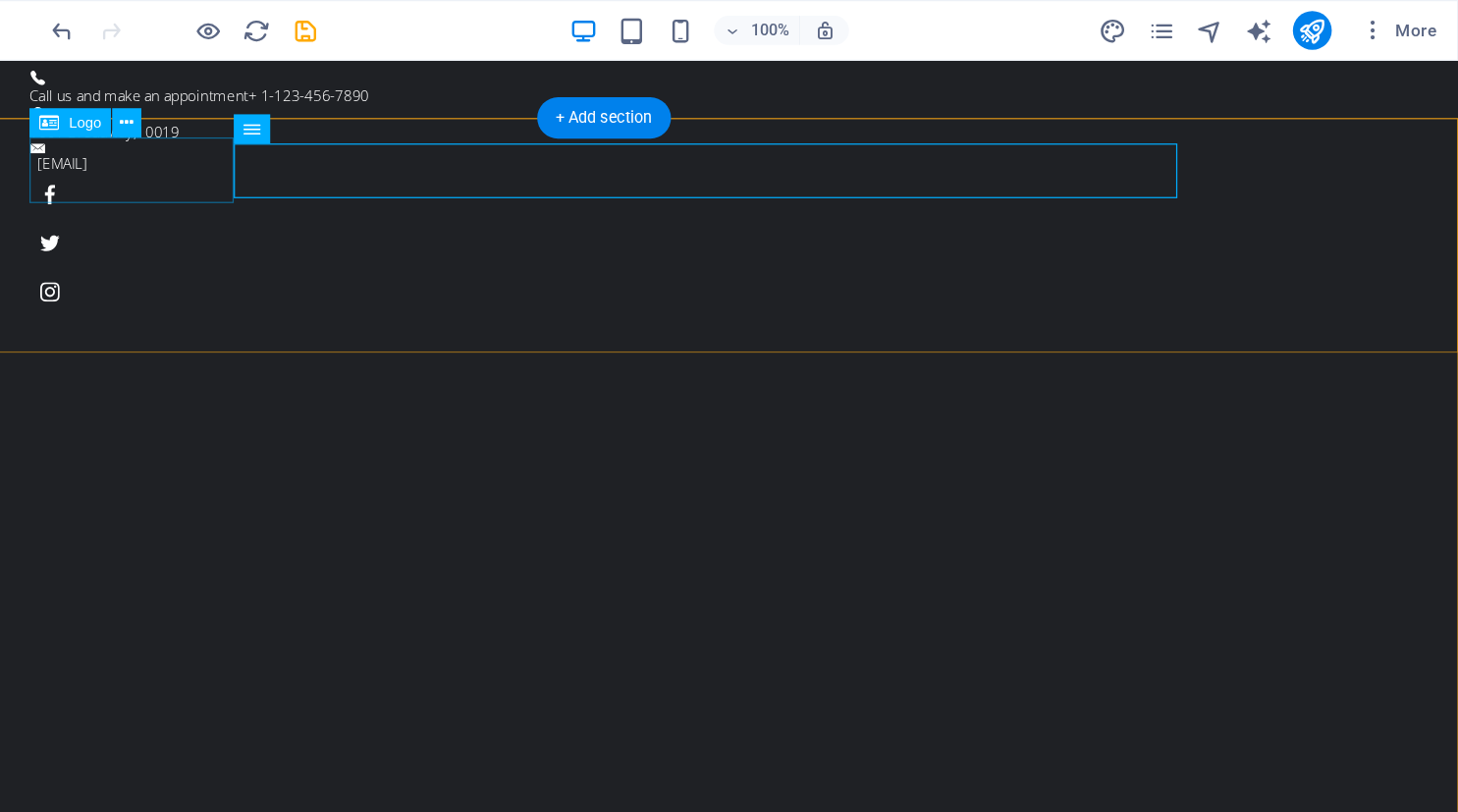 click at bounding box center (441, 1045) 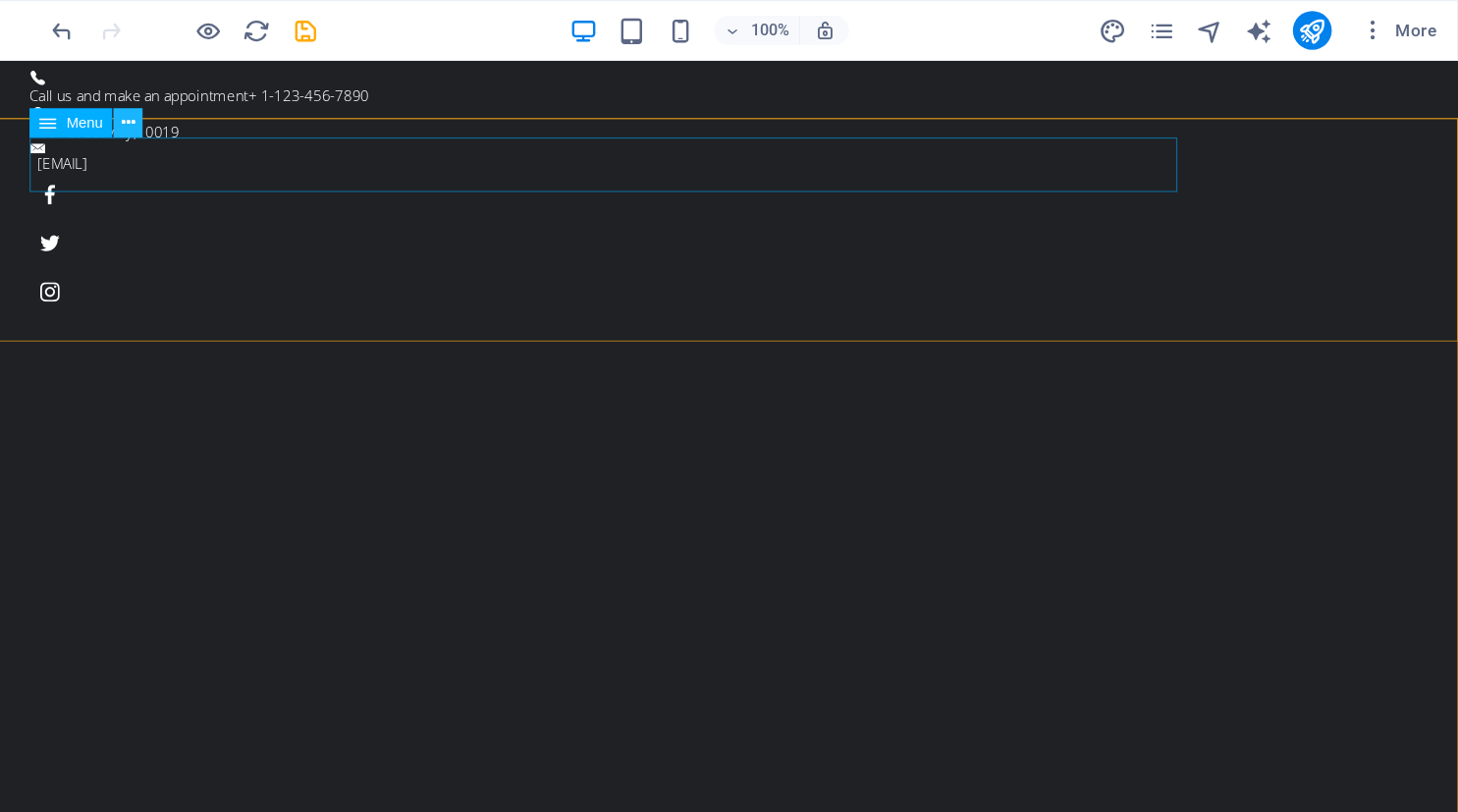 click at bounding box center [384, 99] 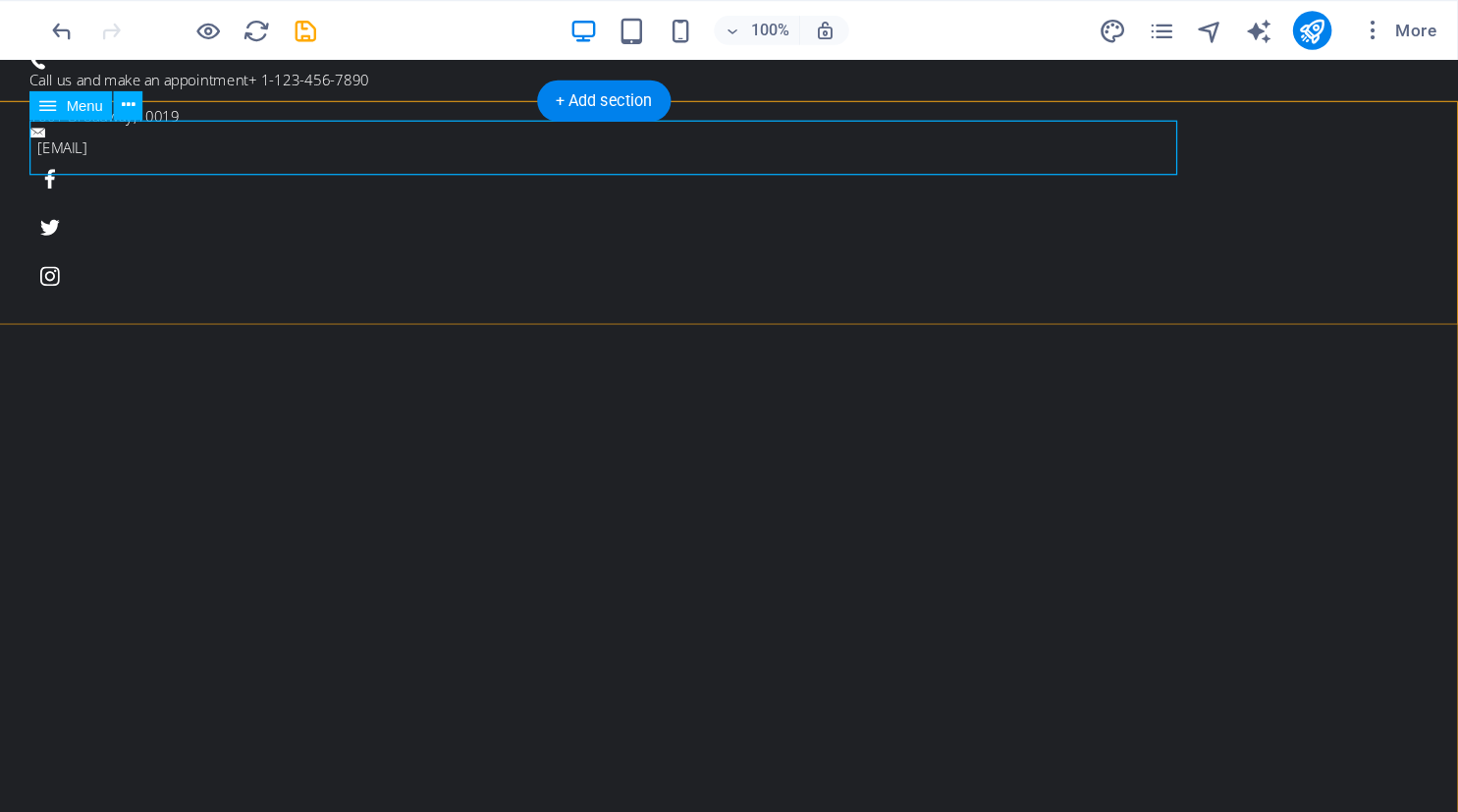 scroll, scrollTop: 15, scrollLeft: 0, axis: vertical 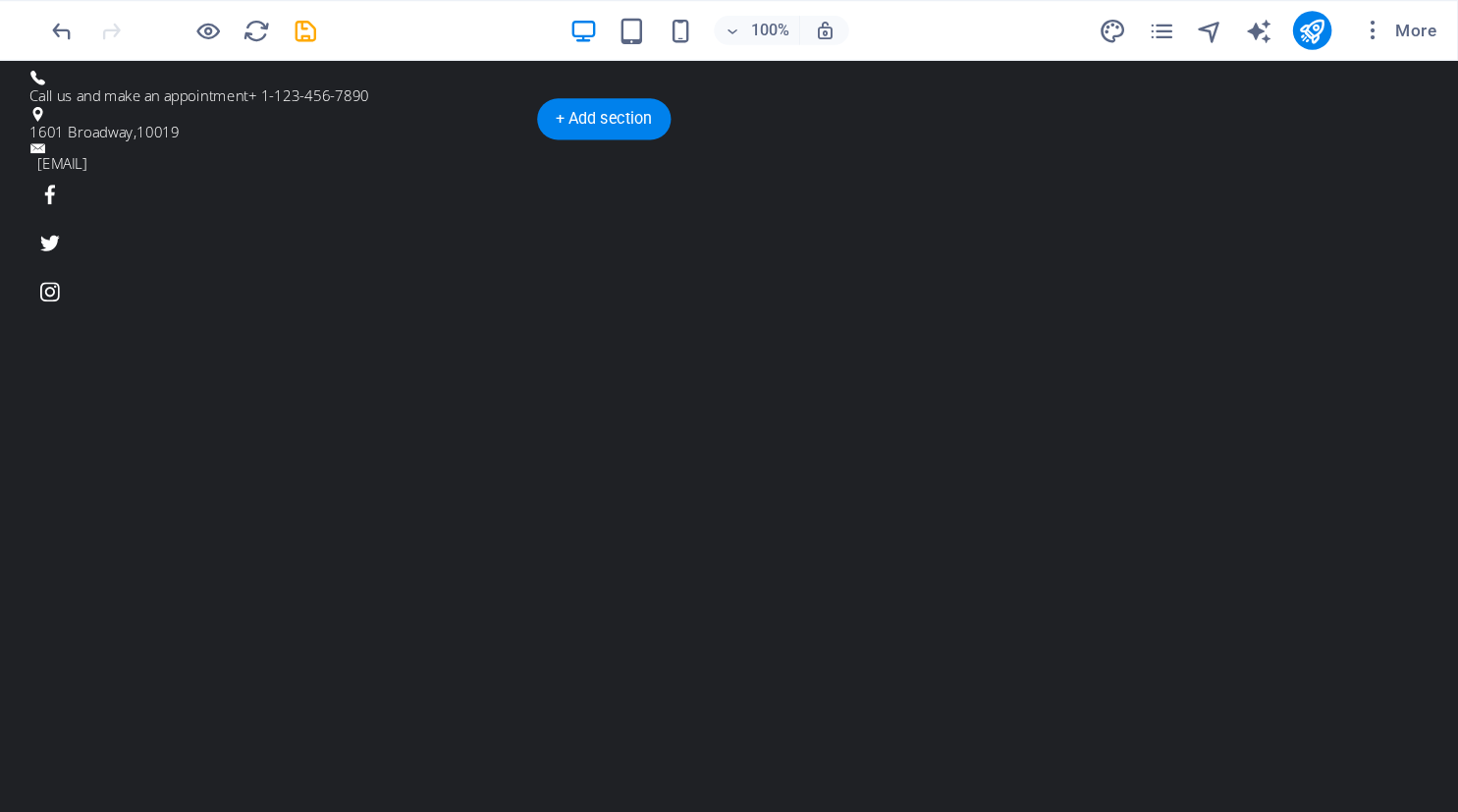 drag, startPoint x: 125, startPoint y: 115, endPoint x: 308, endPoint y: 219, distance: 210.48753 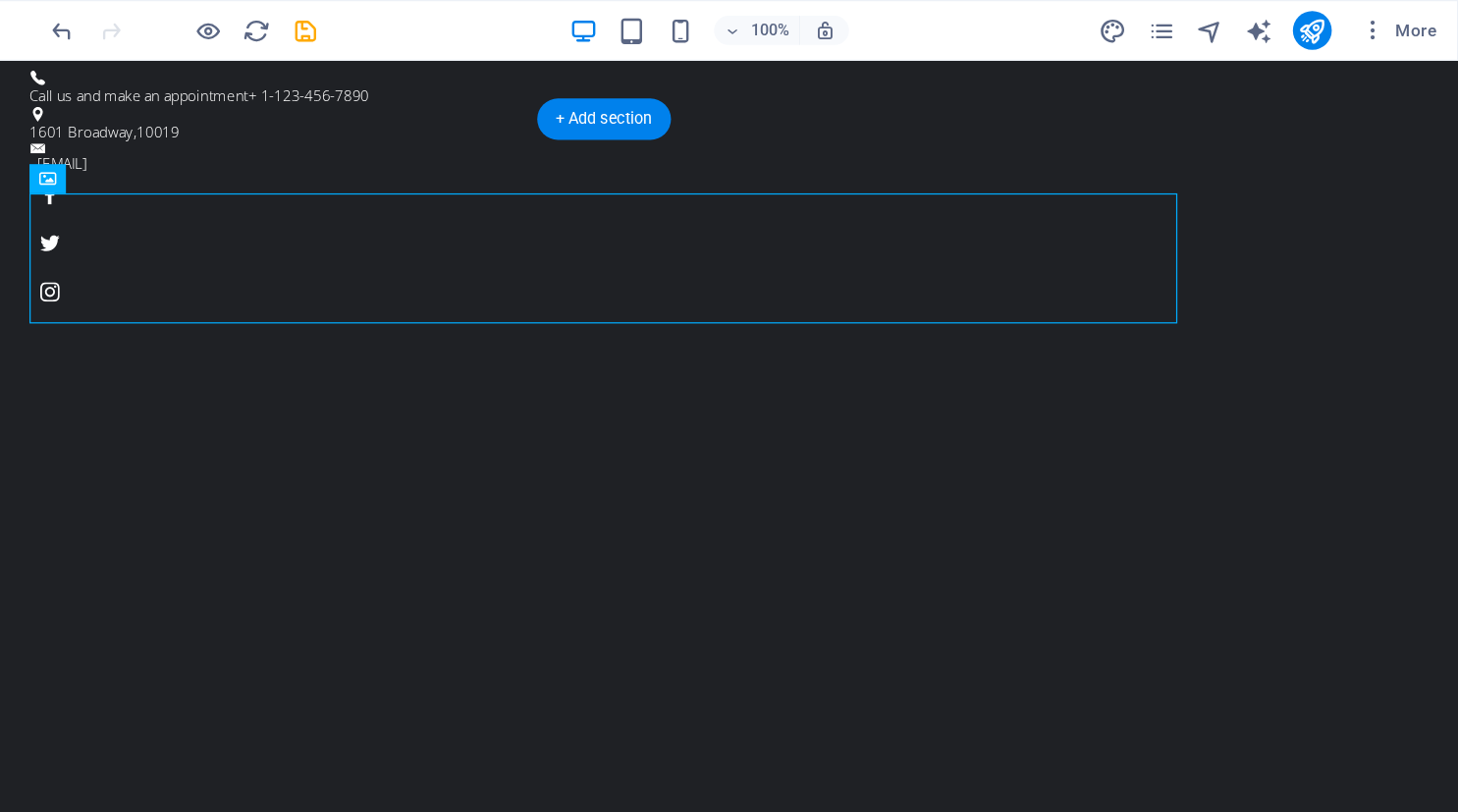 click on "Home About us Service Pricing Gallery Contact" at bounding box center [441, 1040] 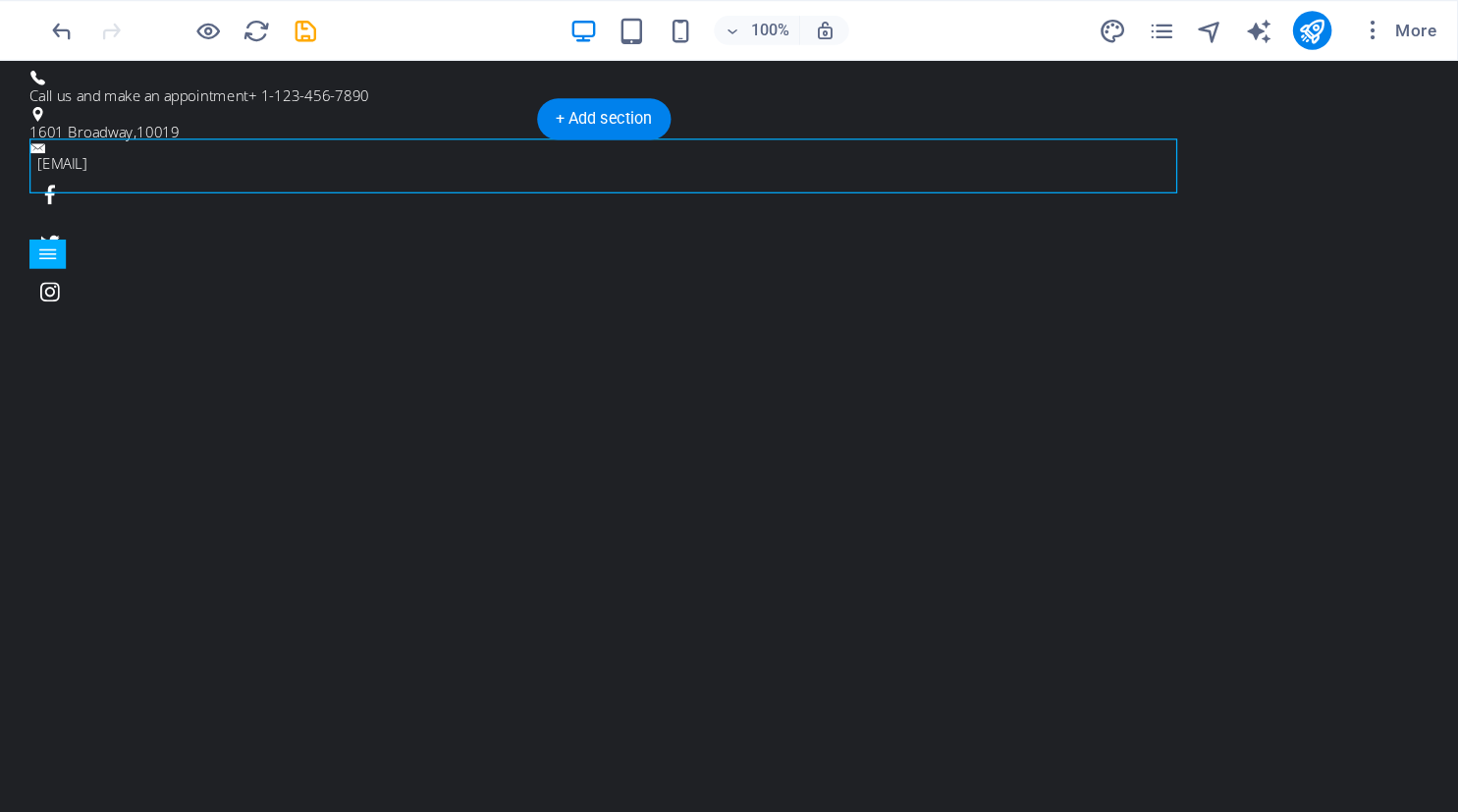 click on "Home About us Service Pricing Gallery Contact" at bounding box center (441, 1040) 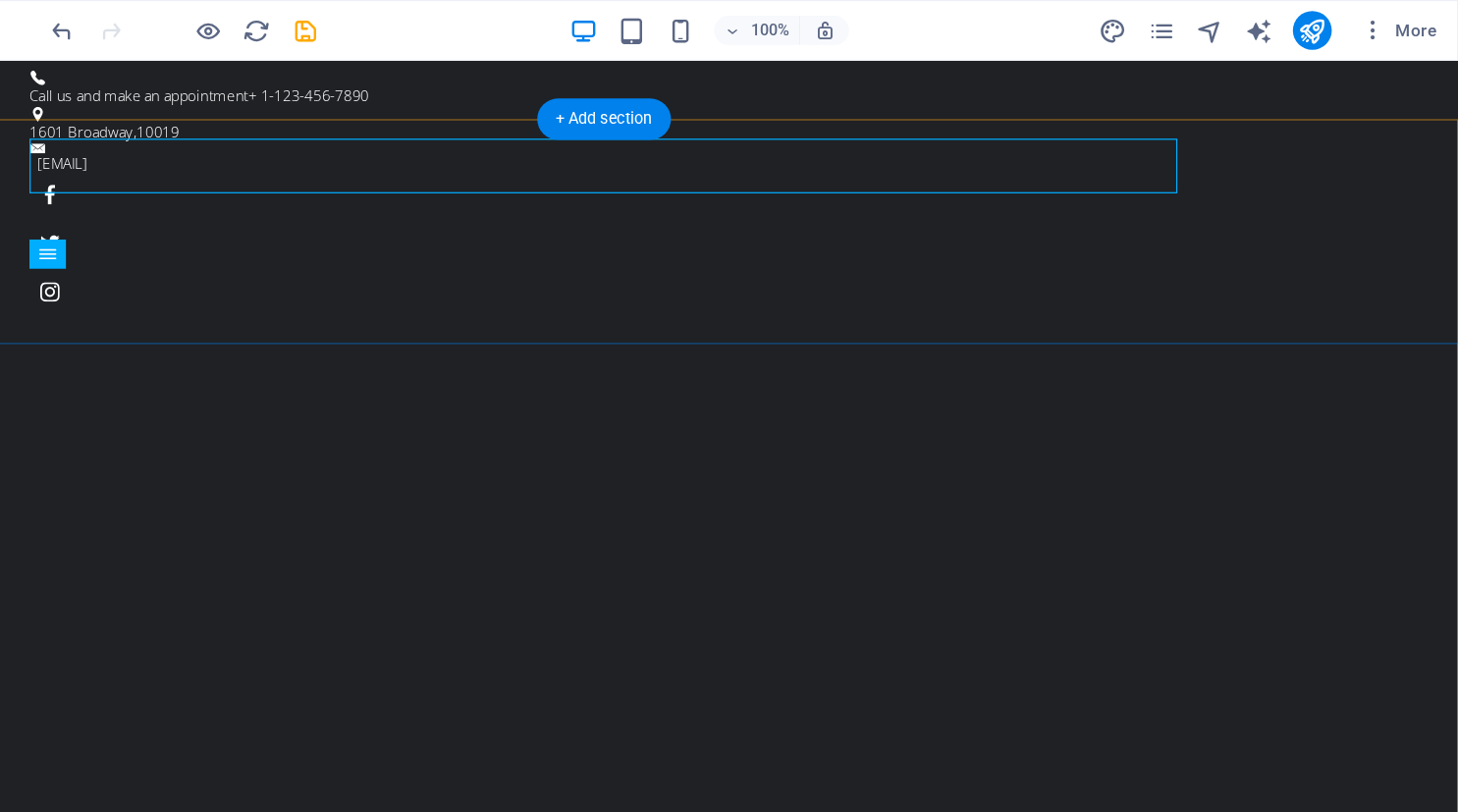 click on "Chamber music works Uniting hearts through the power of sound Learn more" at bounding box center [440, 1351] 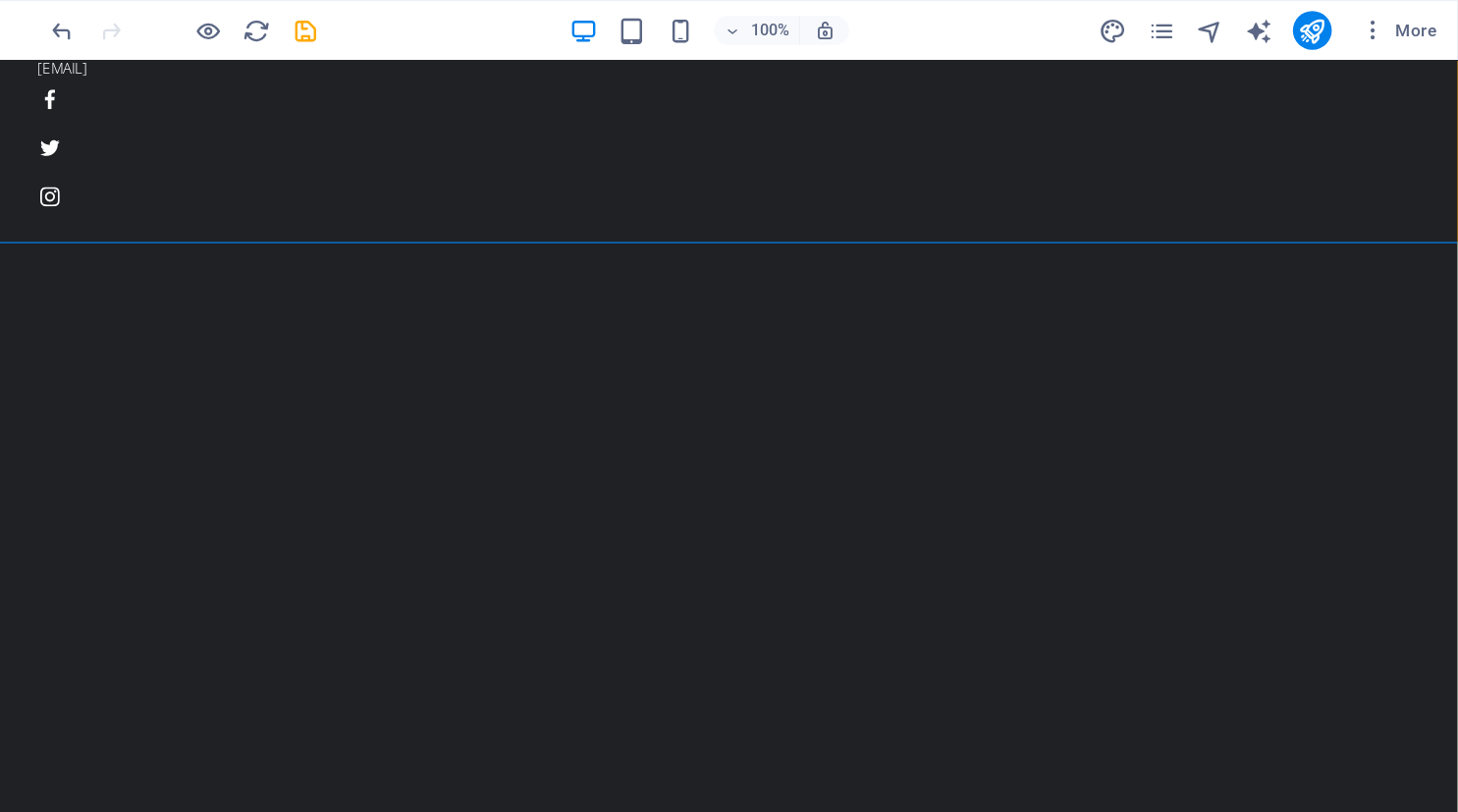 scroll, scrollTop: 0, scrollLeft: 0, axis: both 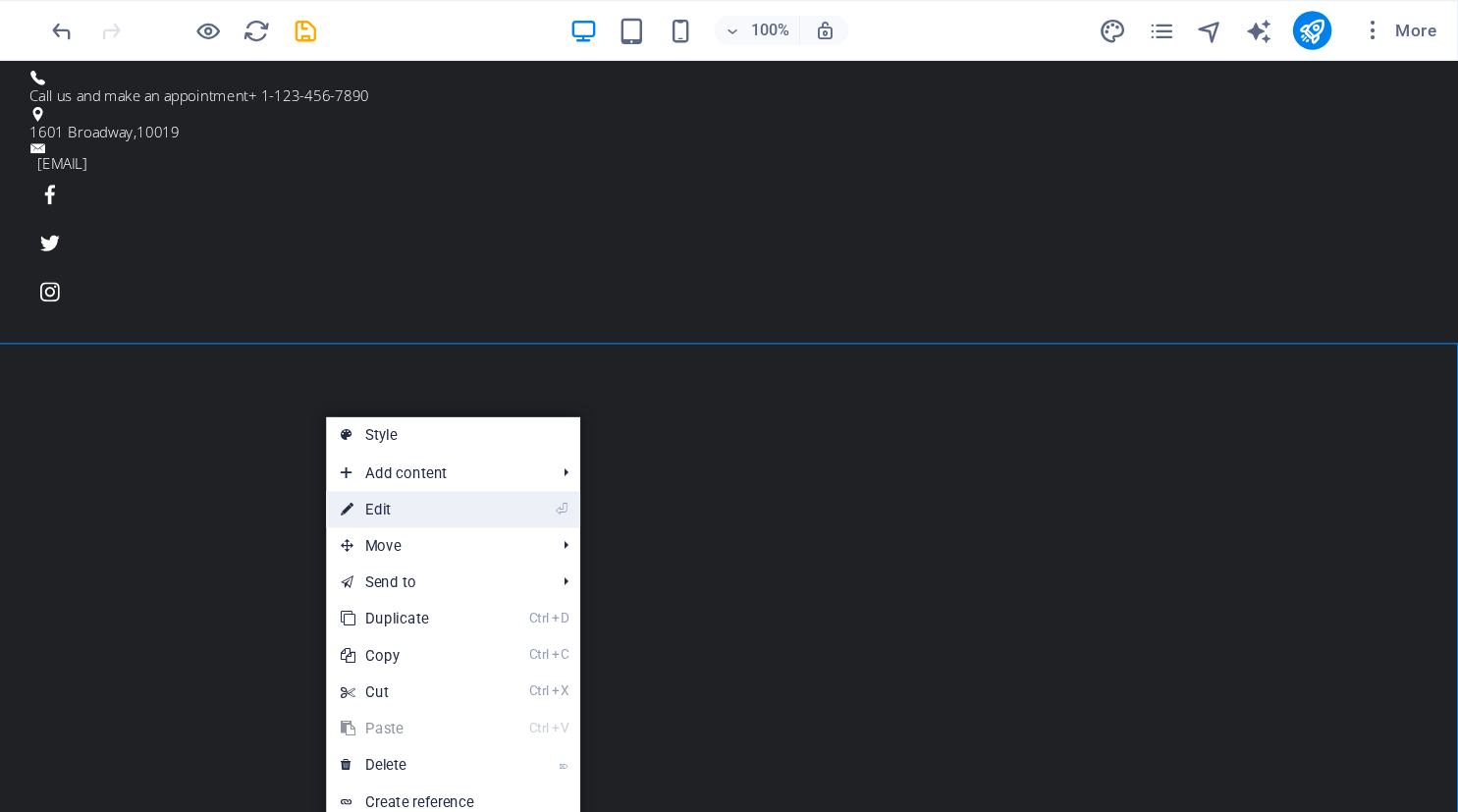 click on "⏎  Edit" at bounding box center (610, 411) 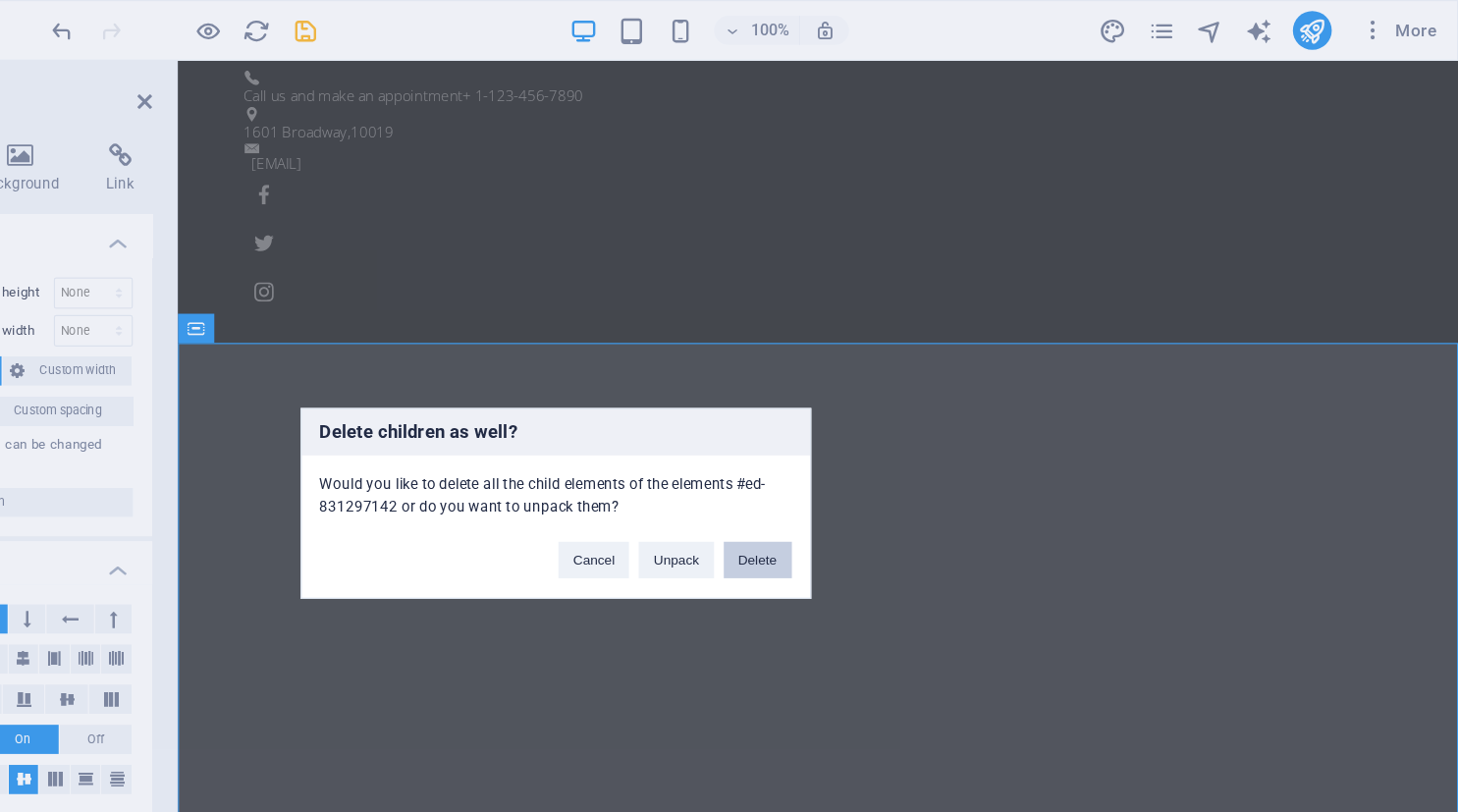 click on "Delete" at bounding box center [892, 452] 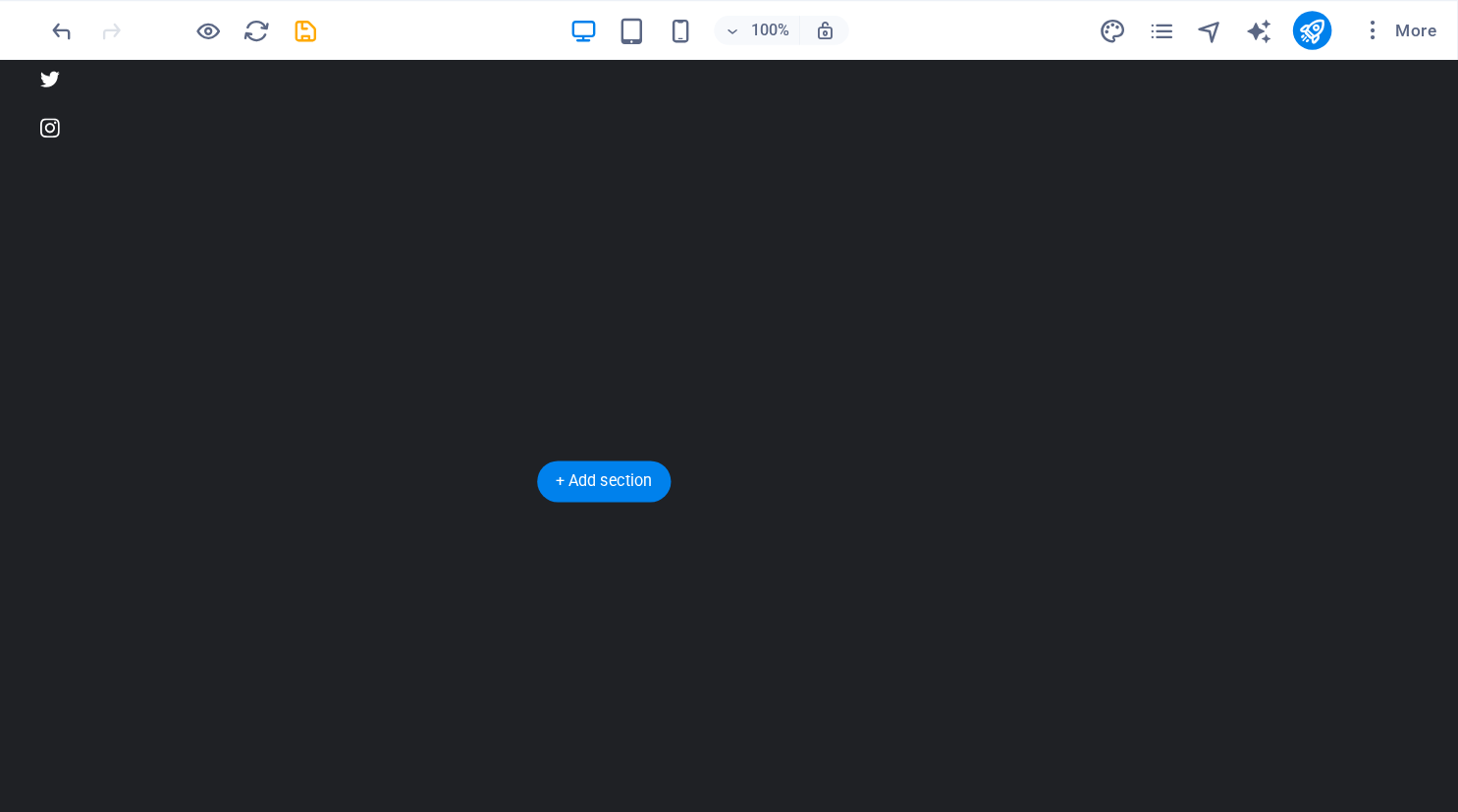 scroll, scrollTop: 0, scrollLeft: 0, axis: both 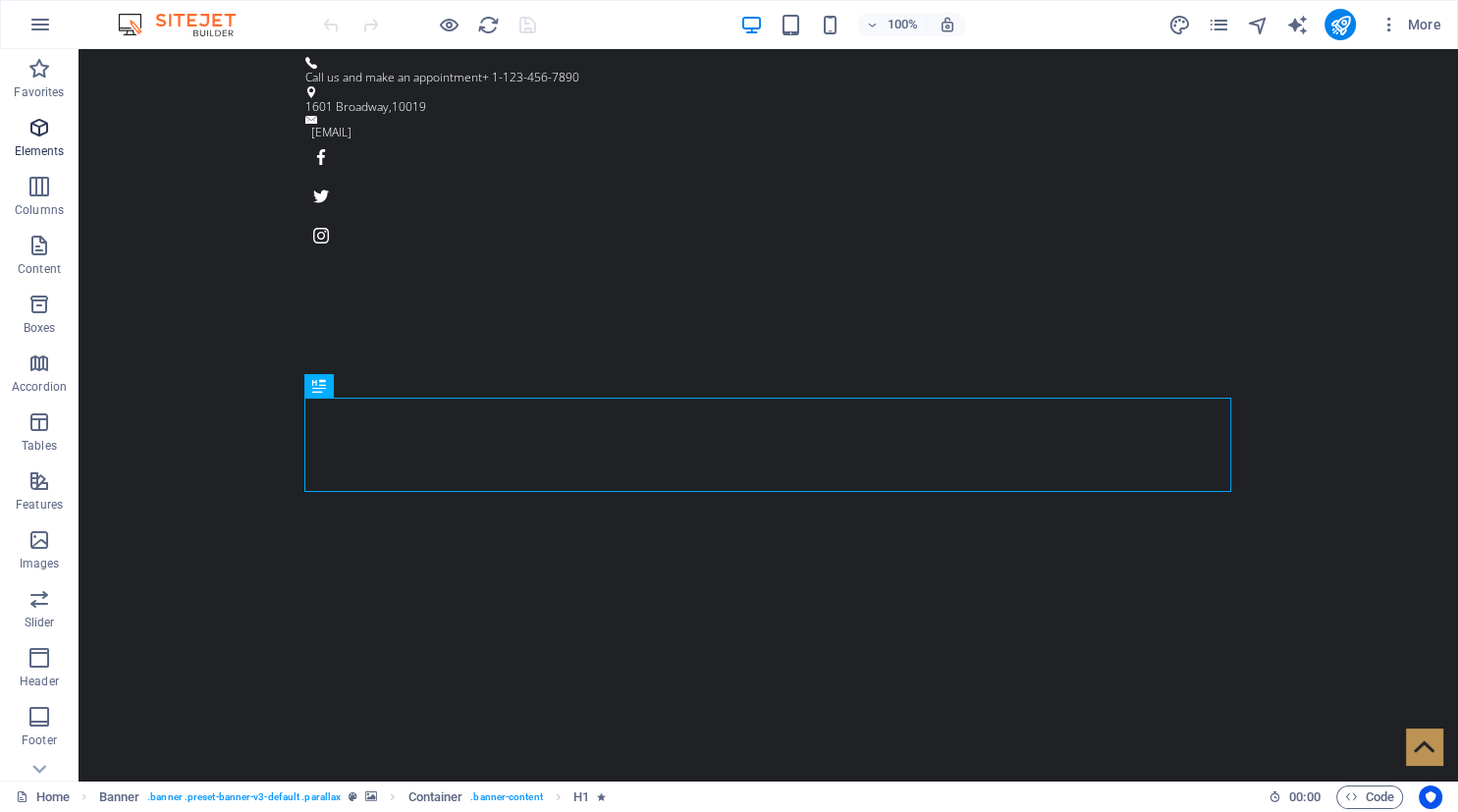 click on "Elements" at bounding box center (39, 139) 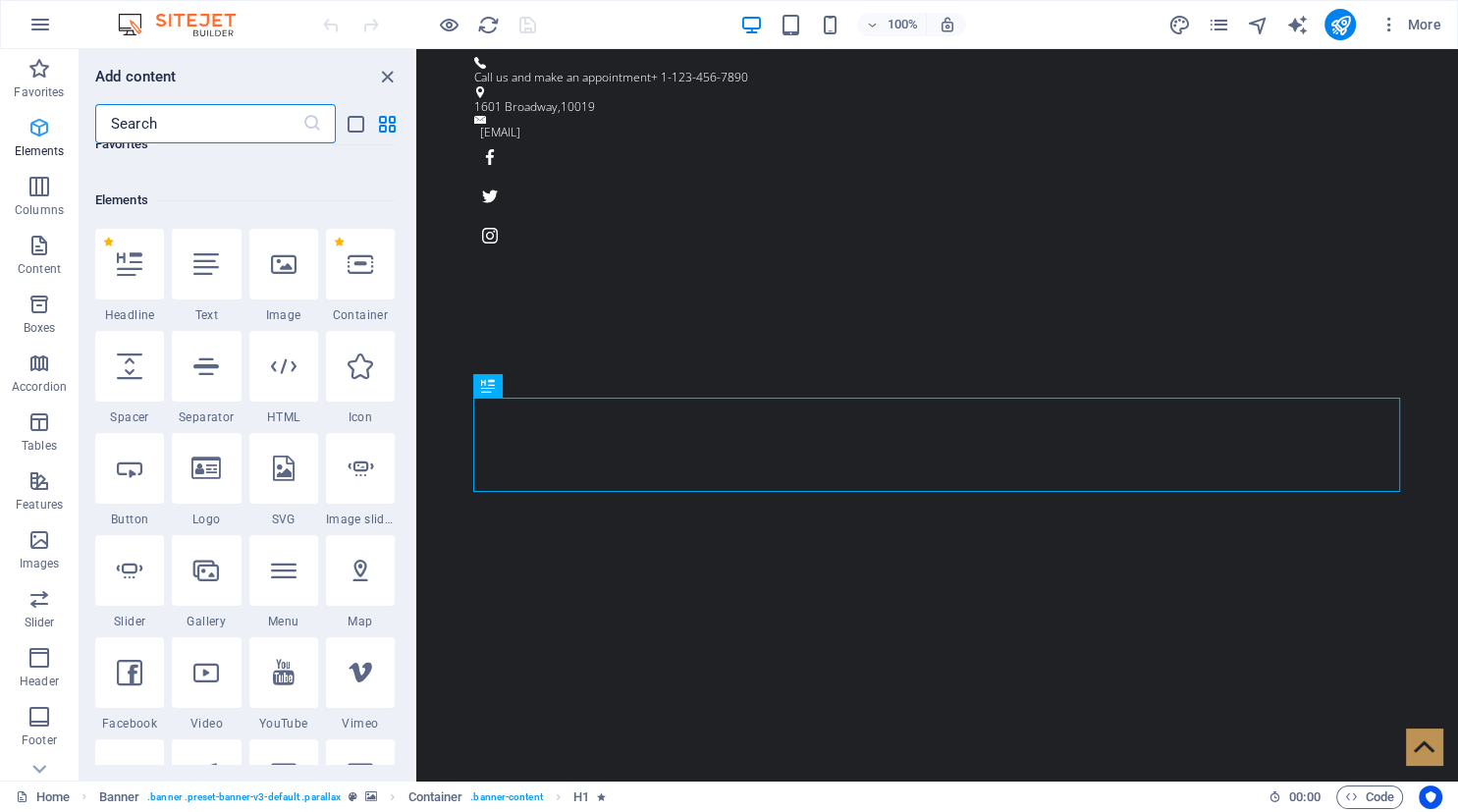 scroll, scrollTop: 208, scrollLeft: 0, axis: vertical 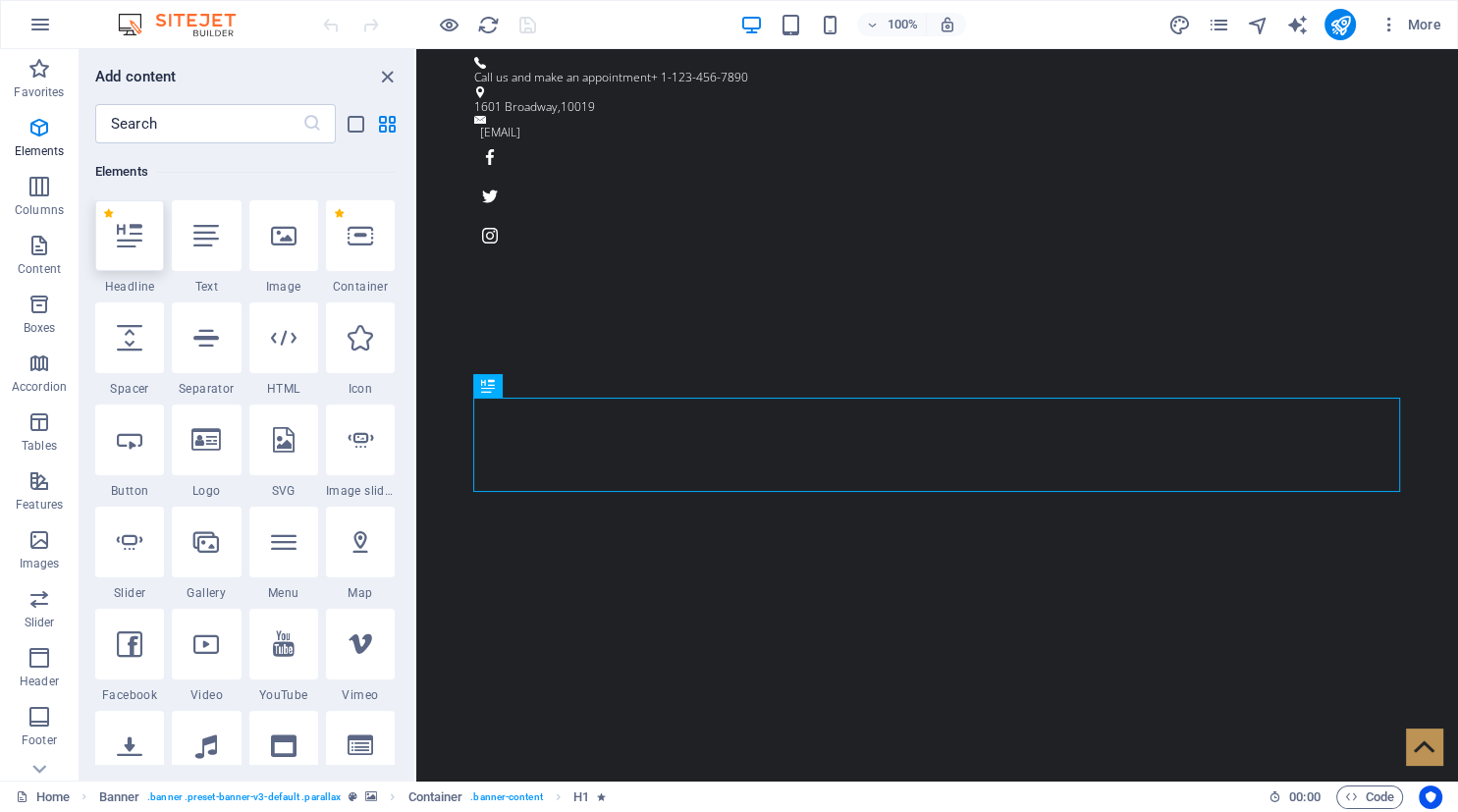 click at bounding box center (130, 236) 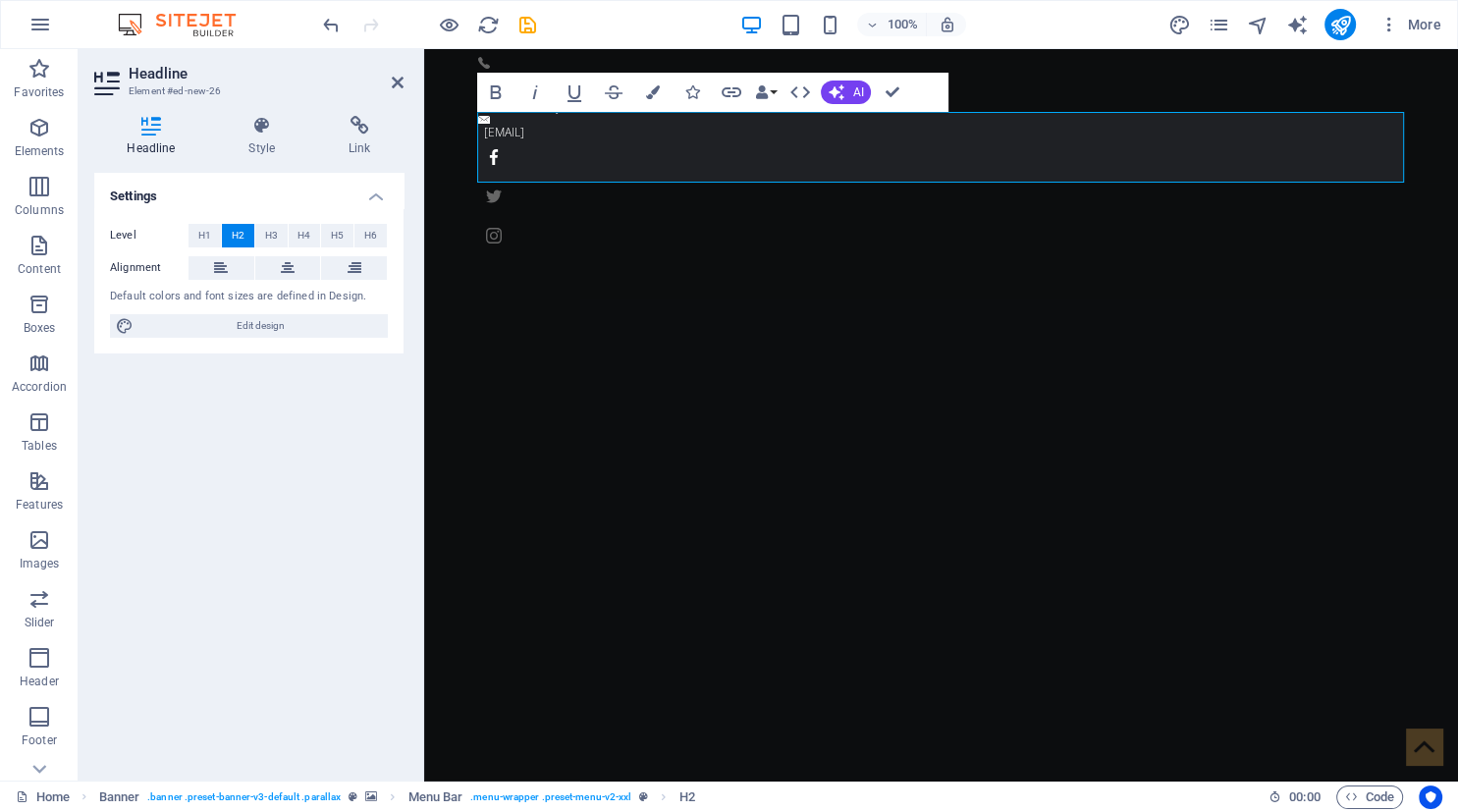 click on "Level H1 H2 H3 H4 H5 H6 Alignment Default colors and font sizes are defined in Design. Edit design" at bounding box center [248, 281] 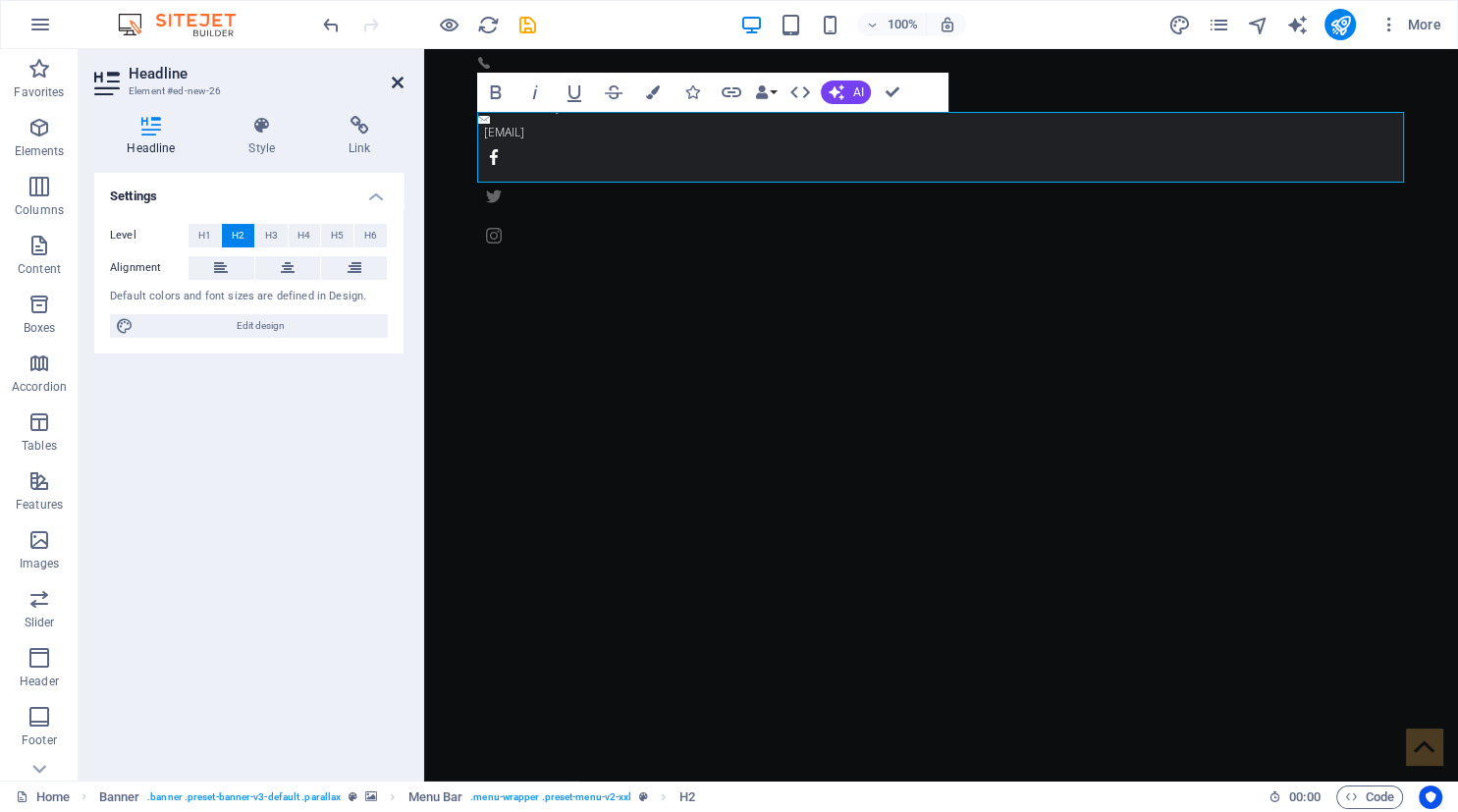 click at bounding box center (398, 82) 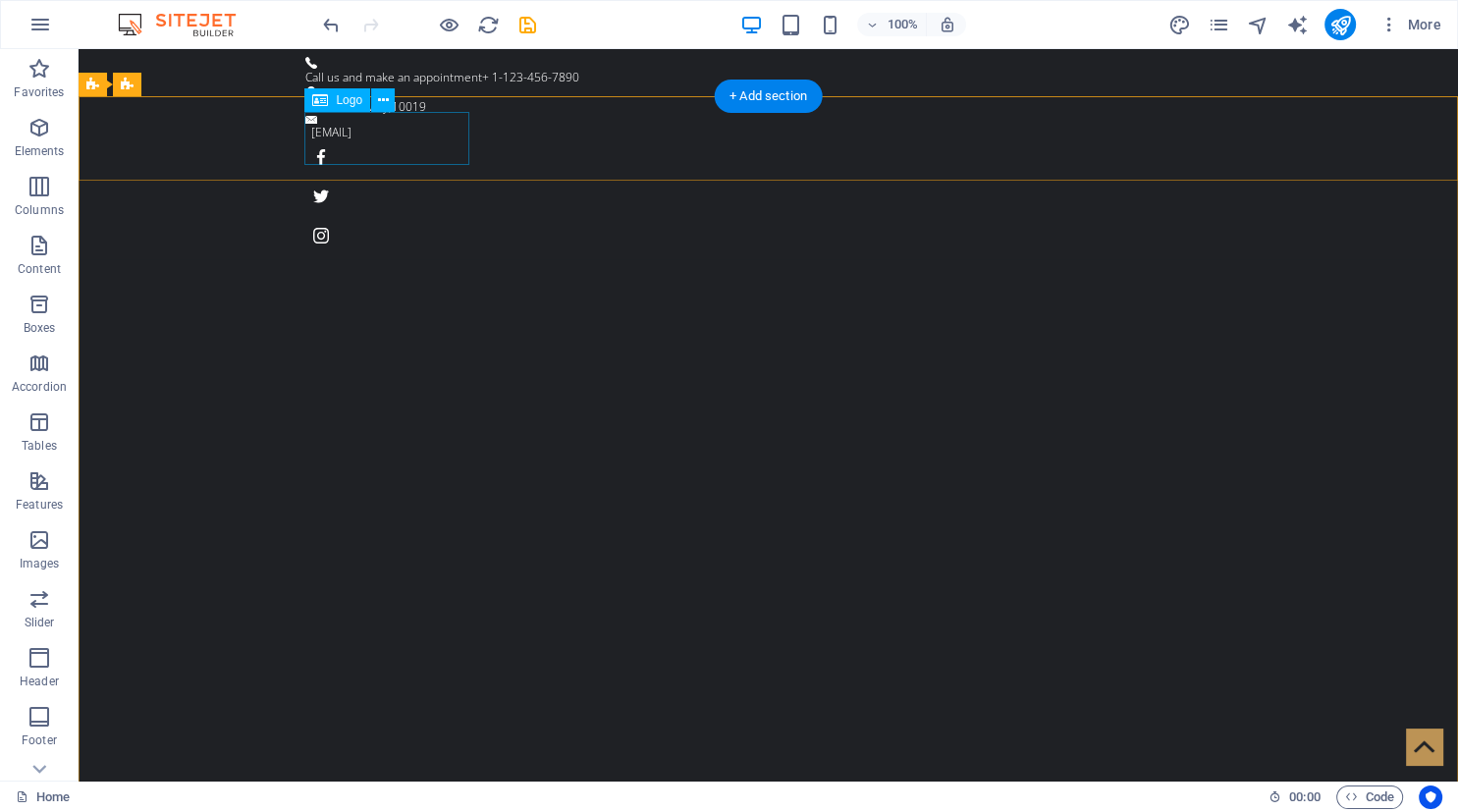 click at bounding box center (769, 1034) 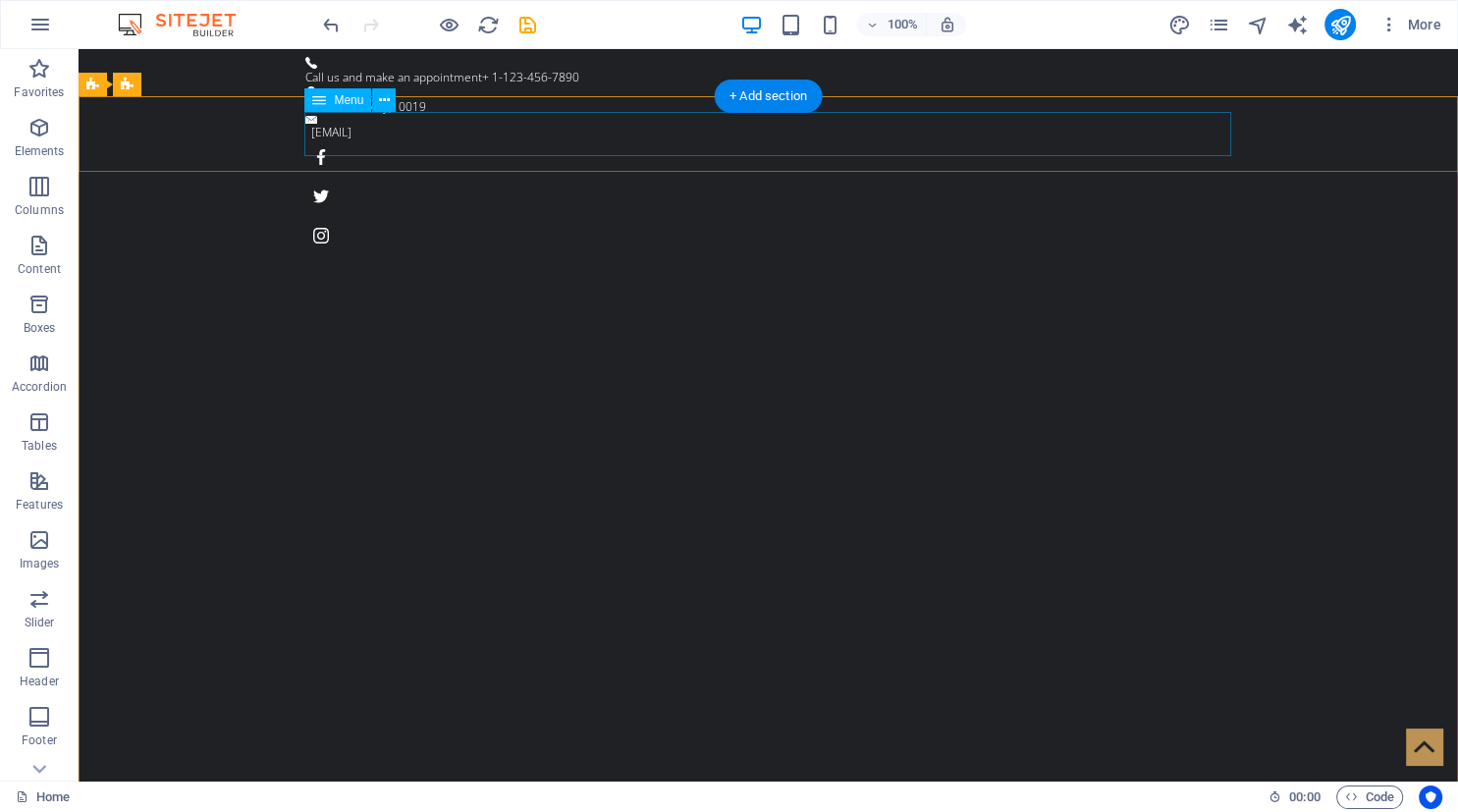 click on "Home About us Service Pricing Gallery Contact" at bounding box center (769, 1029) 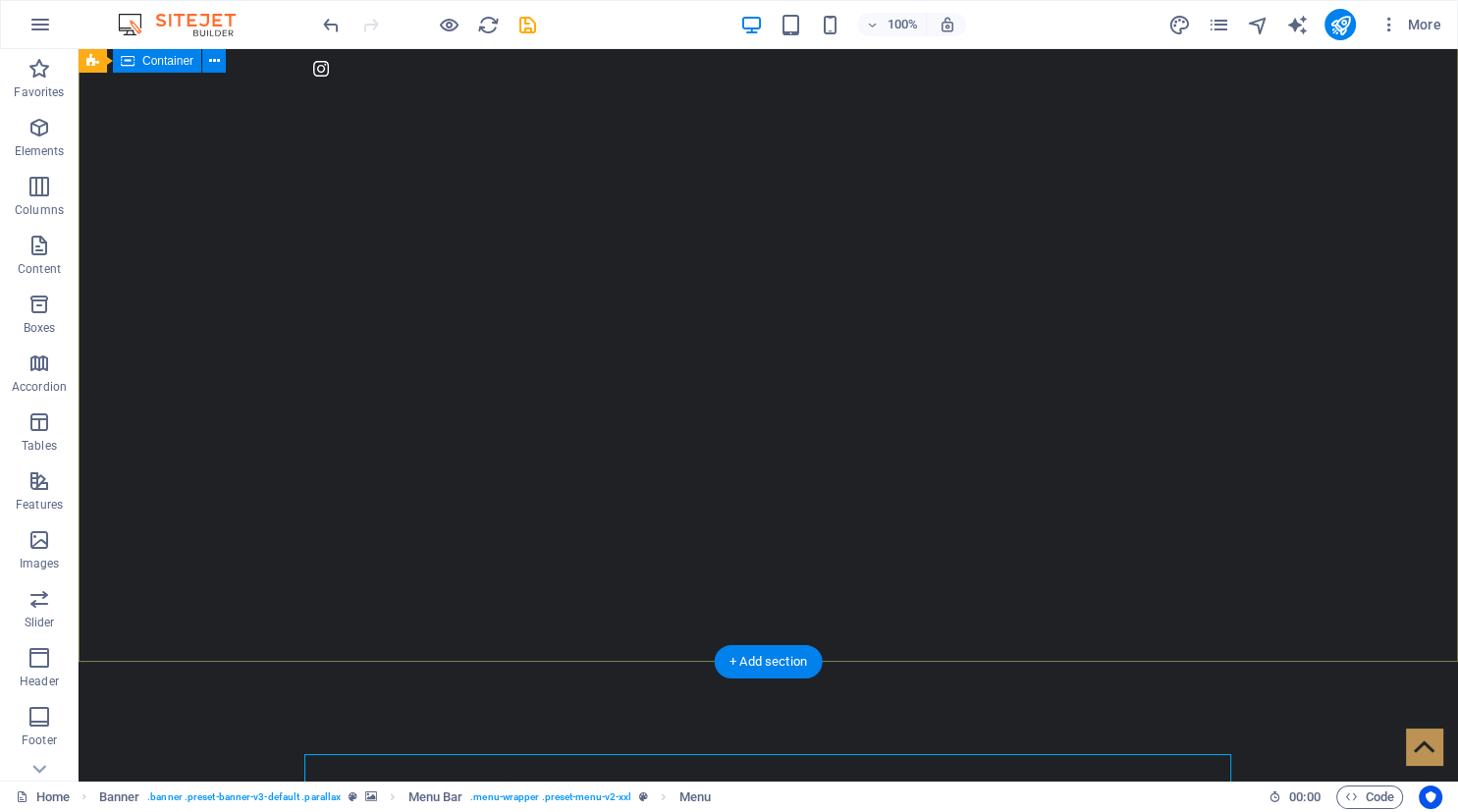scroll, scrollTop: 0, scrollLeft: 0, axis: both 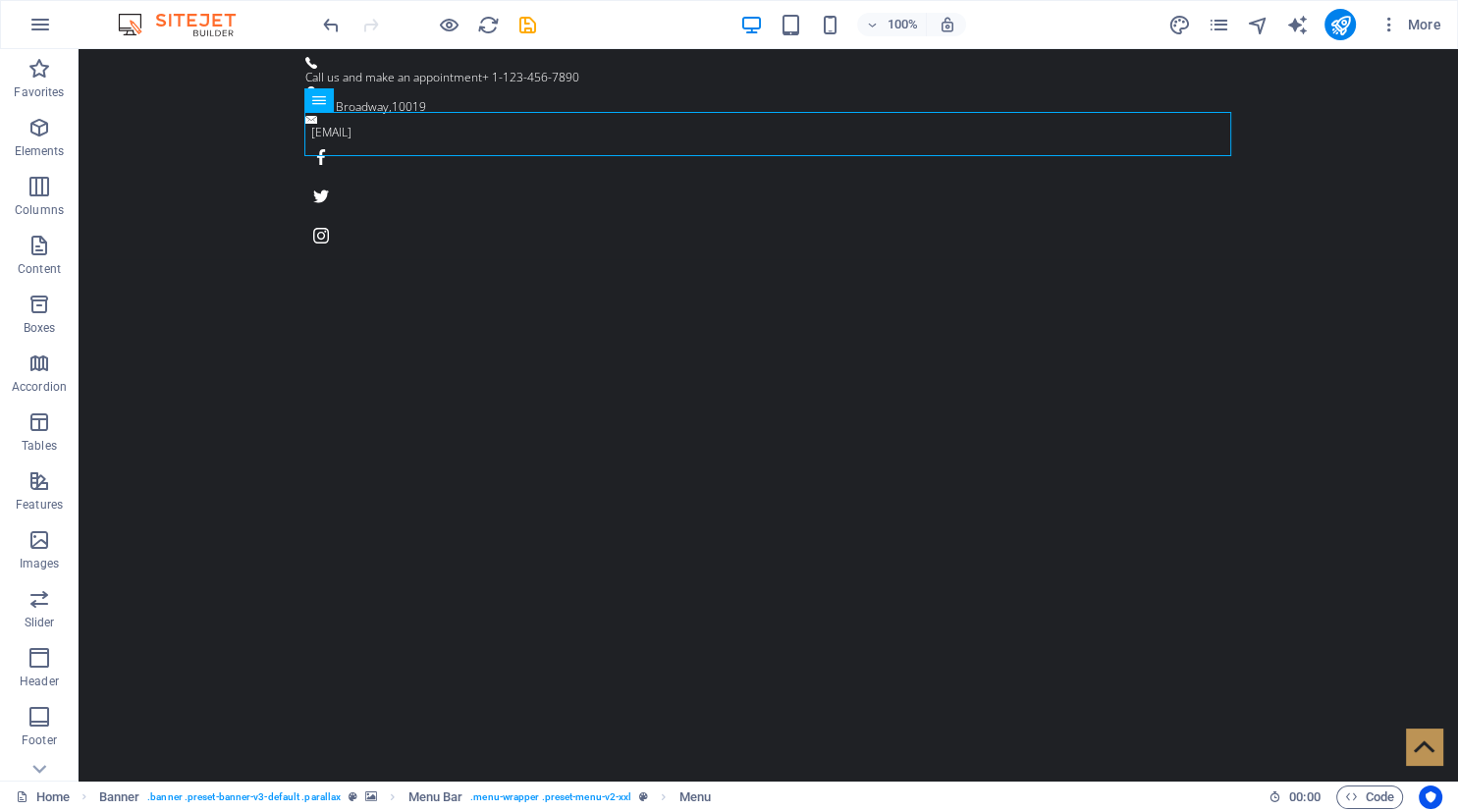 click at bounding box center (187, 25) 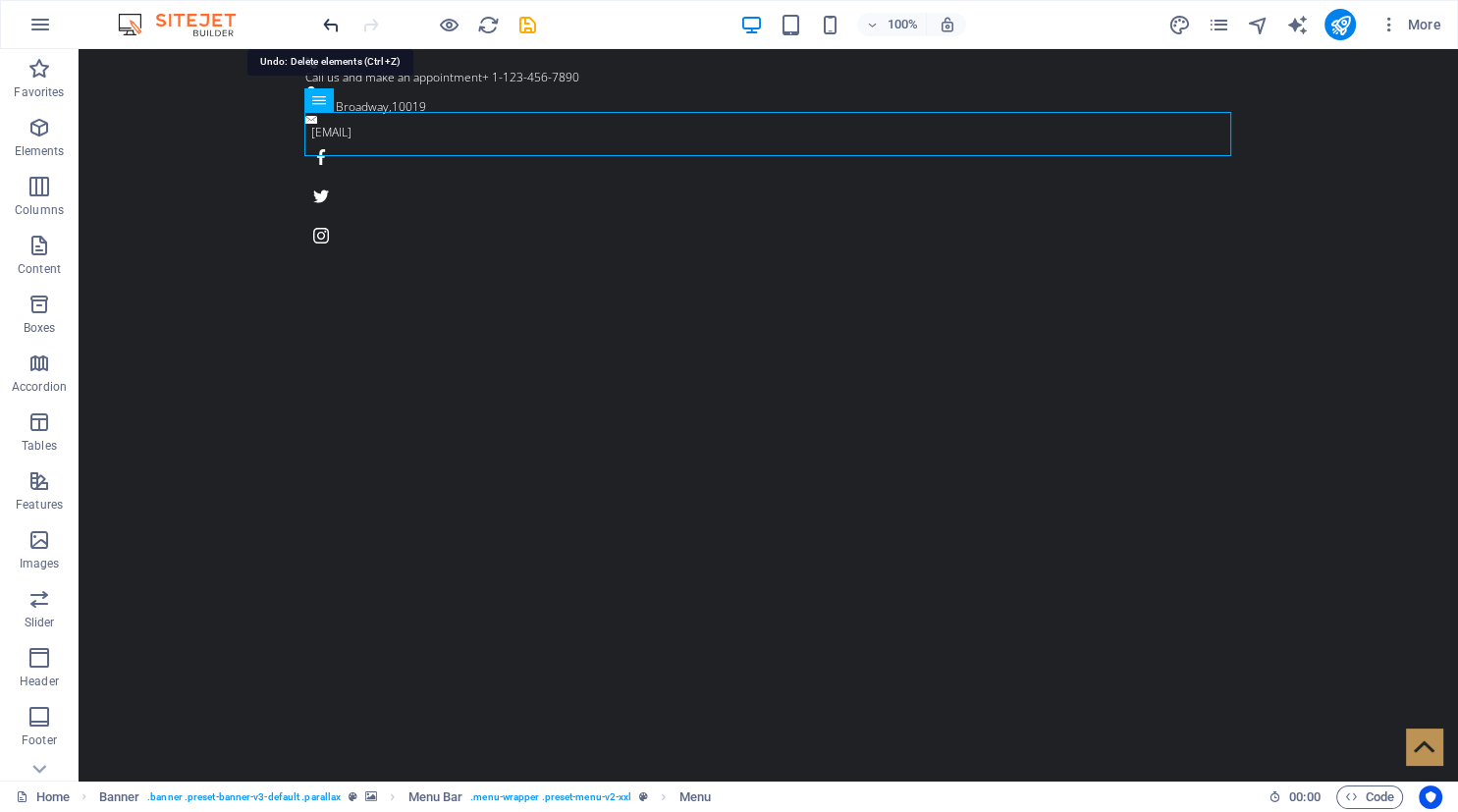 click at bounding box center [331, 25] 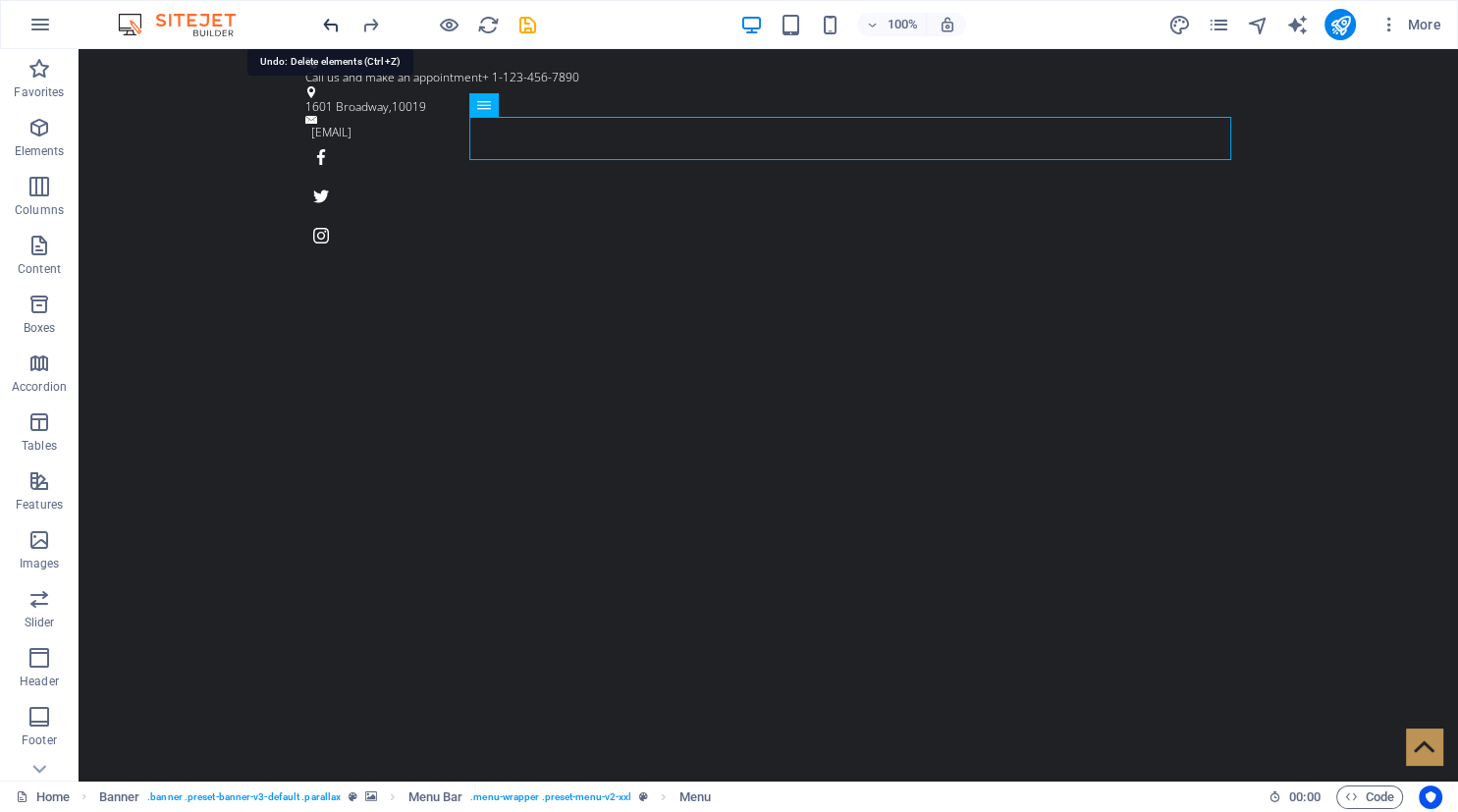 click at bounding box center (331, 25) 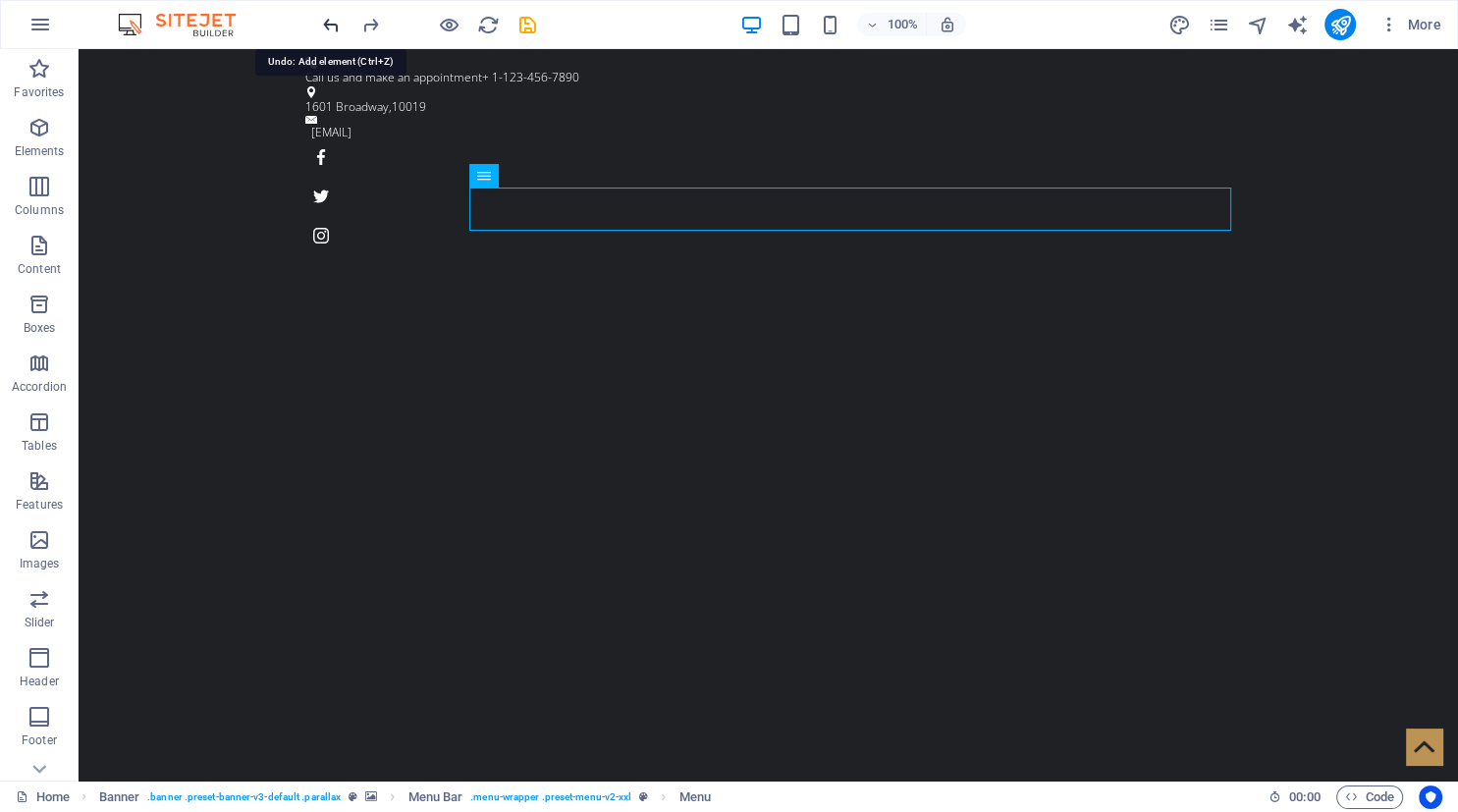 click at bounding box center (331, 25) 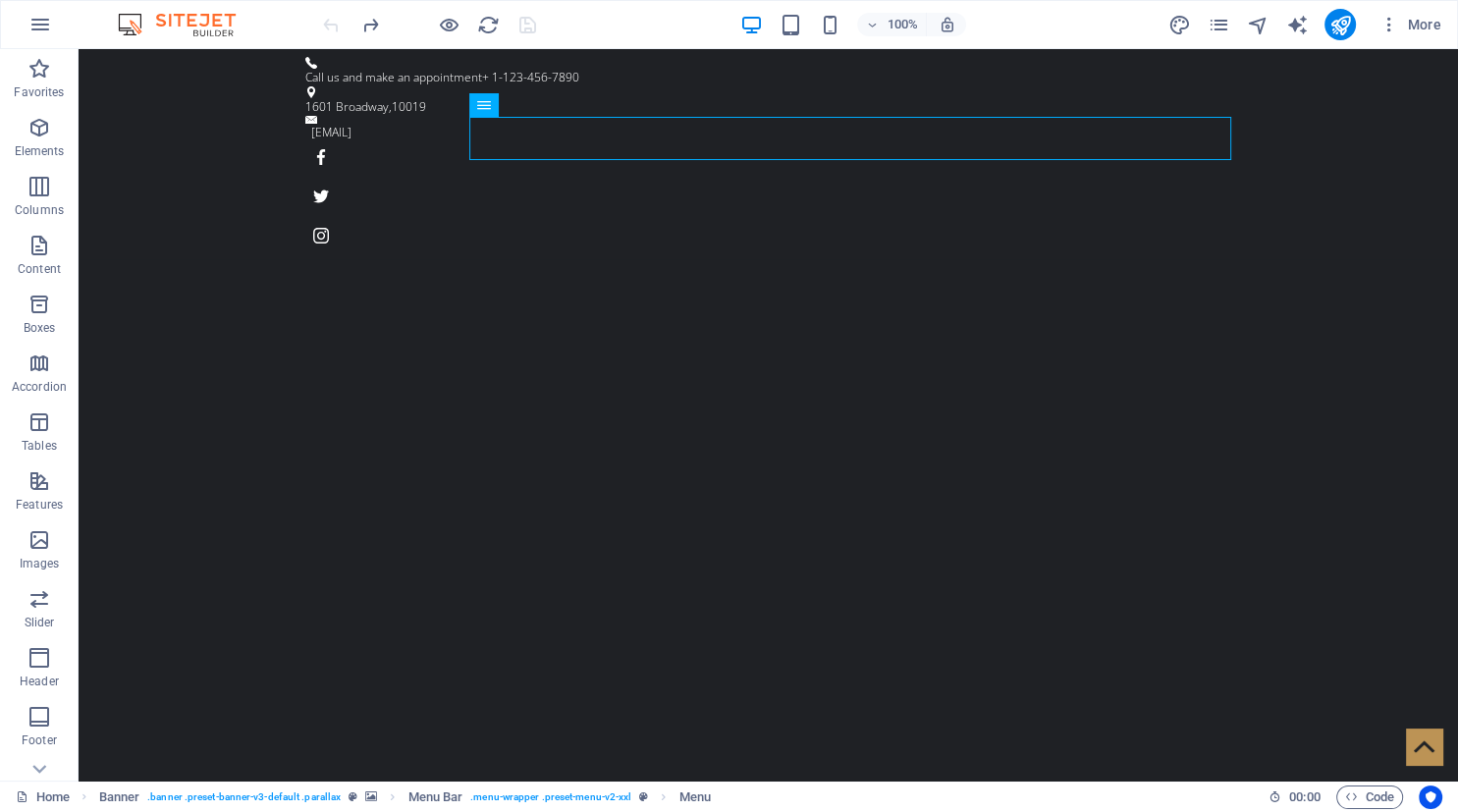 click at bounding box center (429, 25) 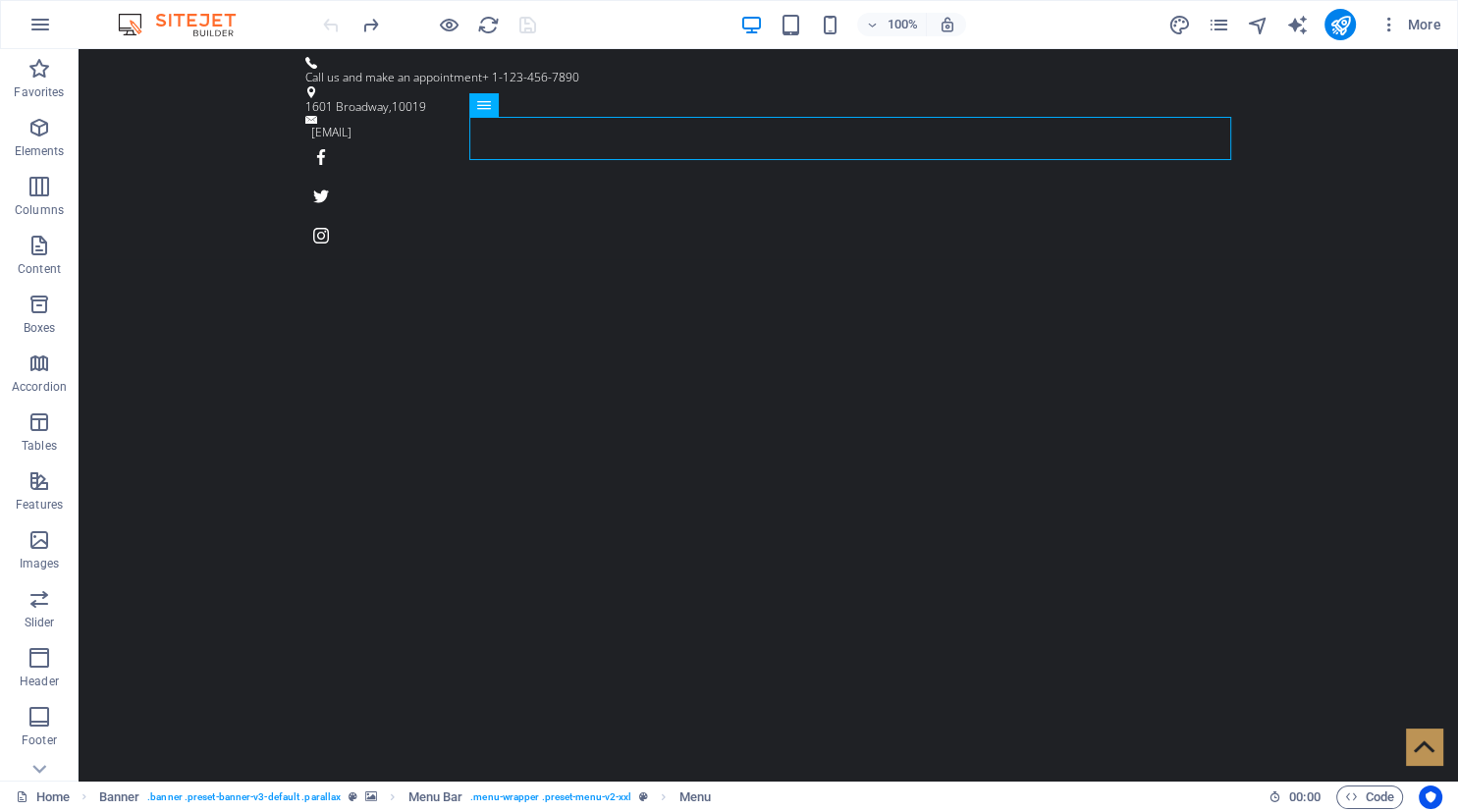 click at bounding box center [429, 25] 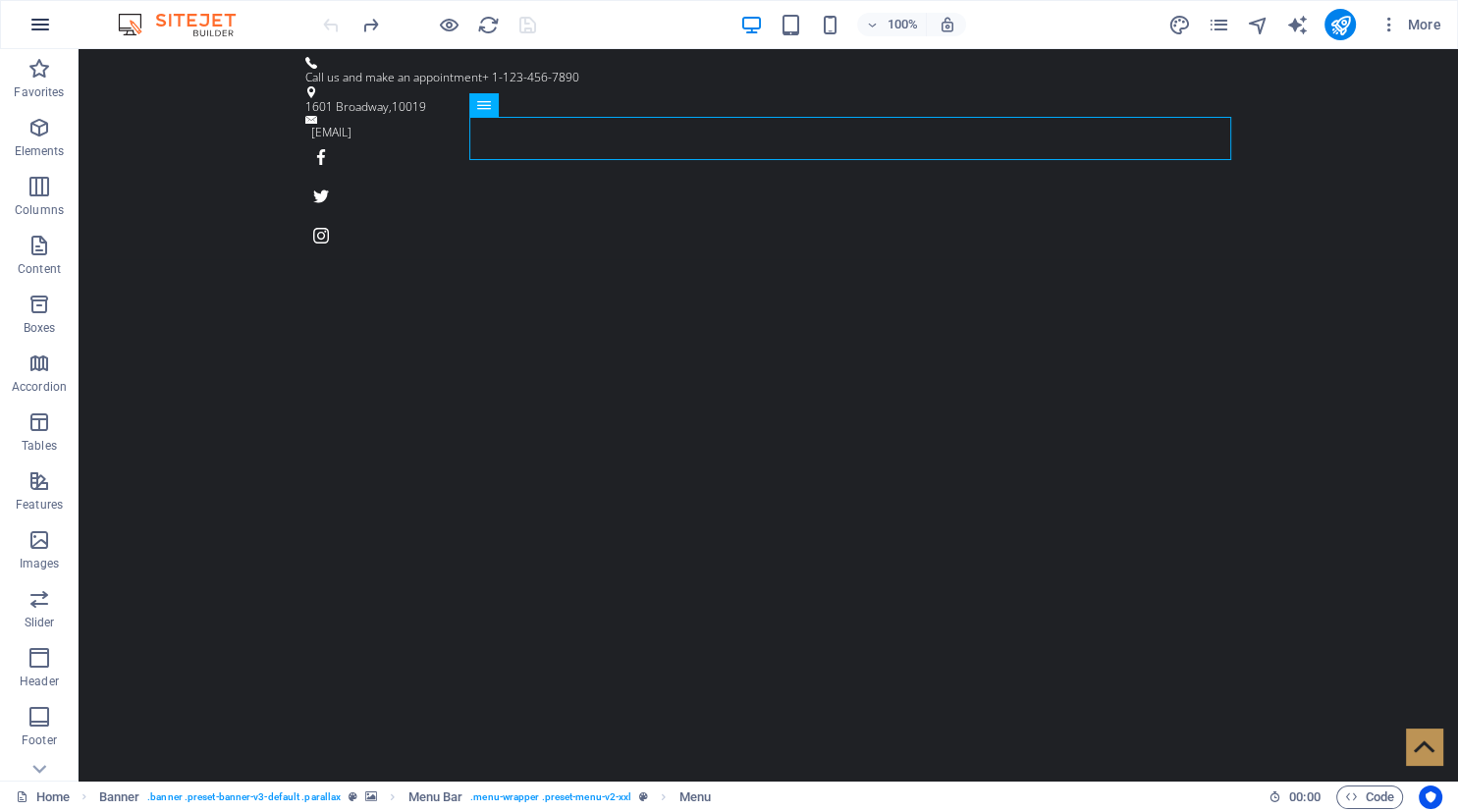 click at bounding box center [40, 25] 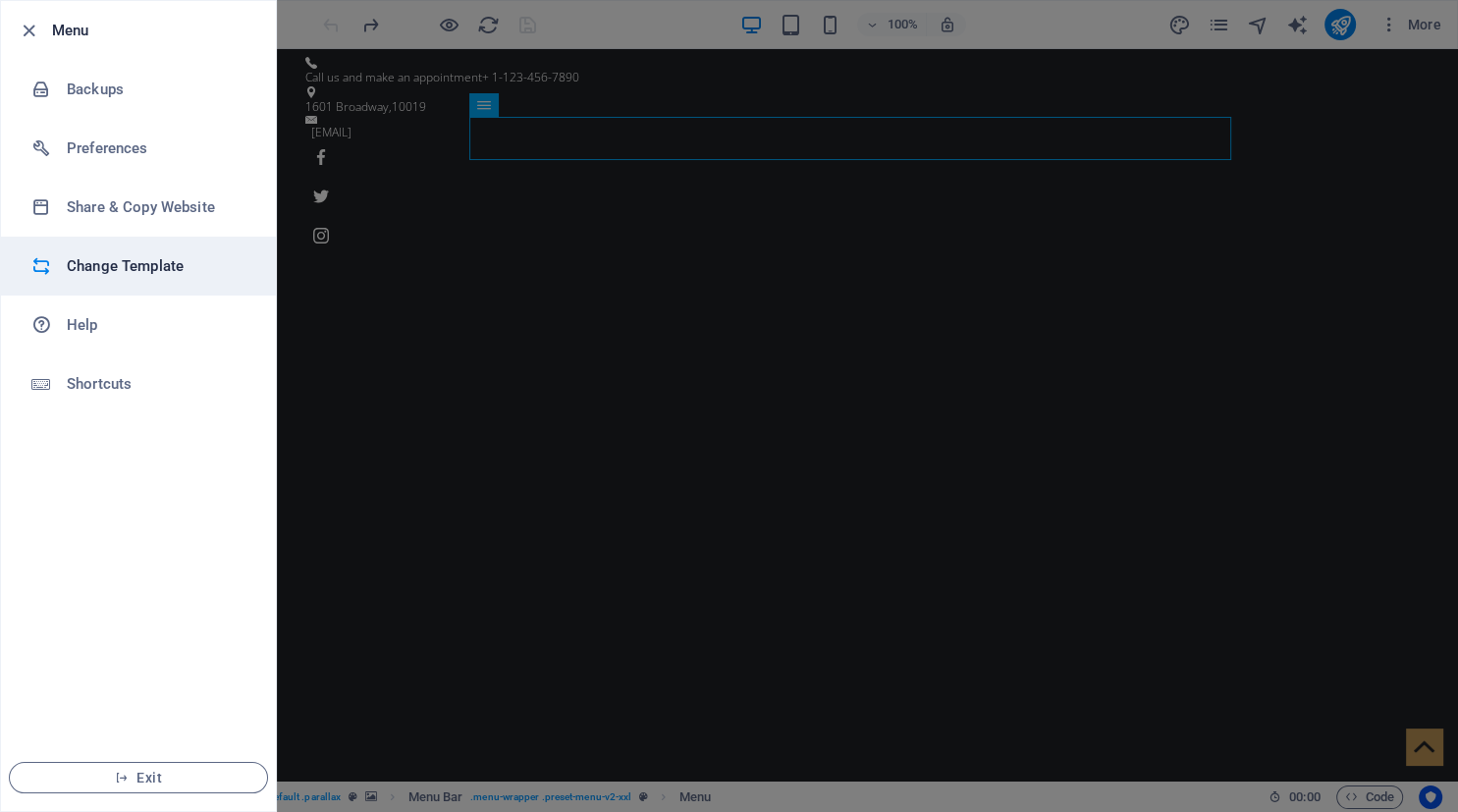 click on "Change Template" at bounding box center (157, 266) 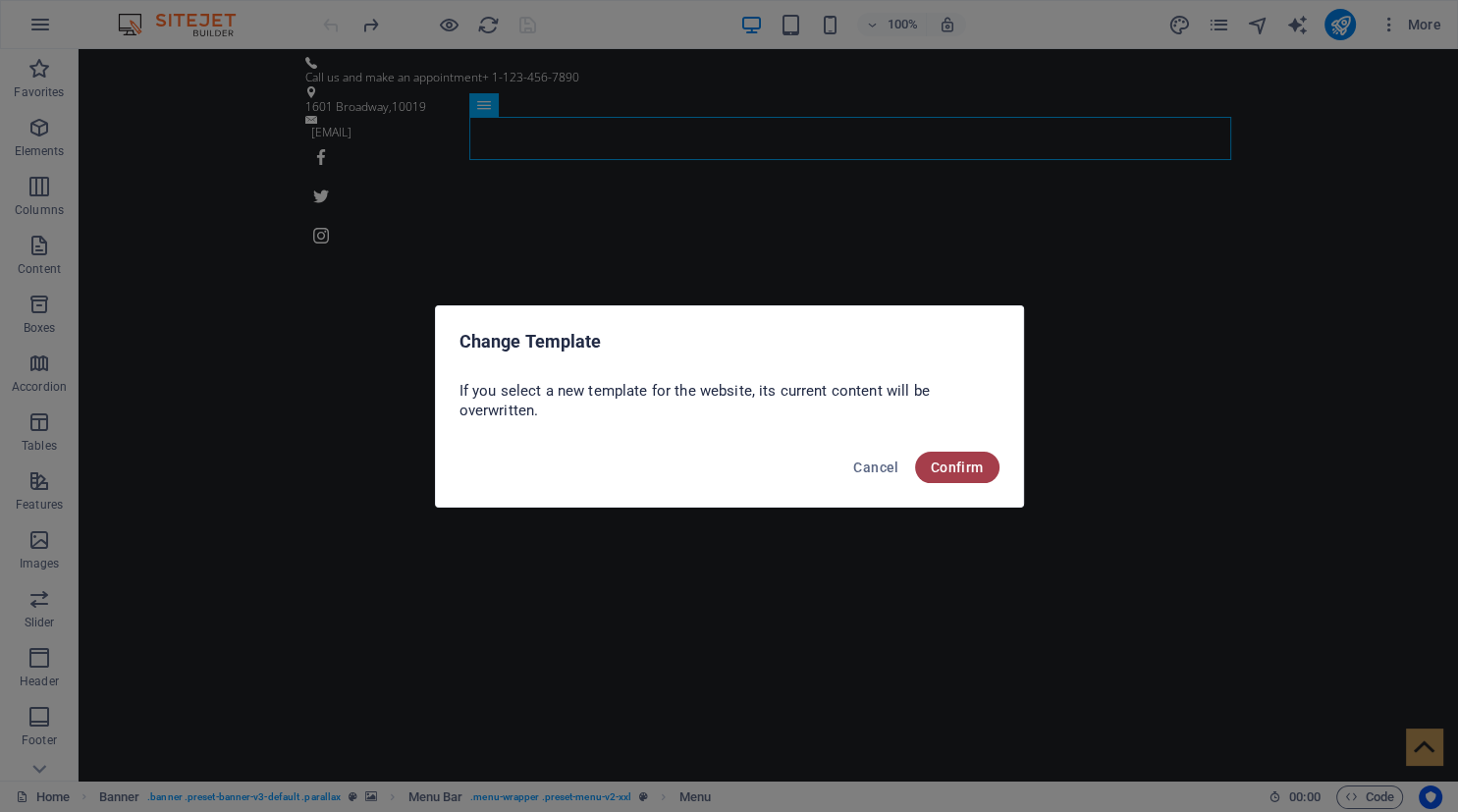 click on "Confirm" at bounding box center (957, 467) 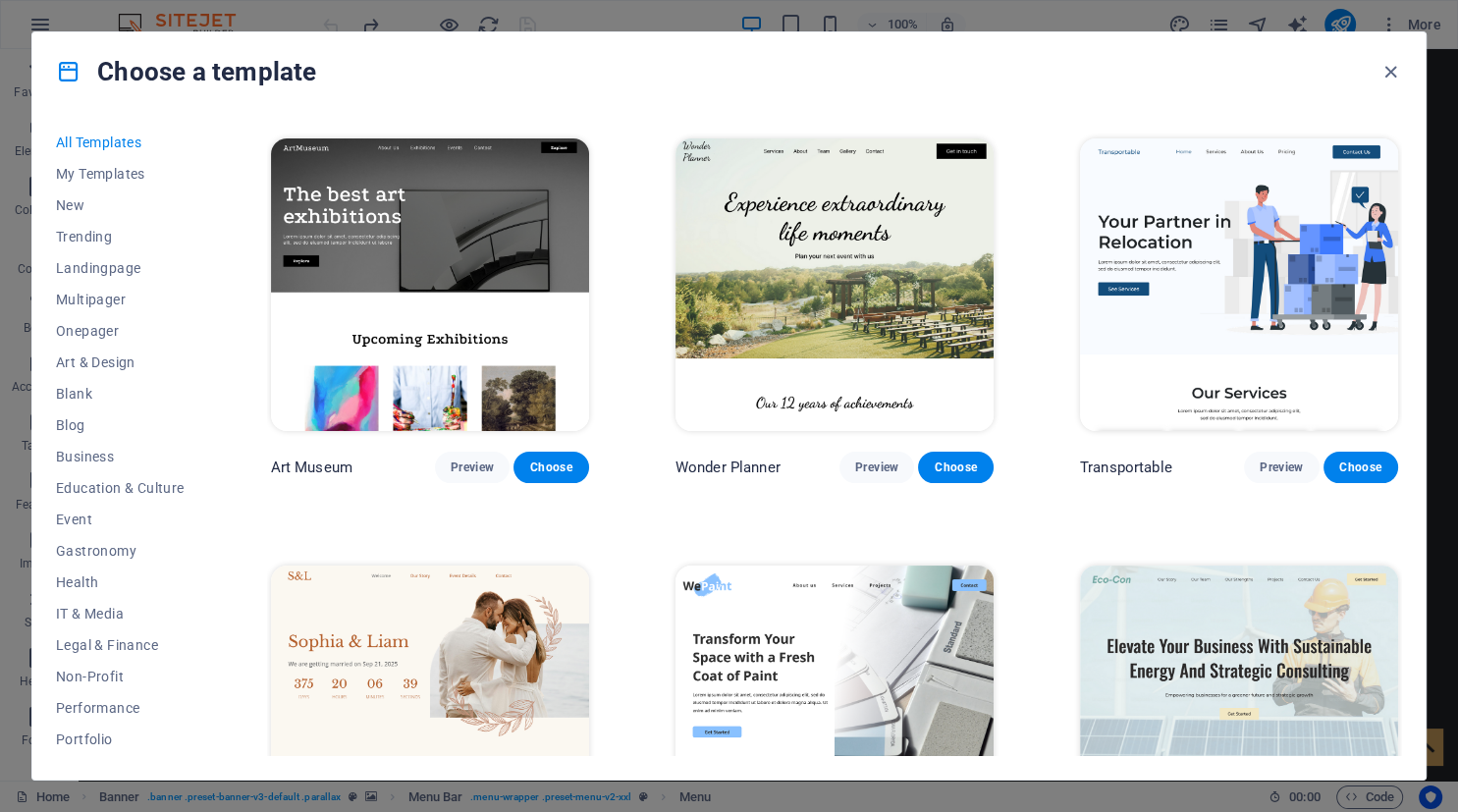 scroll, scrollTop: 420, scrollLeft: 0, axis: vertical 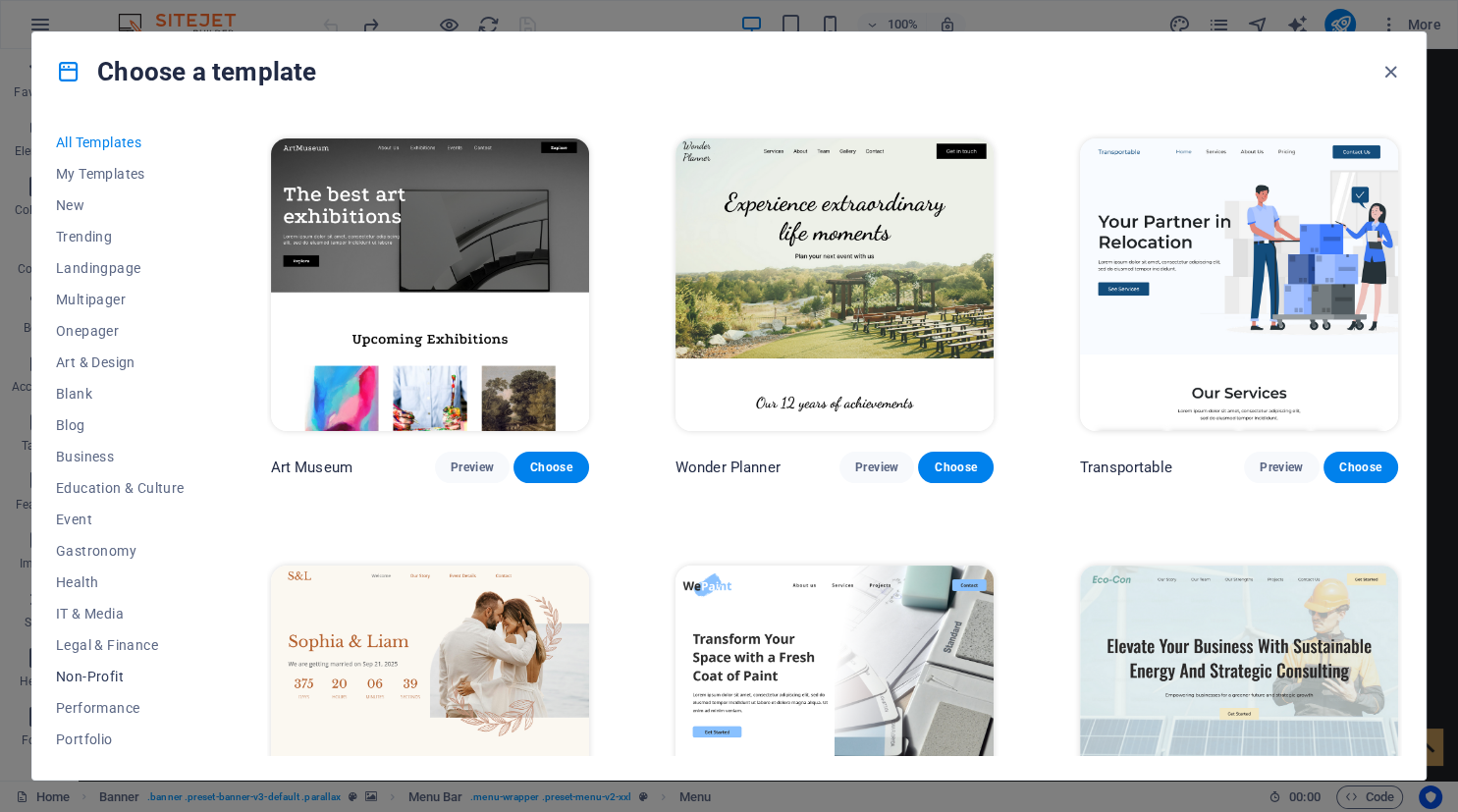 click on "Non-Profit" at bounding box center (120, 677) 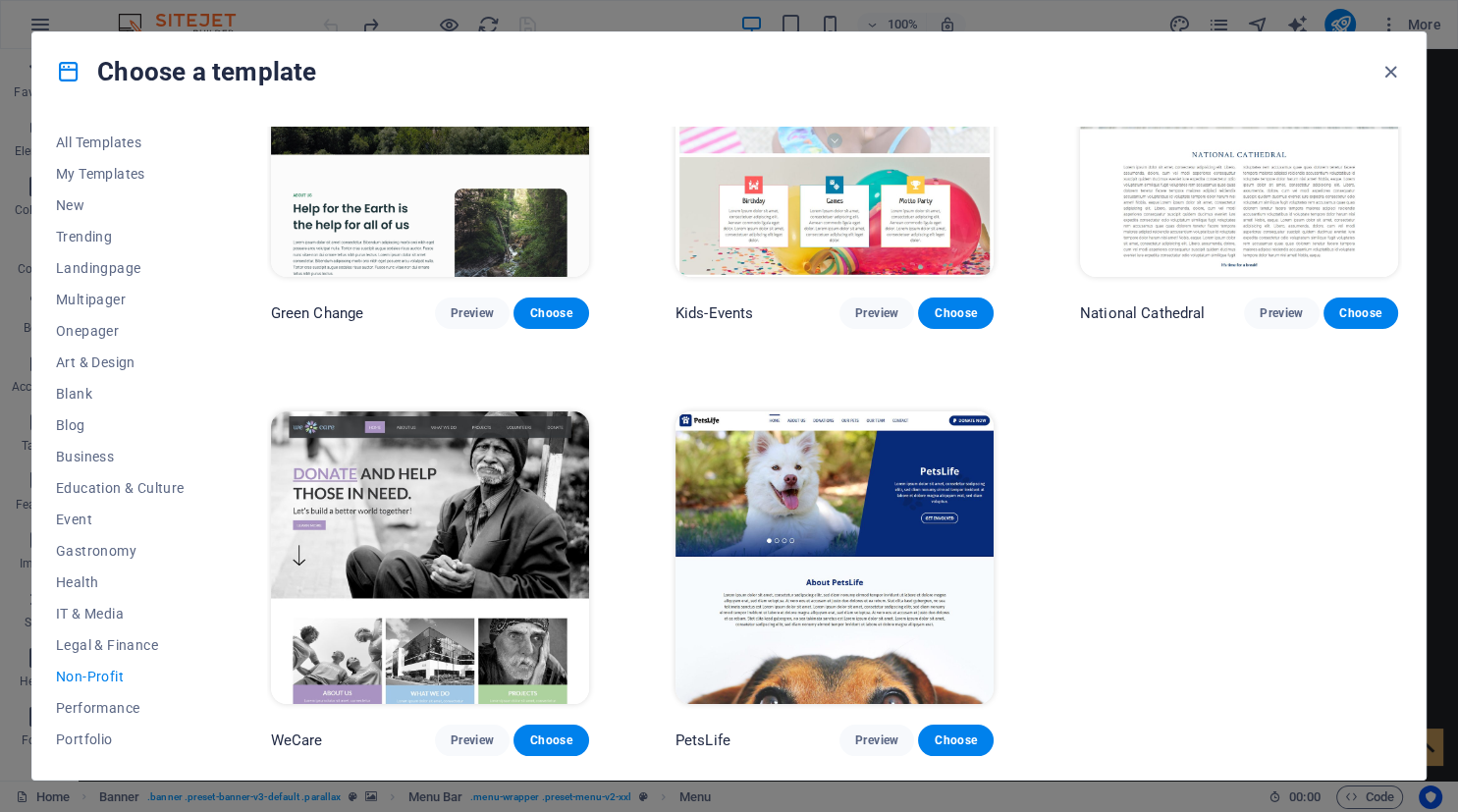 scroll, scrollTop: 0, scrollLeft: 0, axis: both 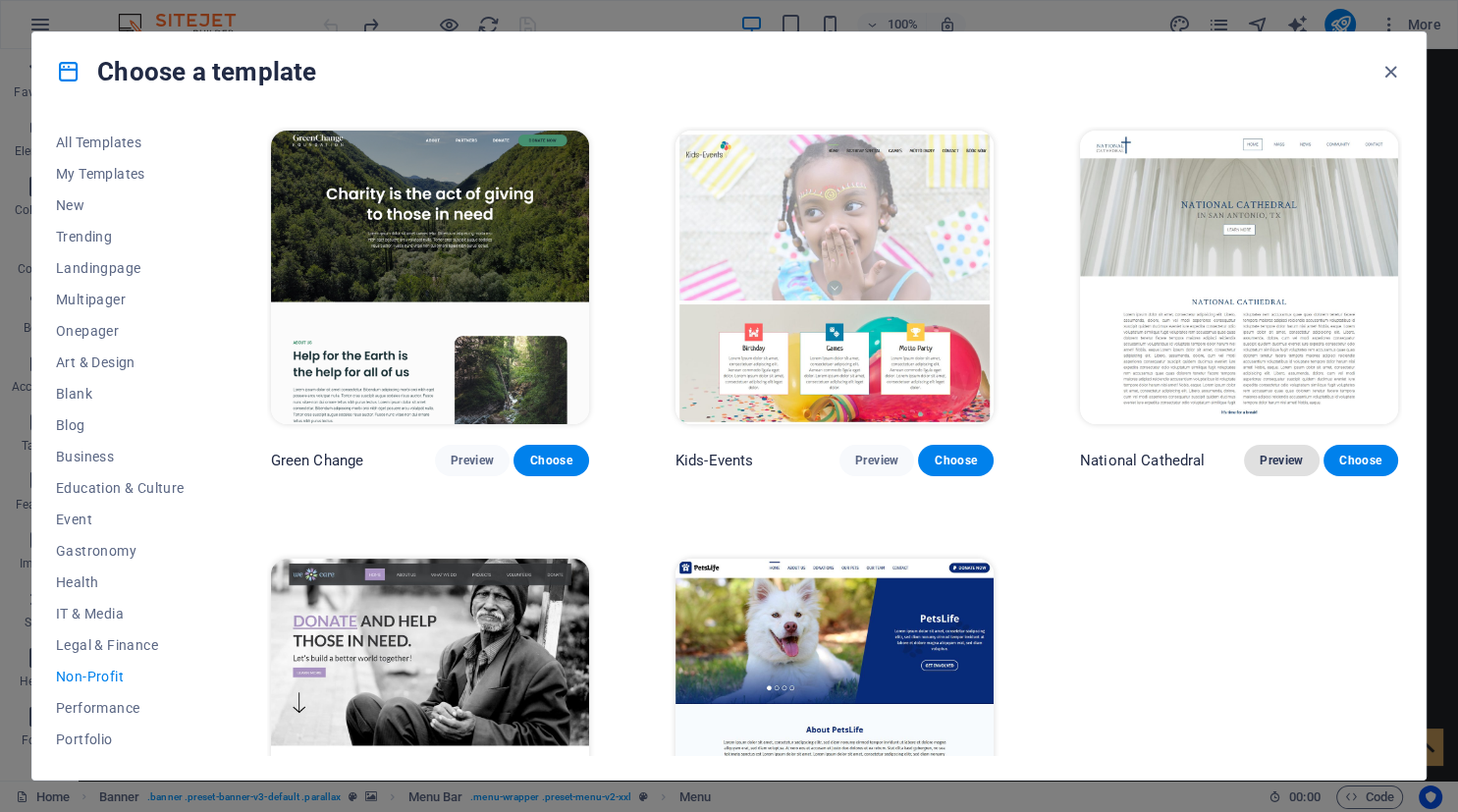 click on "Preview" at bounding box center [1281, 460] 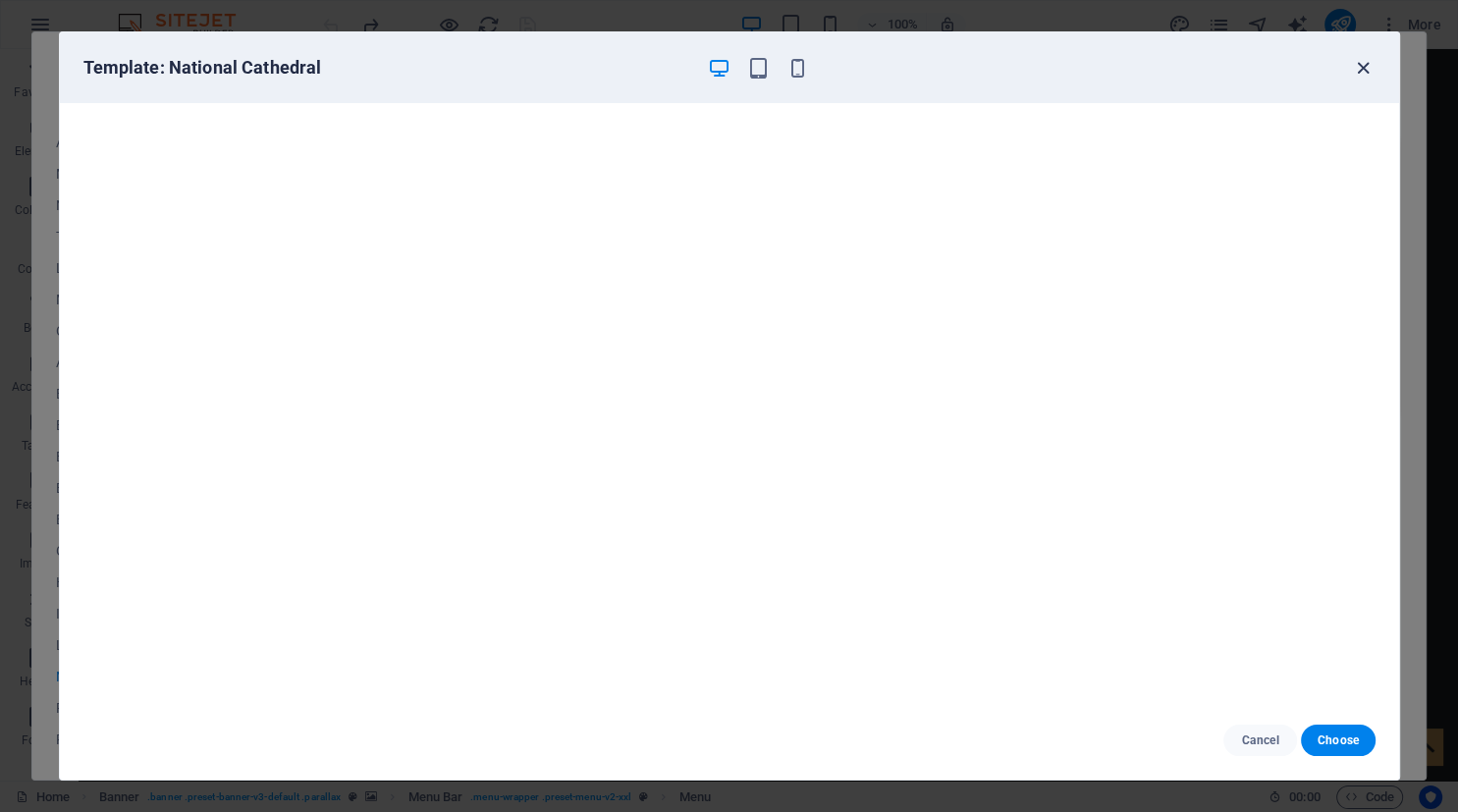 click at bounding box center (1363, 68) 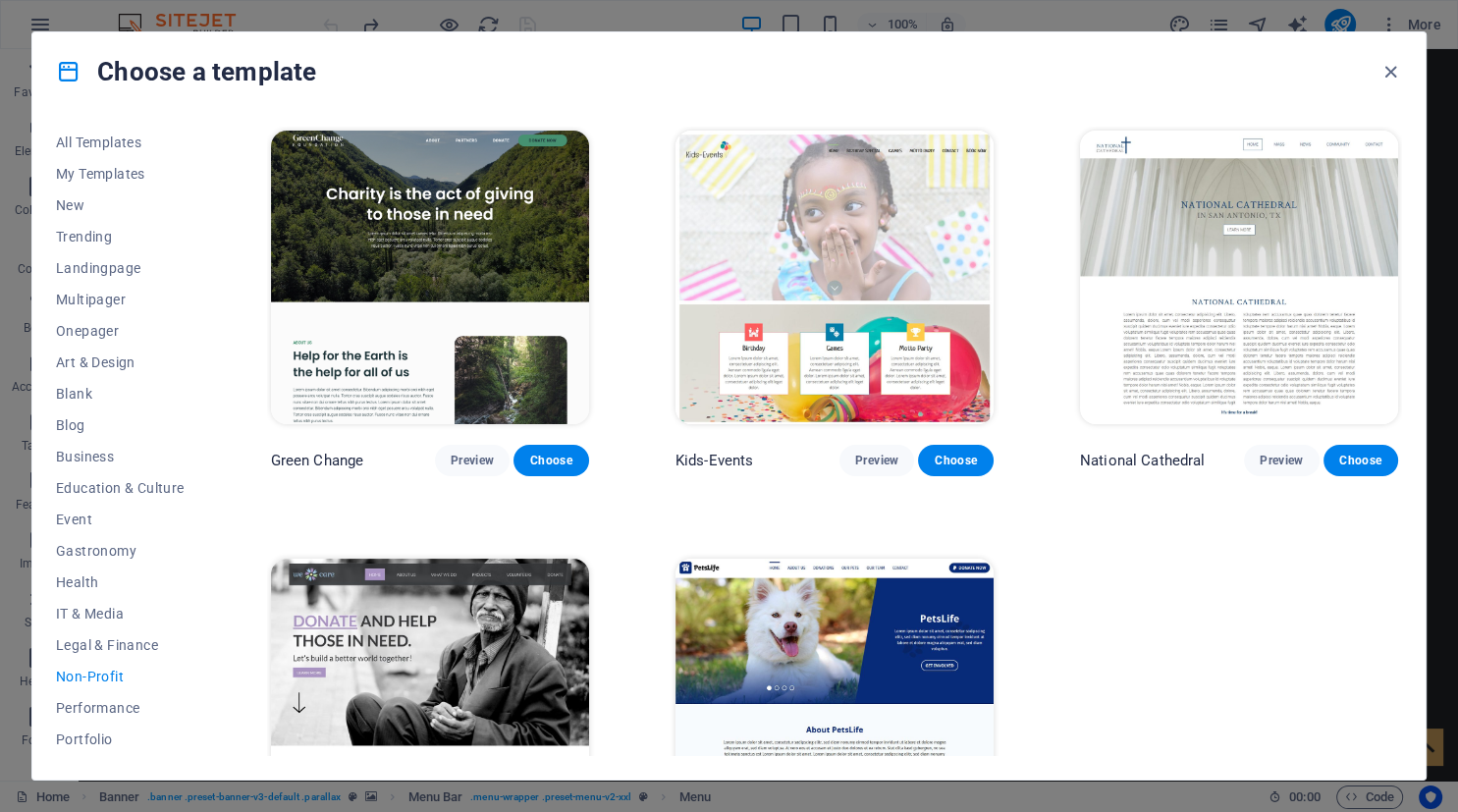 scroll, scrollTop: 147, scrollLeft: 0, axis: vertical 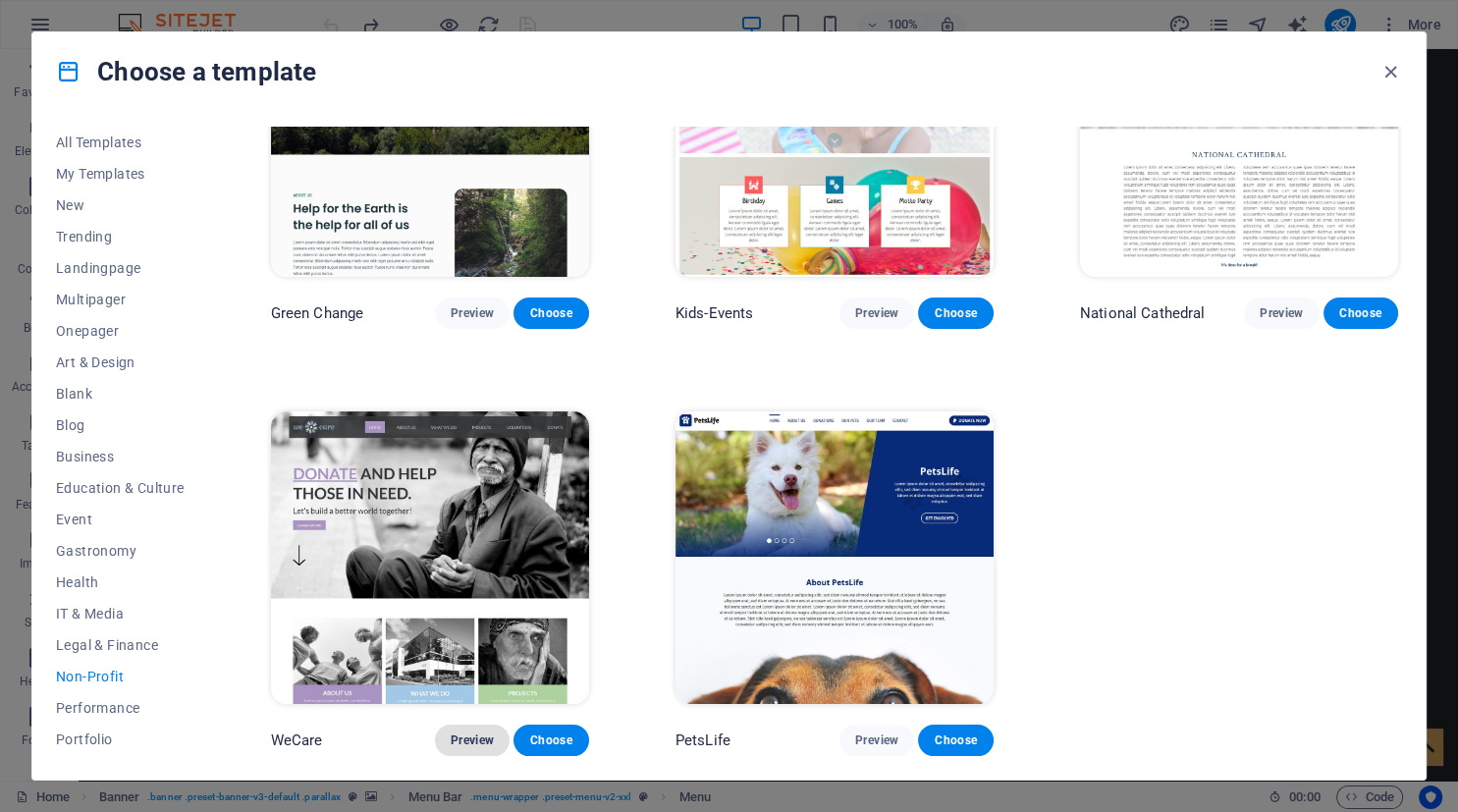 click on "Preview" at bounding box center [472, 740] 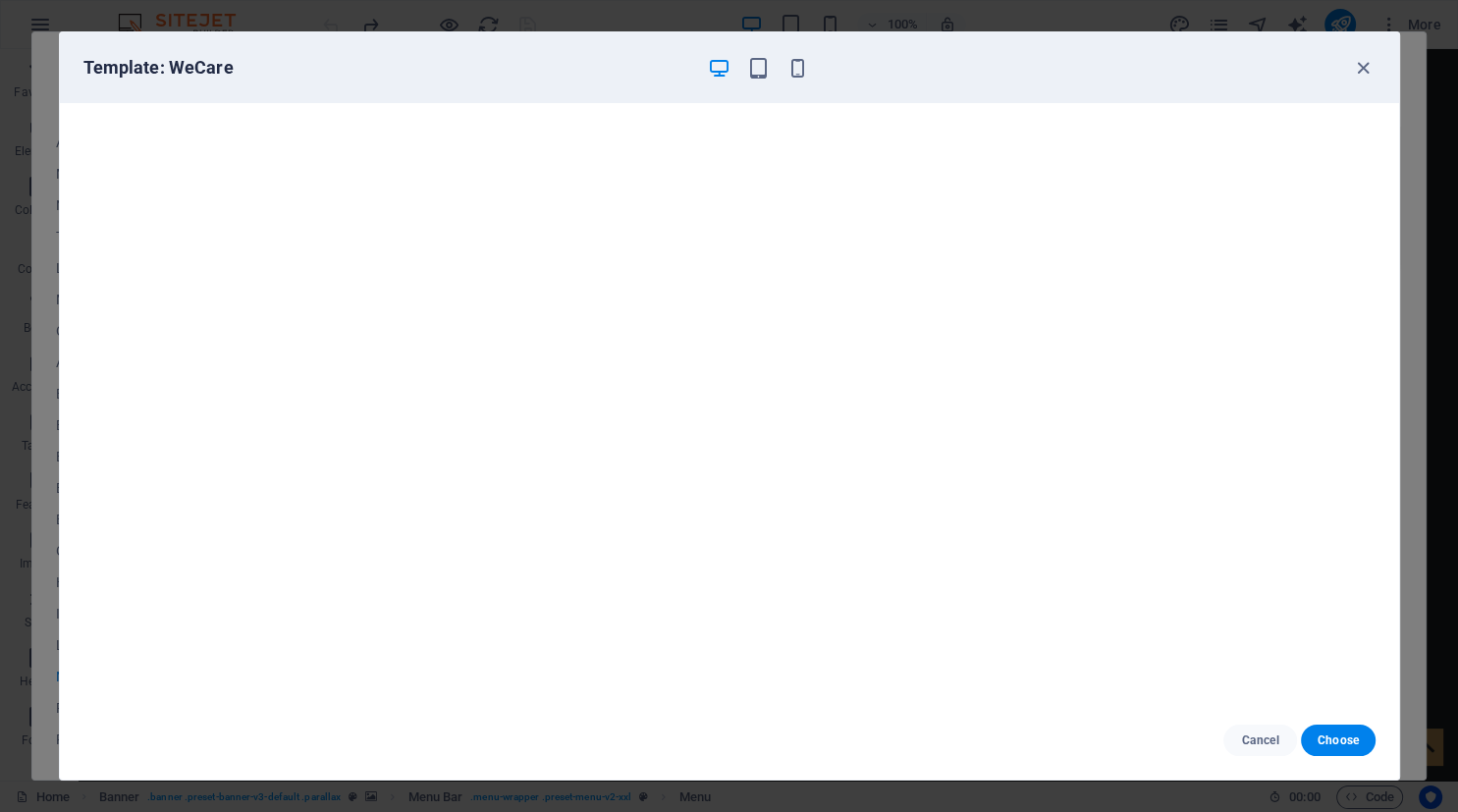 click on "Template: WeCare" at bounding box center (729, 68) 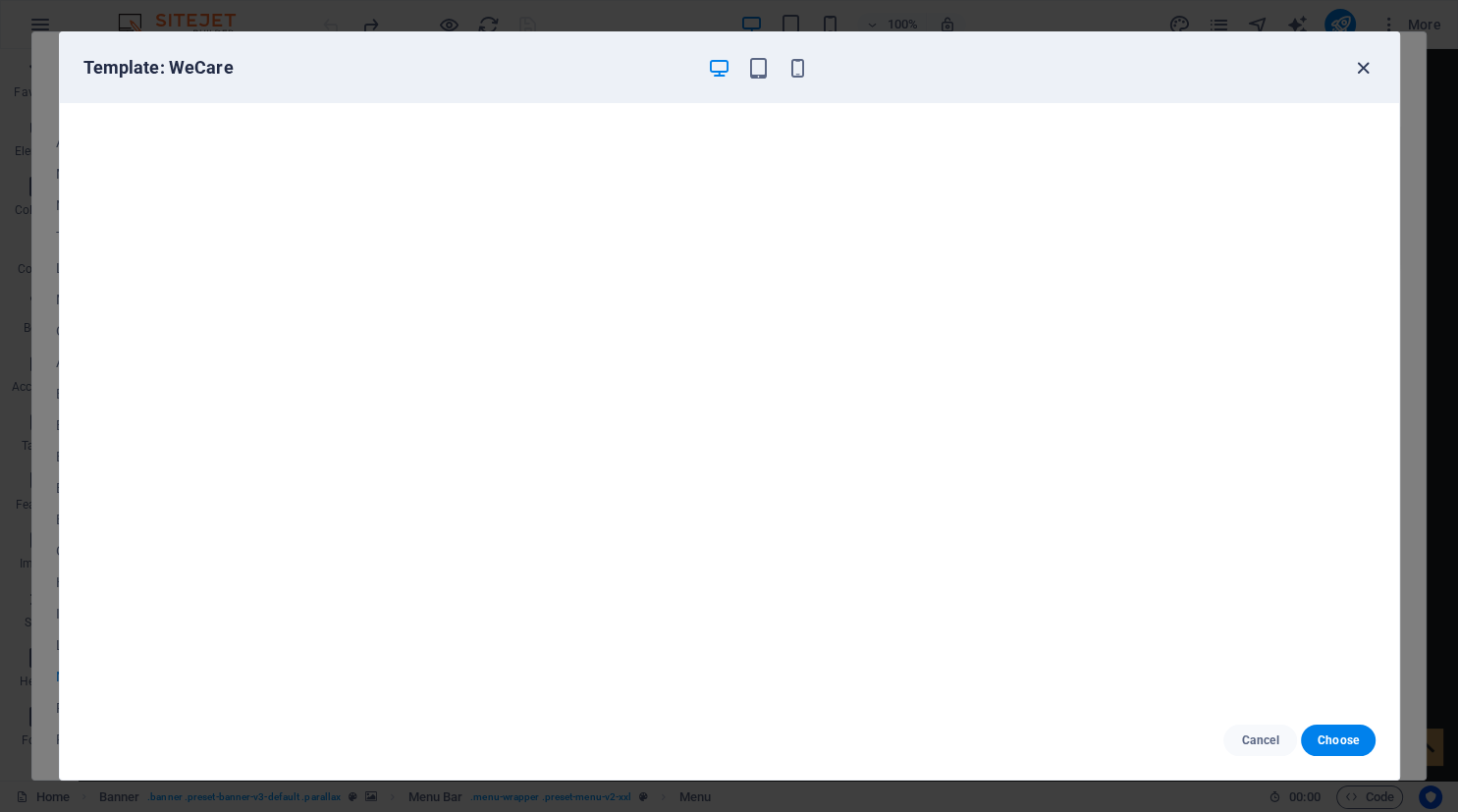 click at bounding box center [1363, 68] 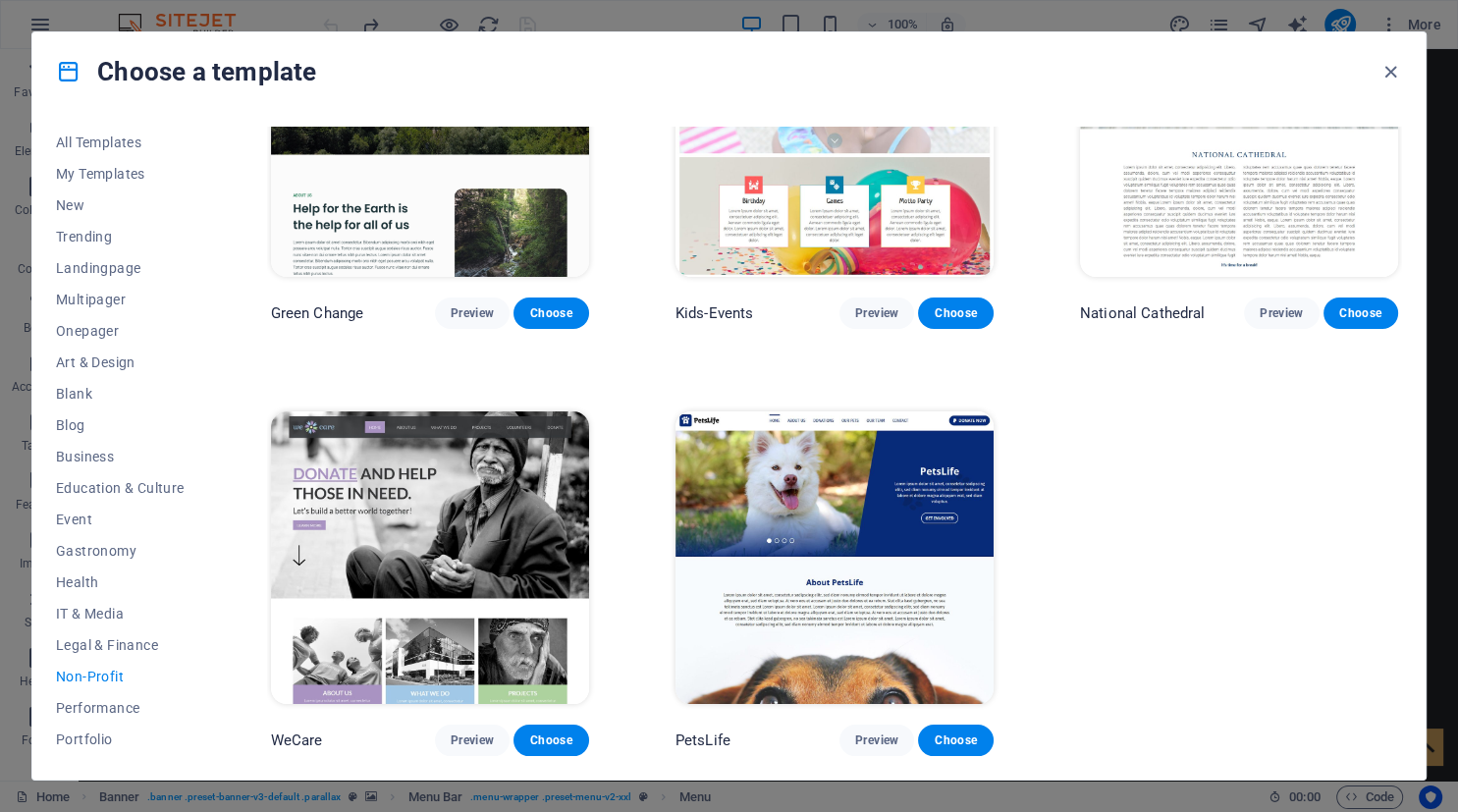 scroll, scrollTop: 0, scrollLeft: 0, axis: both 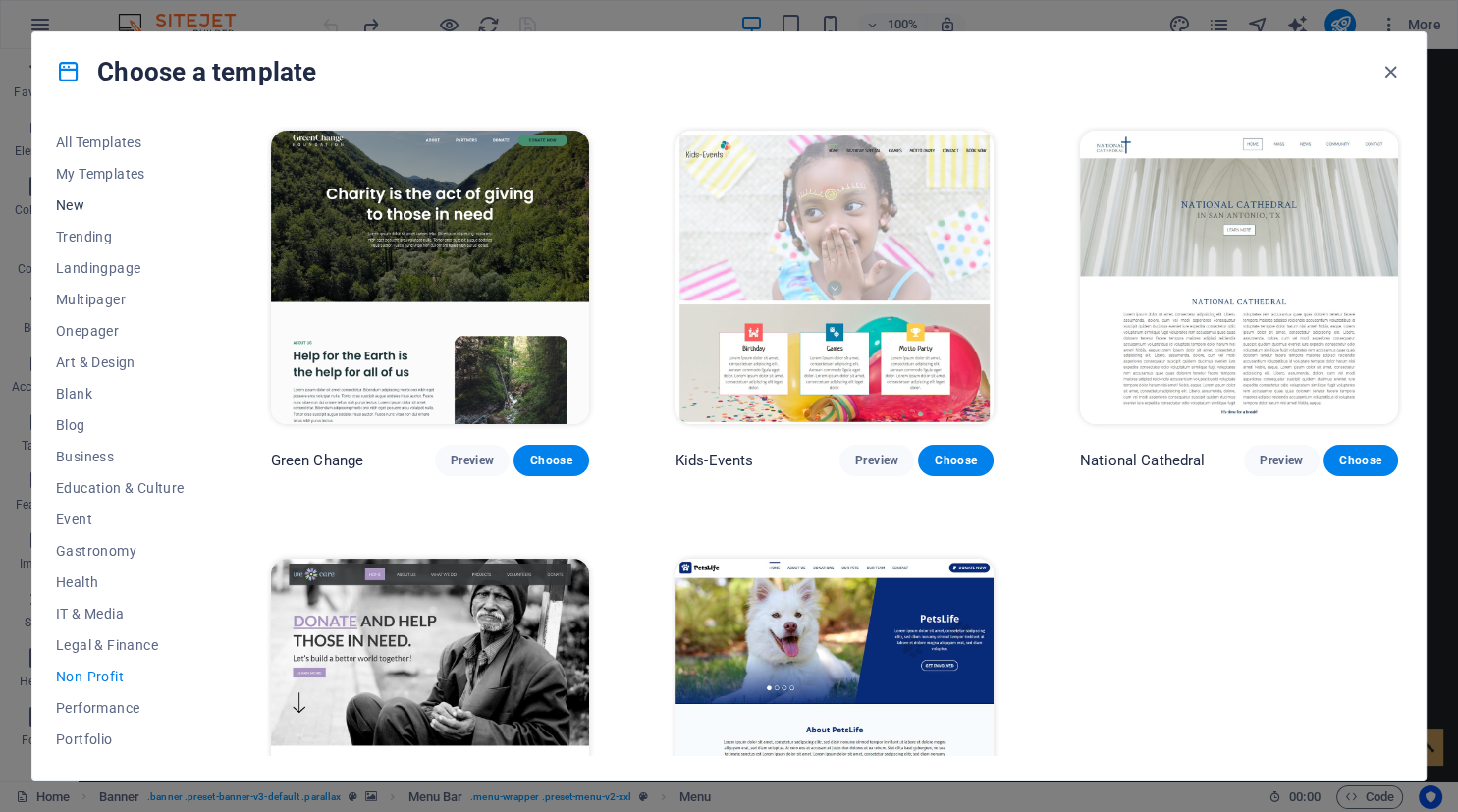 click on "New" at bounding box center (120, 205) 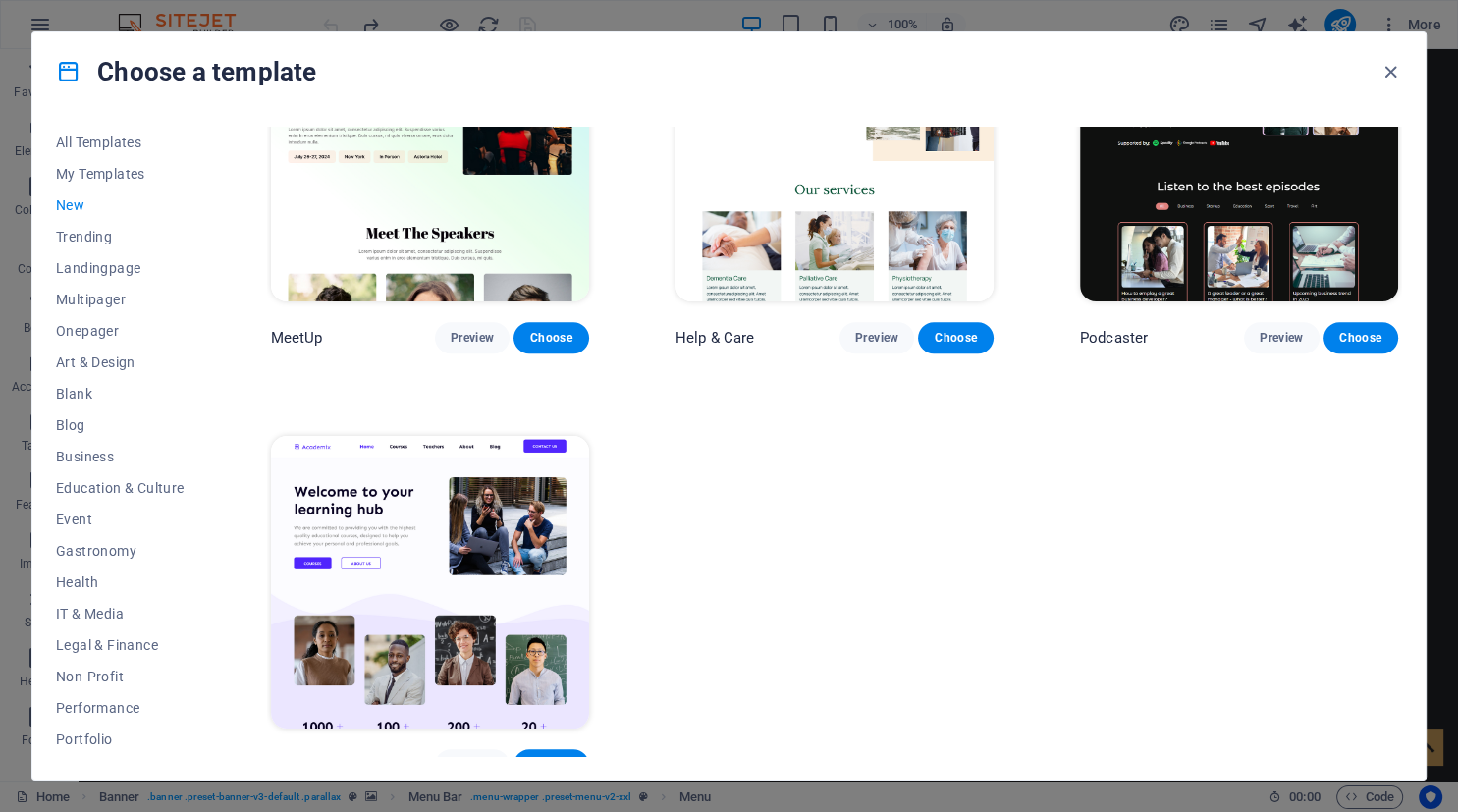 scroll, scrollTop: 1433, scrollLeft: 0, axis: vertical 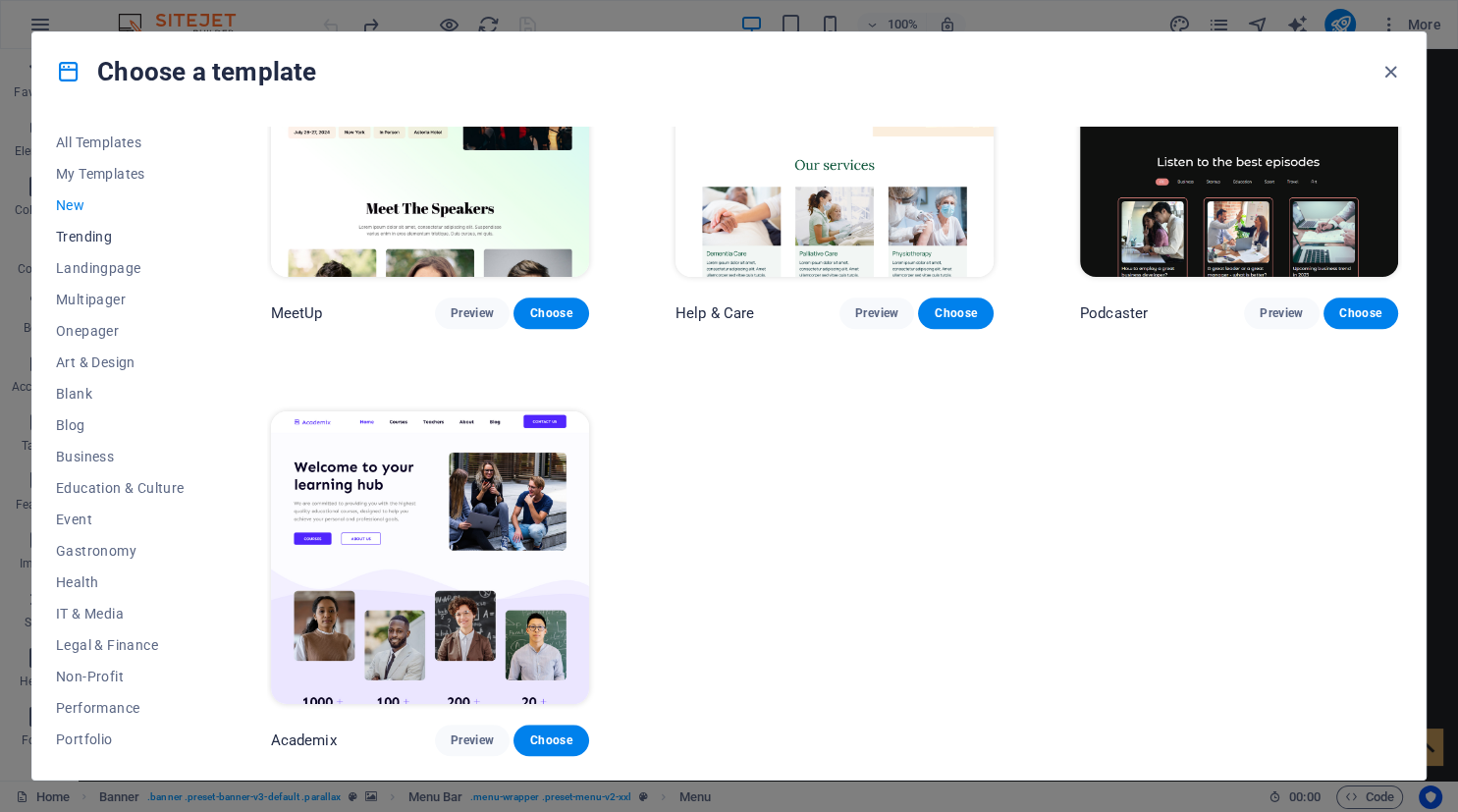 click on "Trending" at bounding box center [120, 237] 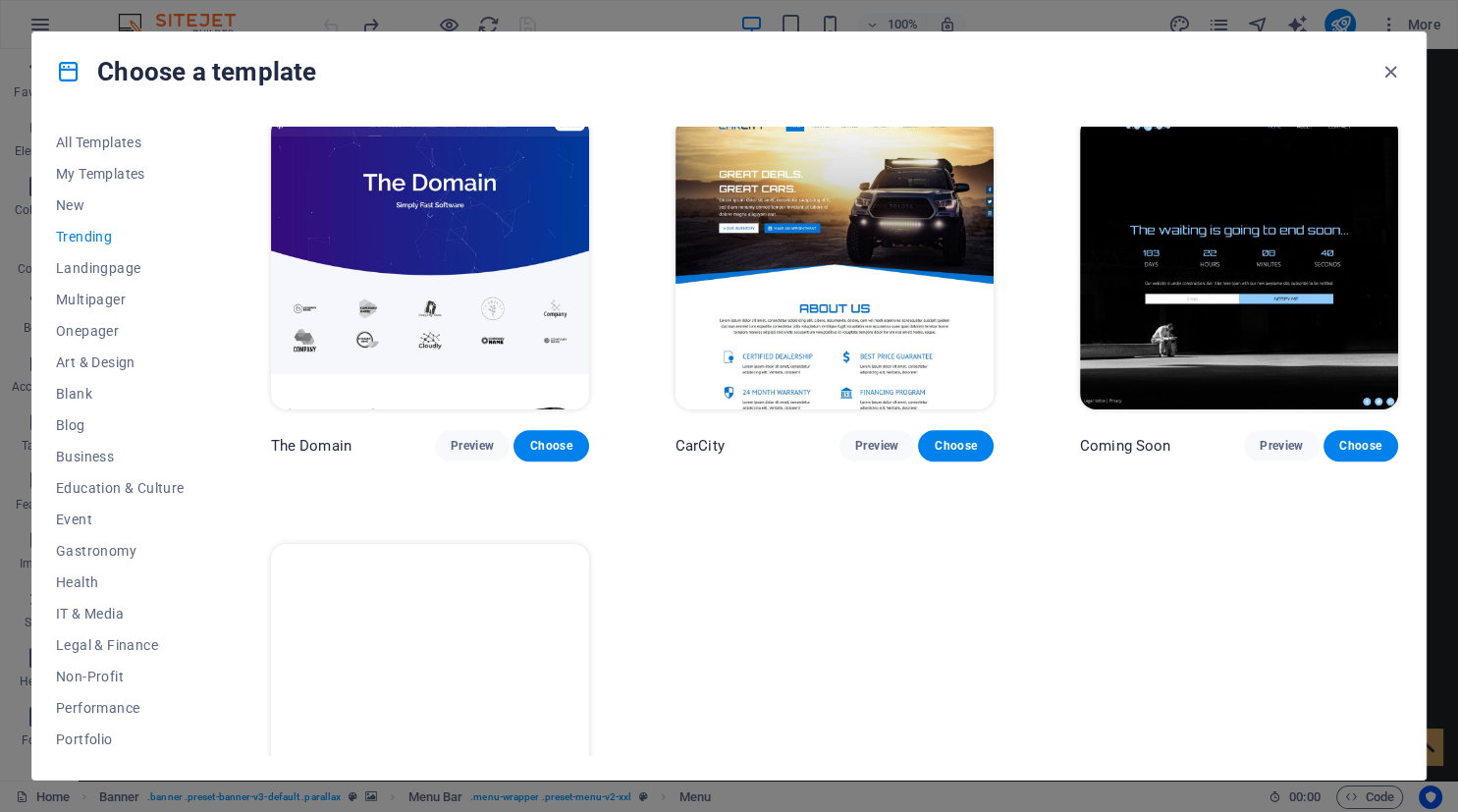 scroll, scrollTop: 1726, scrollLeft: 0, axis: vertical 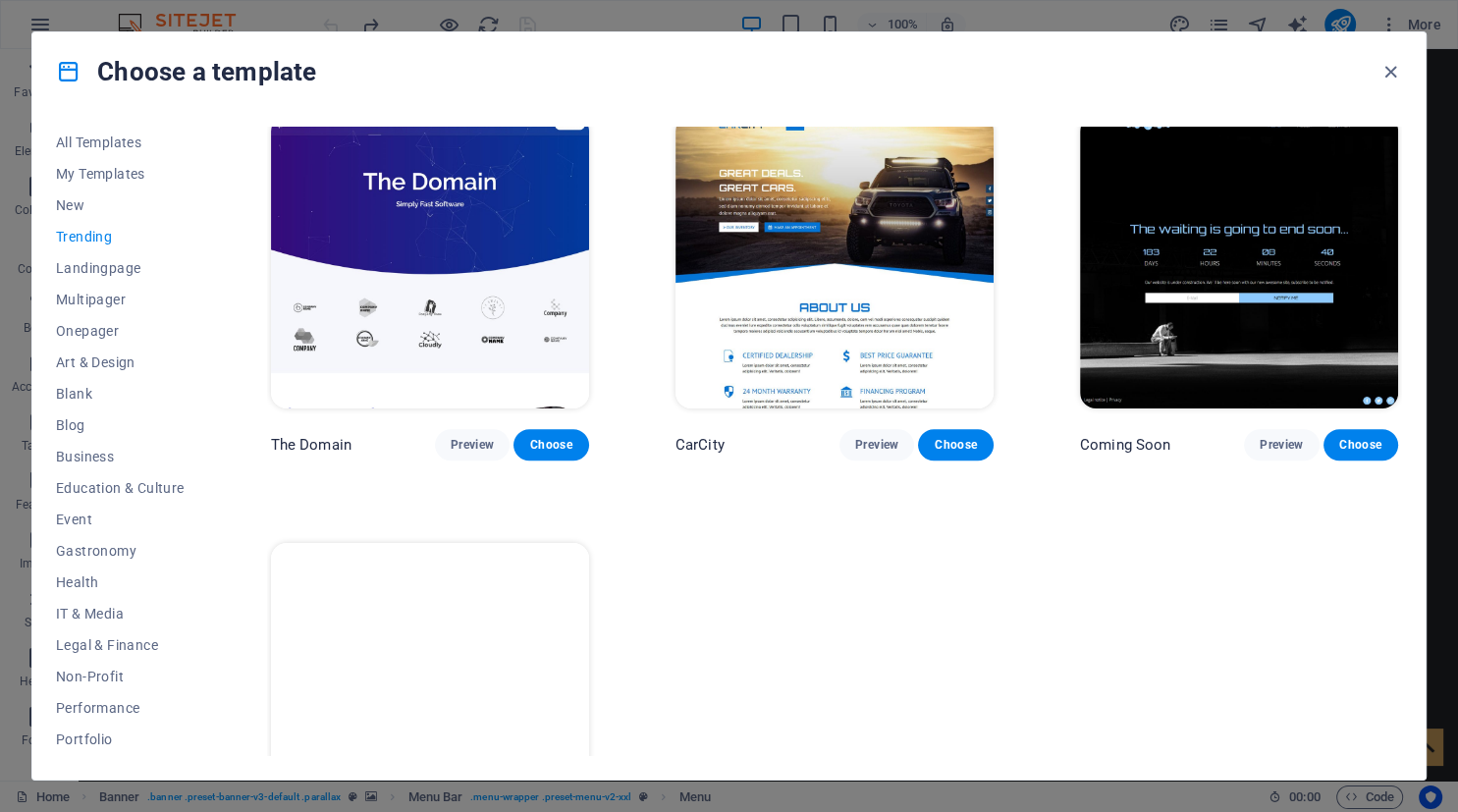 click at bounding box center (430, 689) 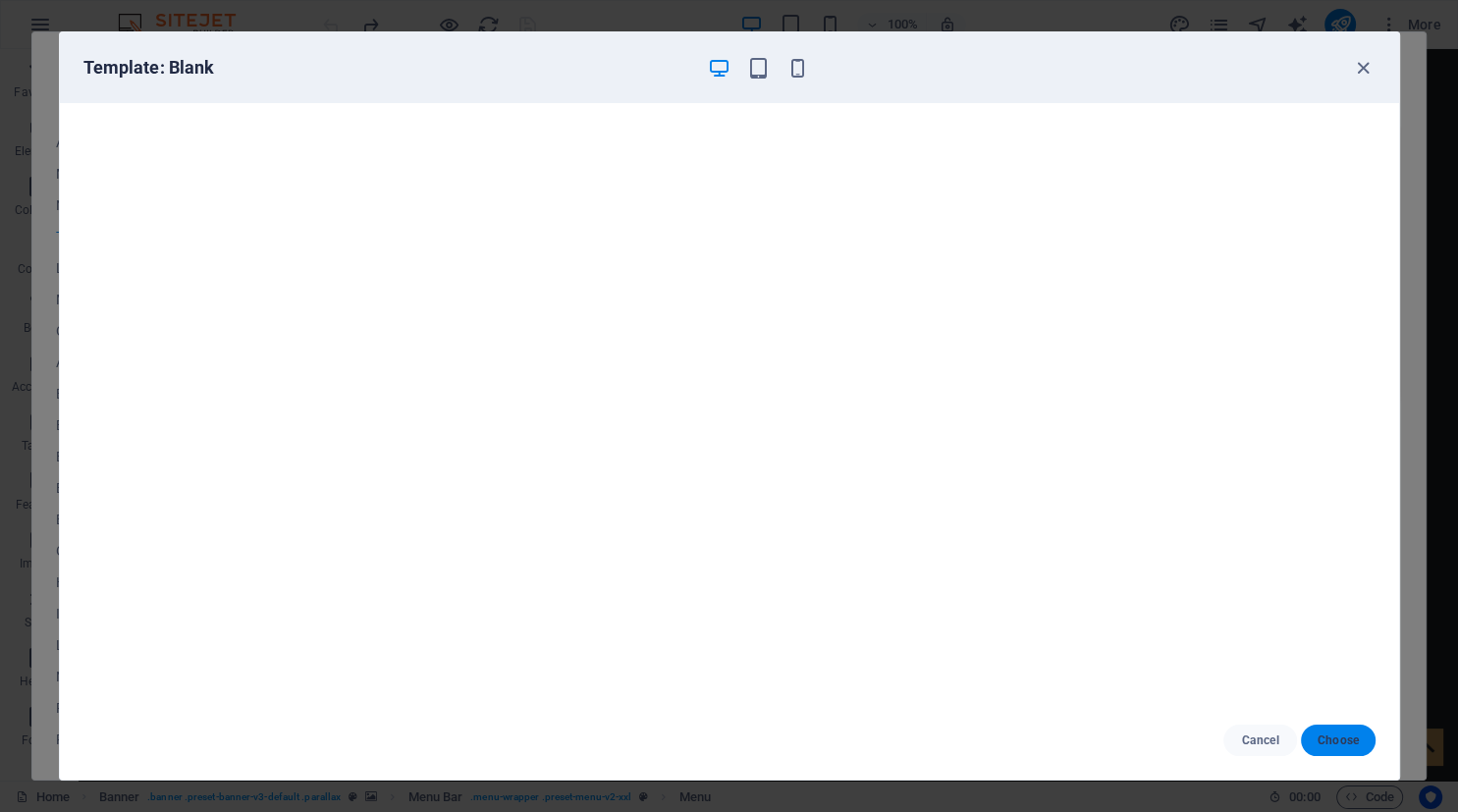 click on "Choose" at bounding box center (1337, 740) 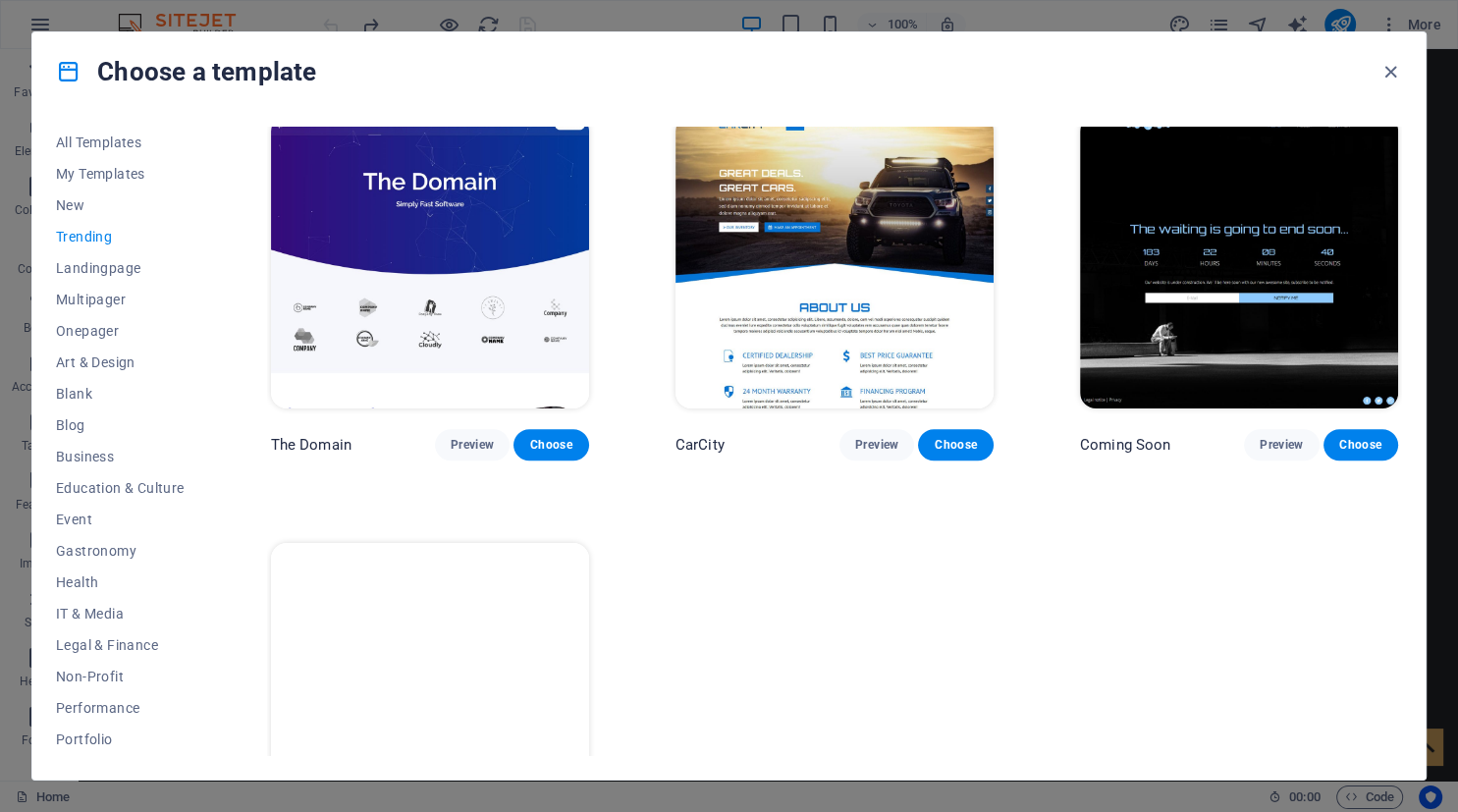 click at bounding box center [430, 689] 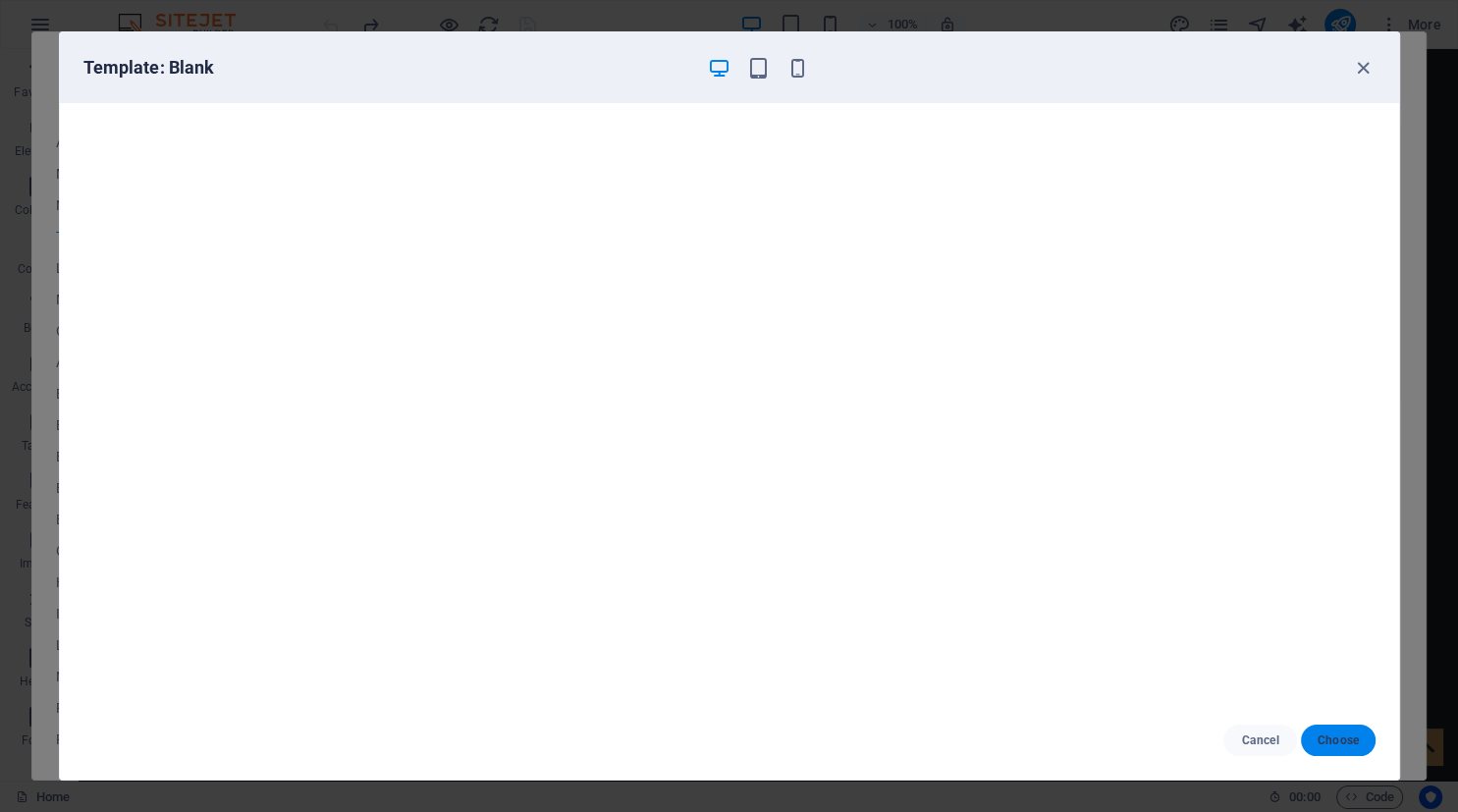 click on "Choose" at bounding box center (1337, 740) 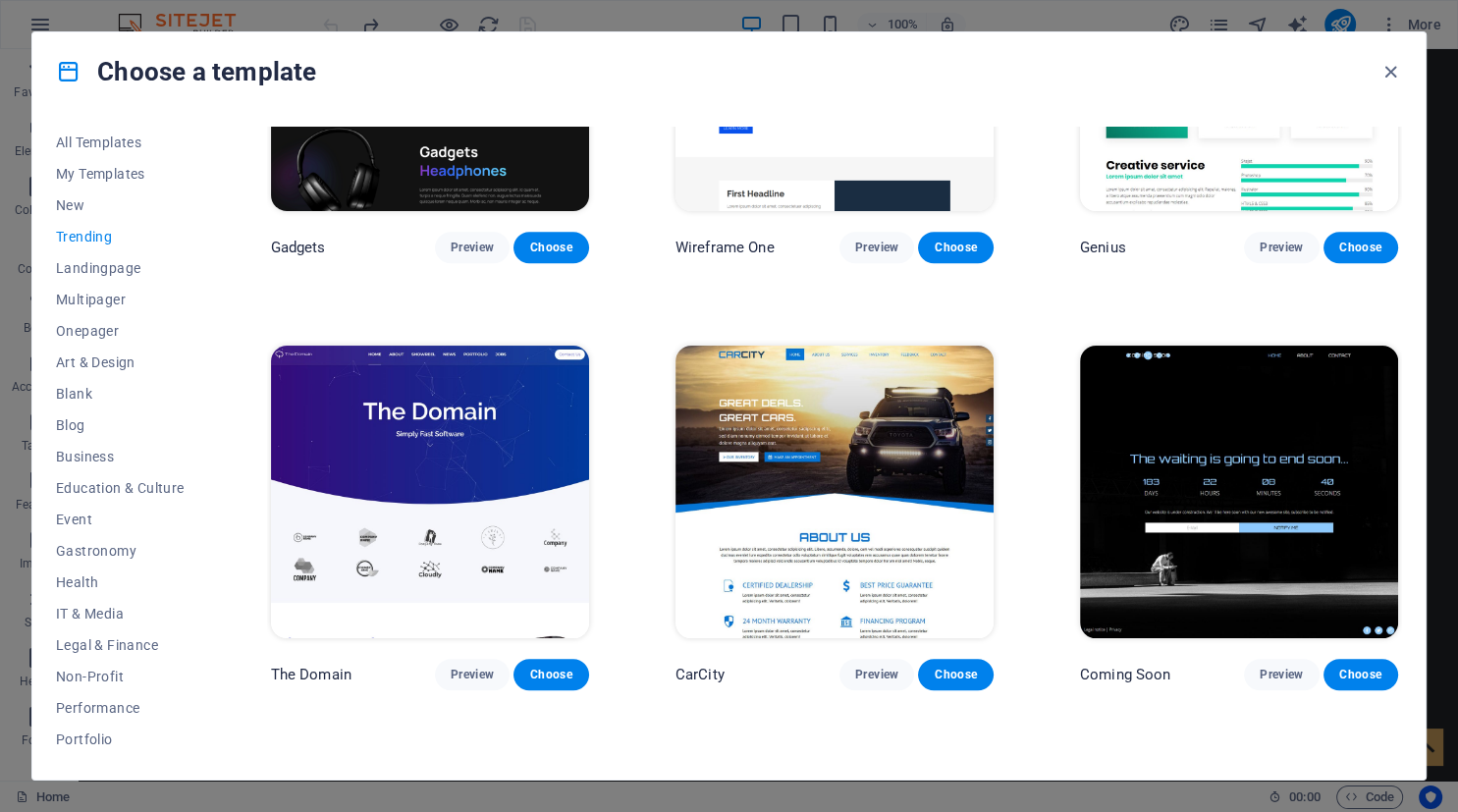 scroll, scrollTop: 1478, scrollLeft: 0, axis: vertical 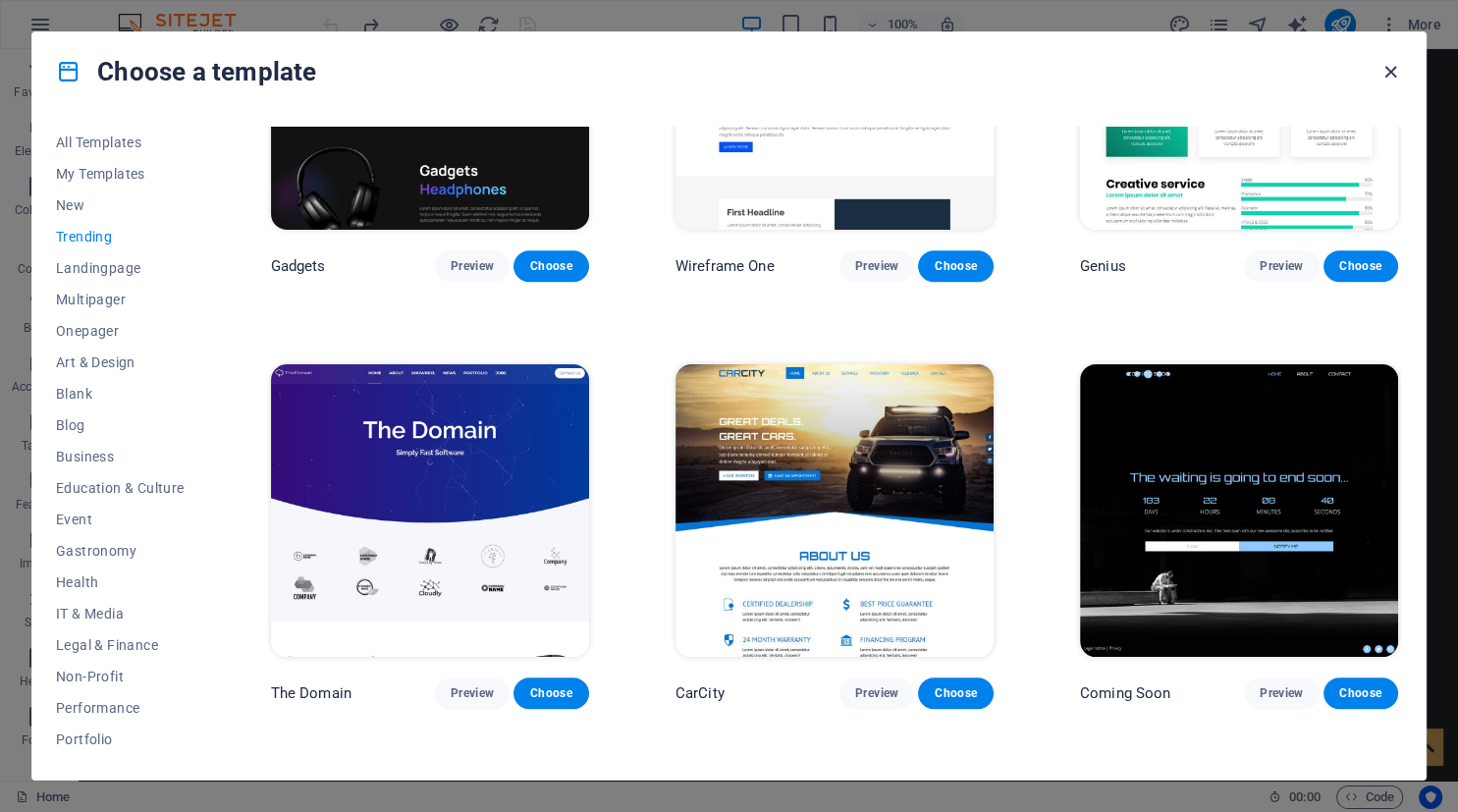 click at bounding box center (1390, 72) 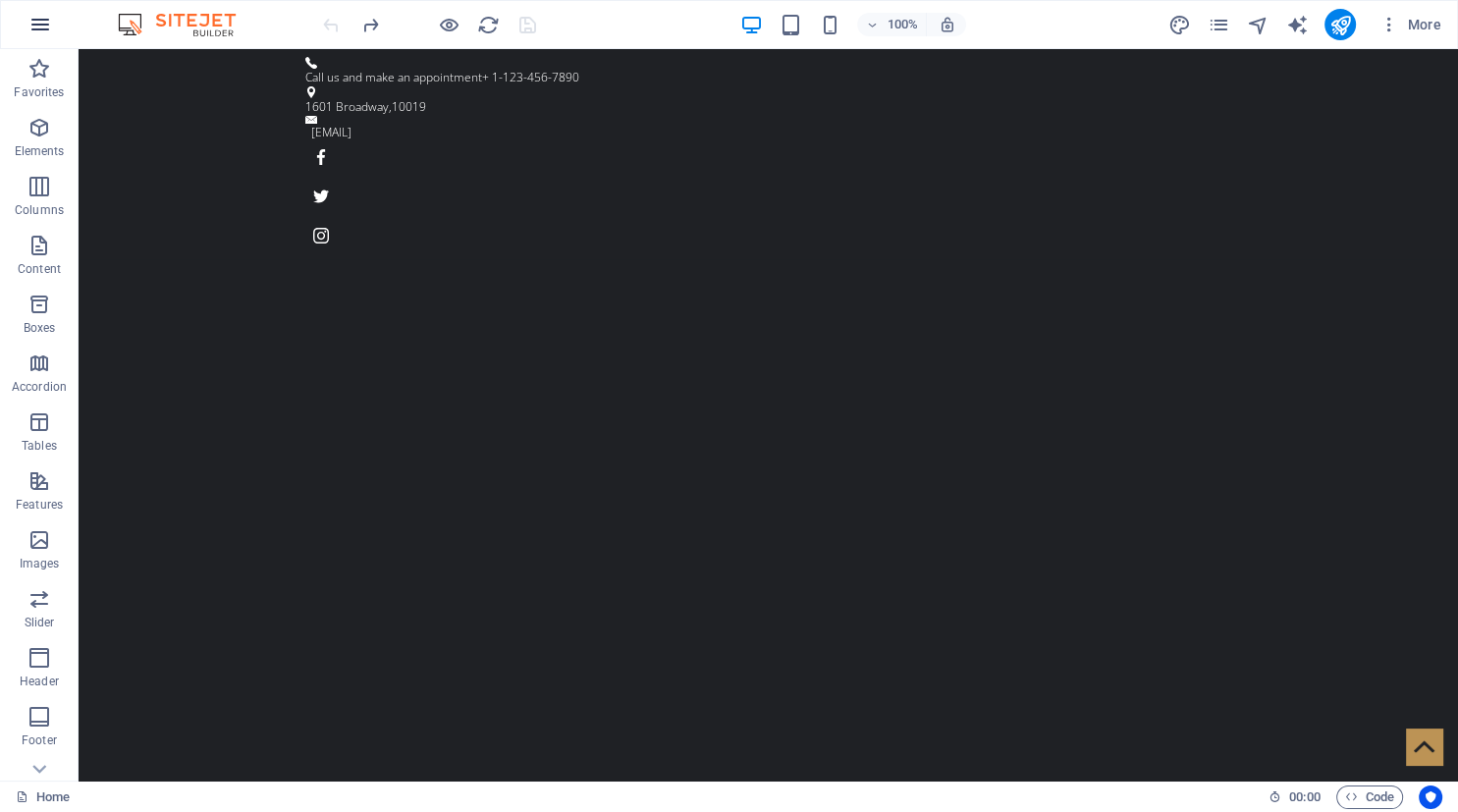 click at bounding box center (40, 25) 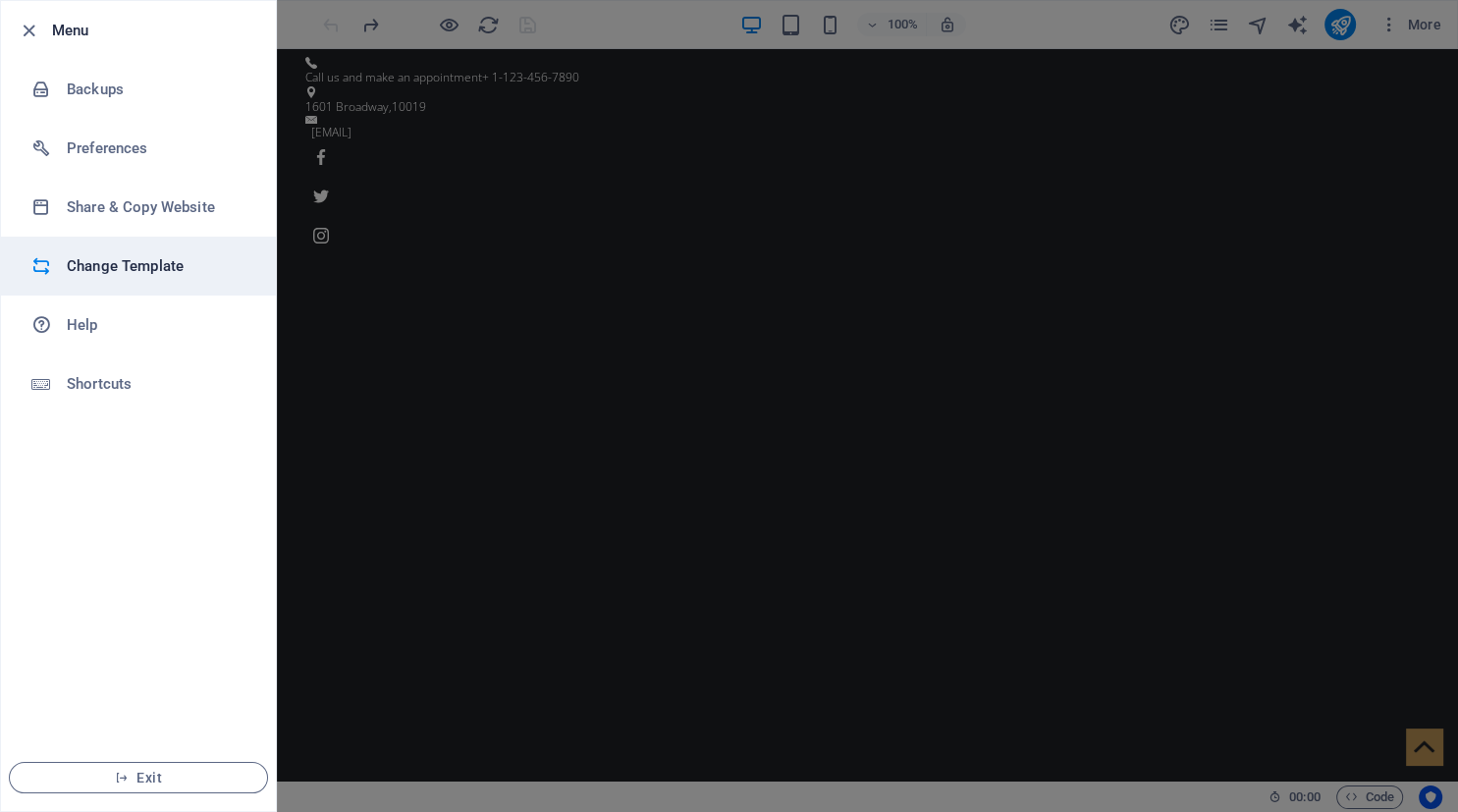 click on "Change Template" at bounding box center (157, 266) 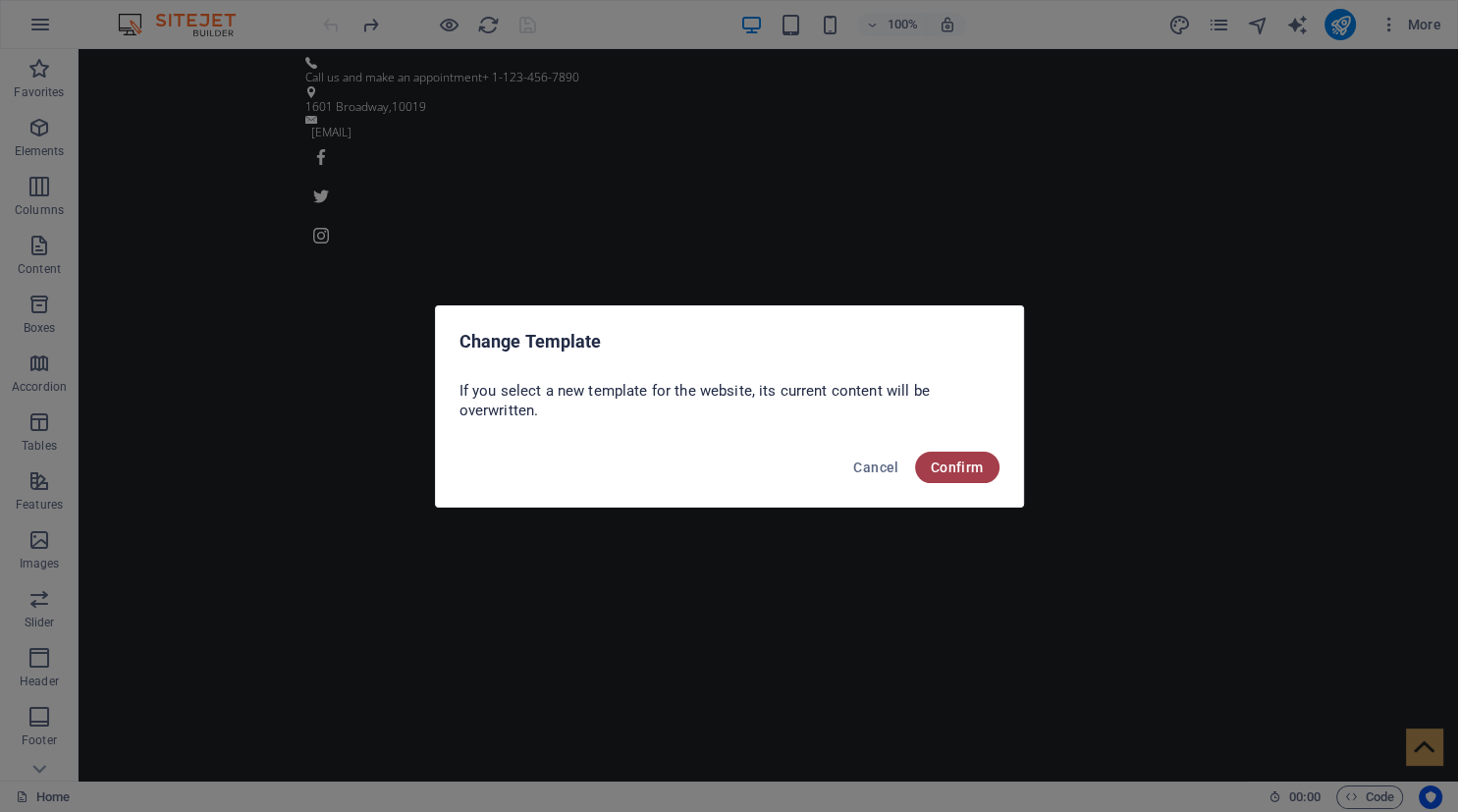 click on "Confirm" at bounding box center (957, 467) 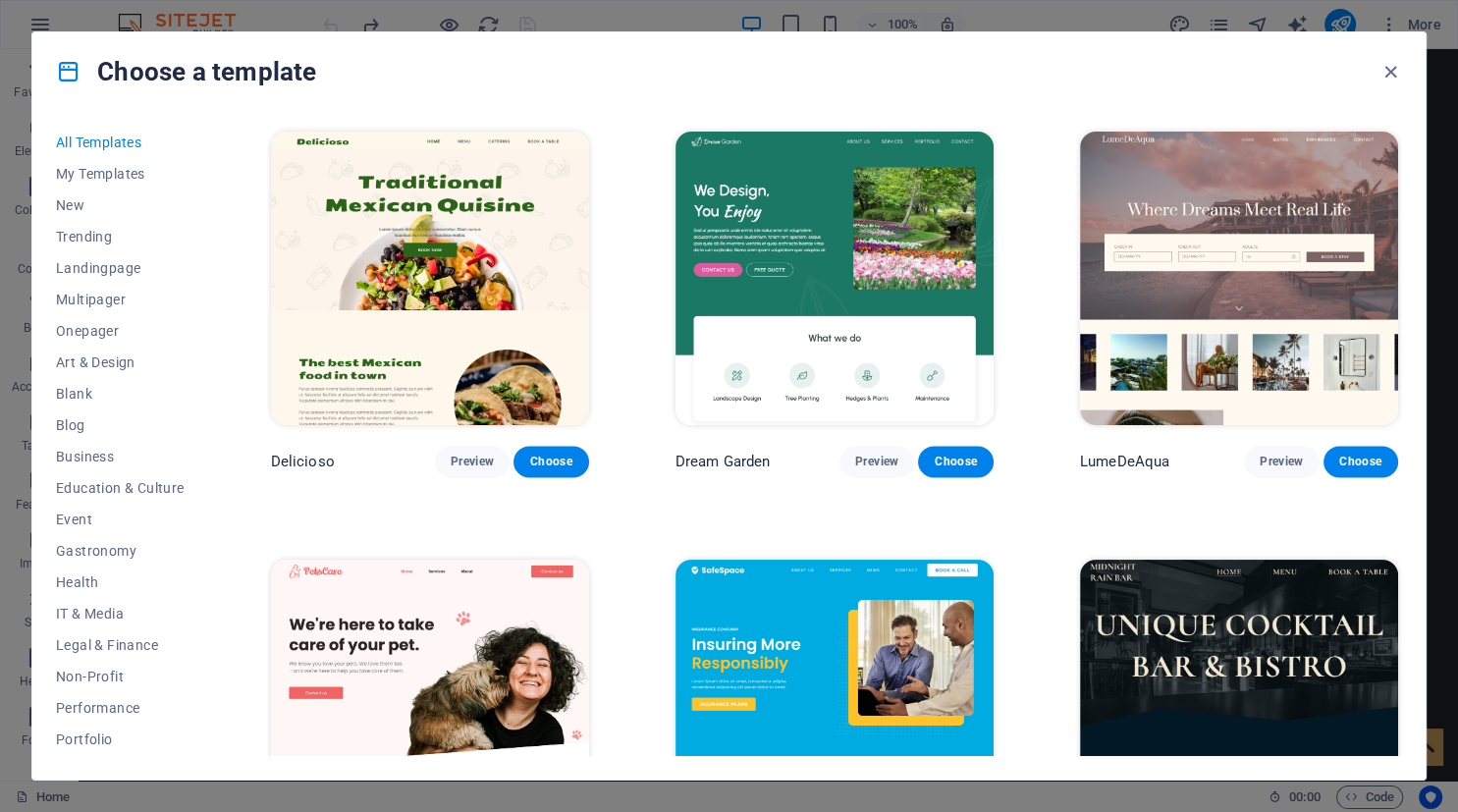 scroll, scrollTop: 2981, scrollLeft: 0, axis: vertical 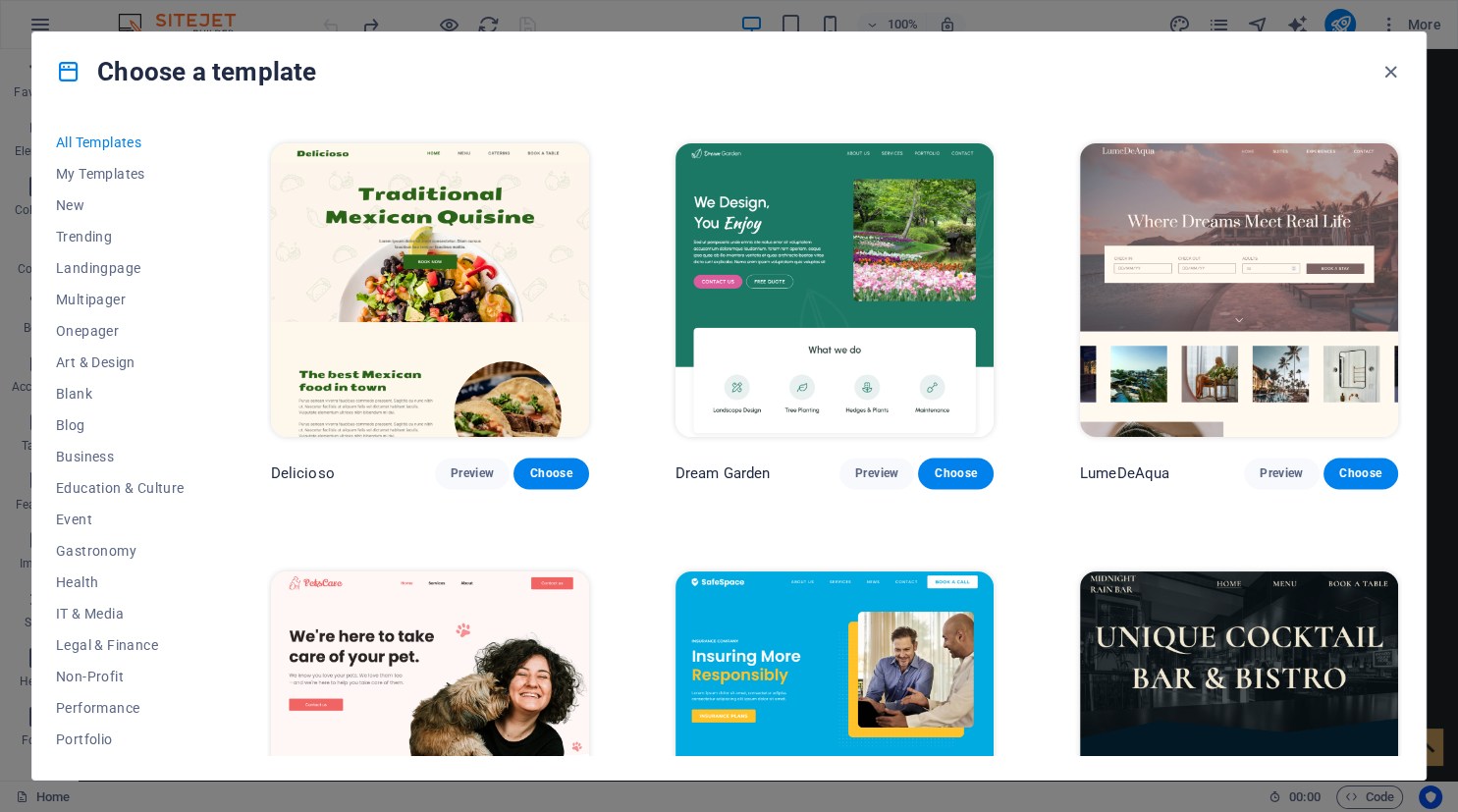 click at bounding box center [1239, 290] 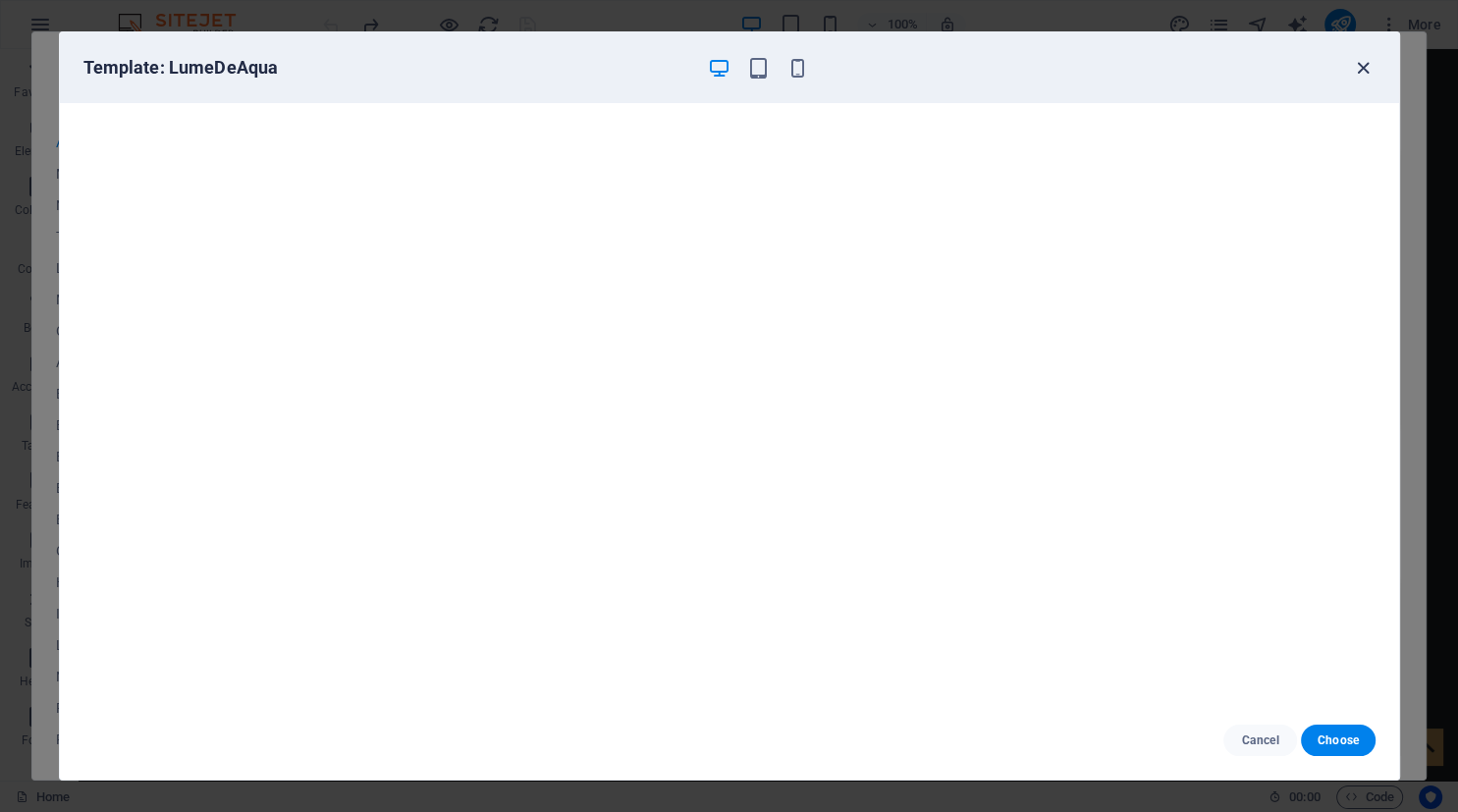 click at bounding box center (1363, 68) 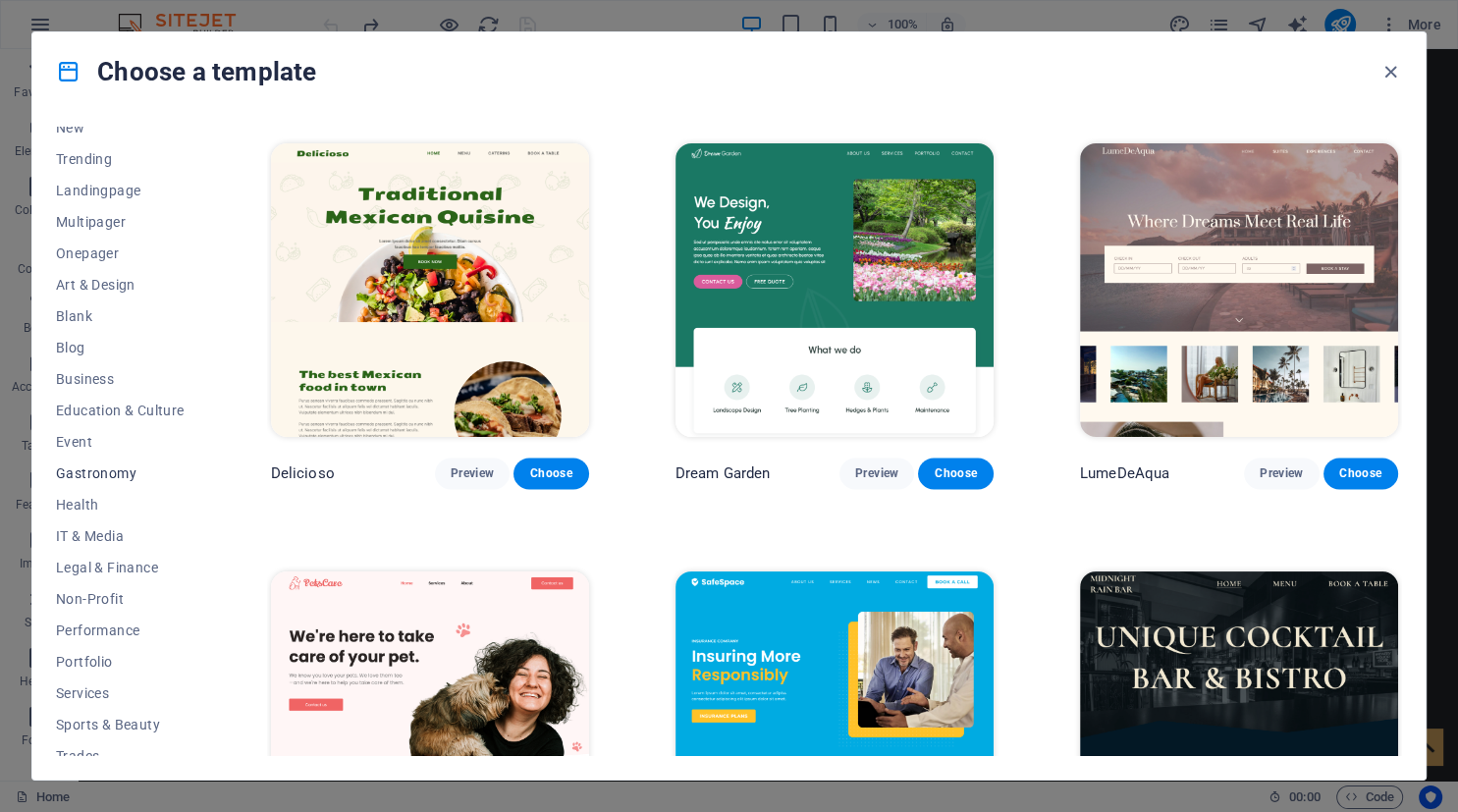 scroll, scrollTop: 155, scrollLeft: 0, axis: vertical 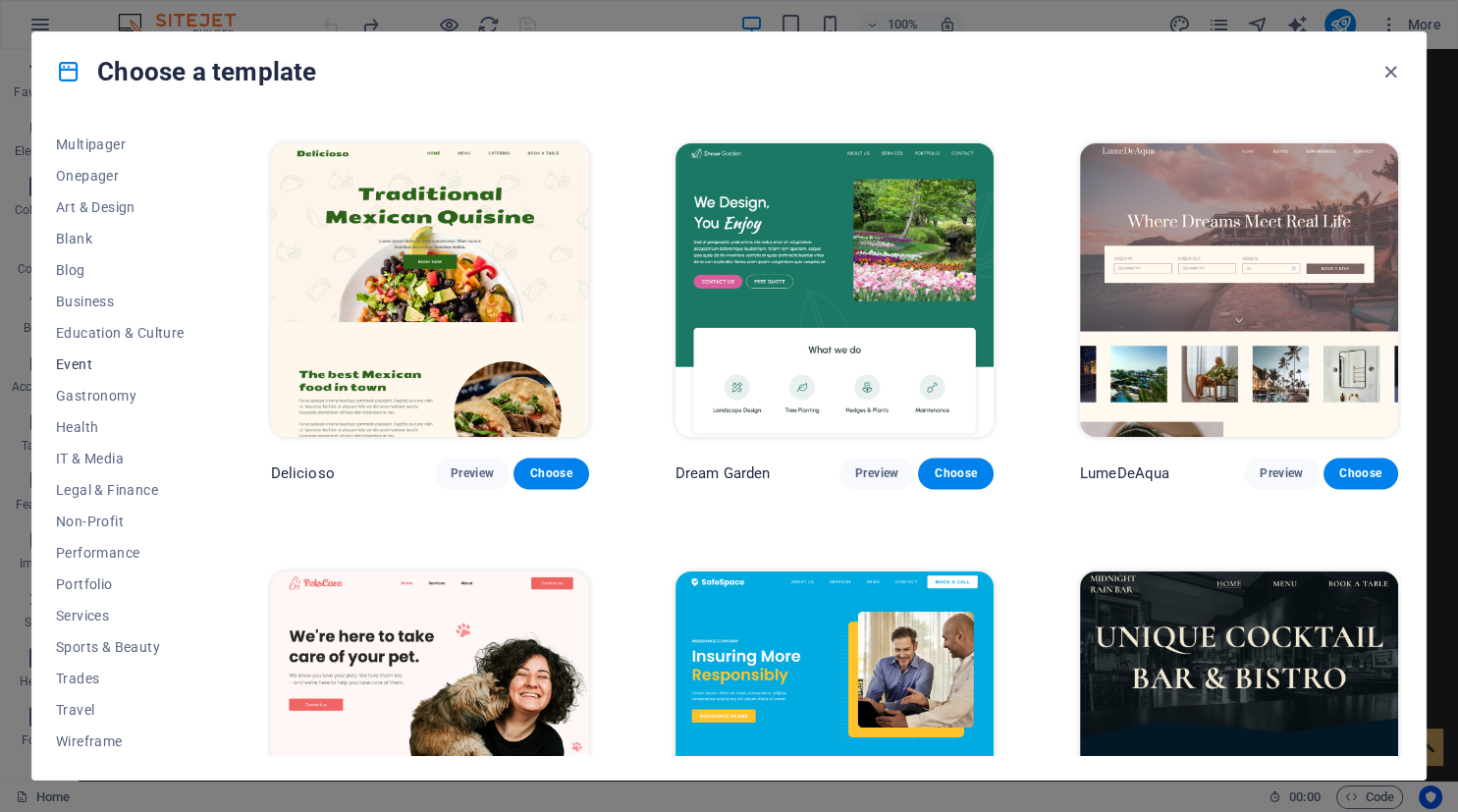 click on "Event" at bounding box center [120, 364] 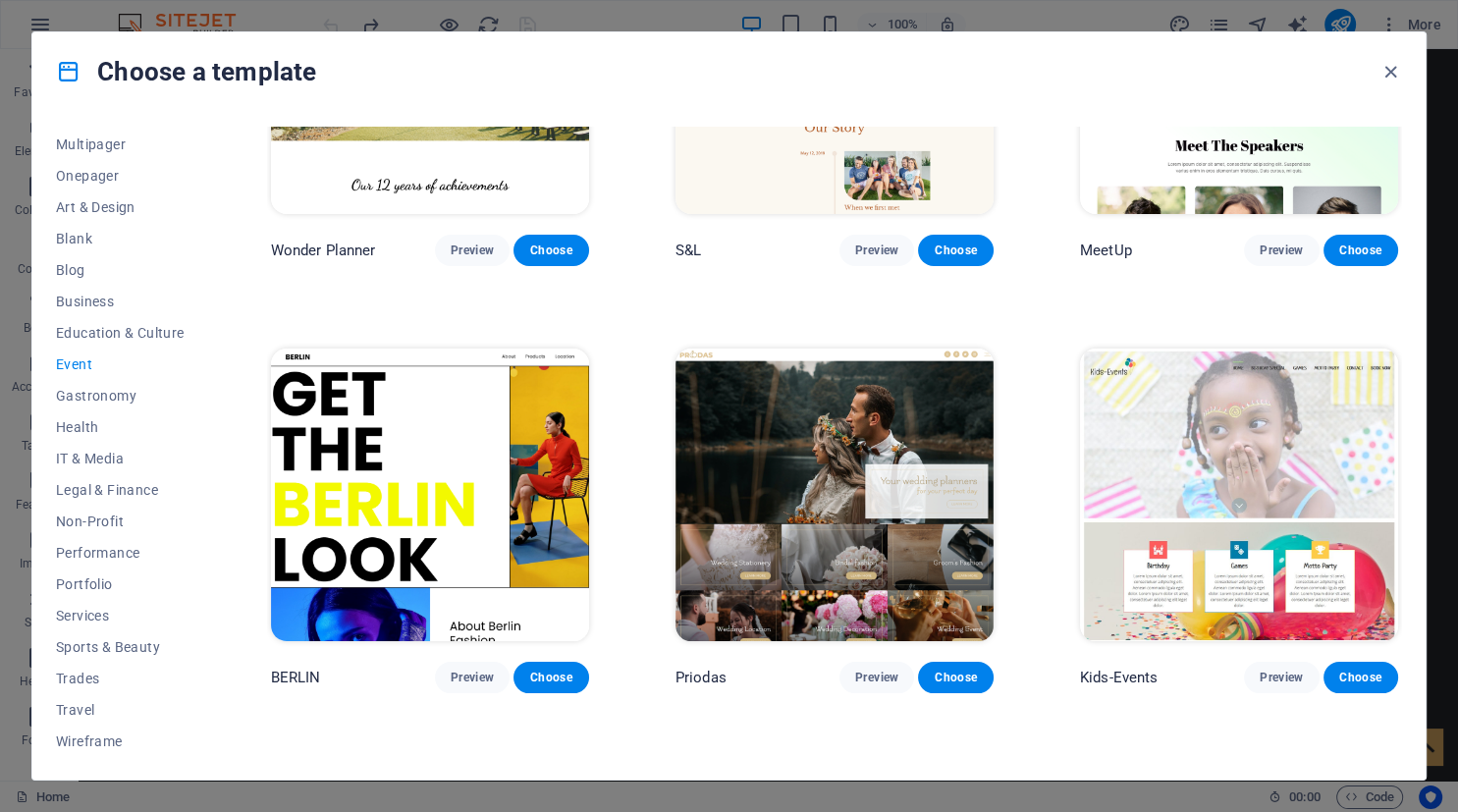 scroll, scrollTop: 209, scrollLeft: 0, axis: vertical 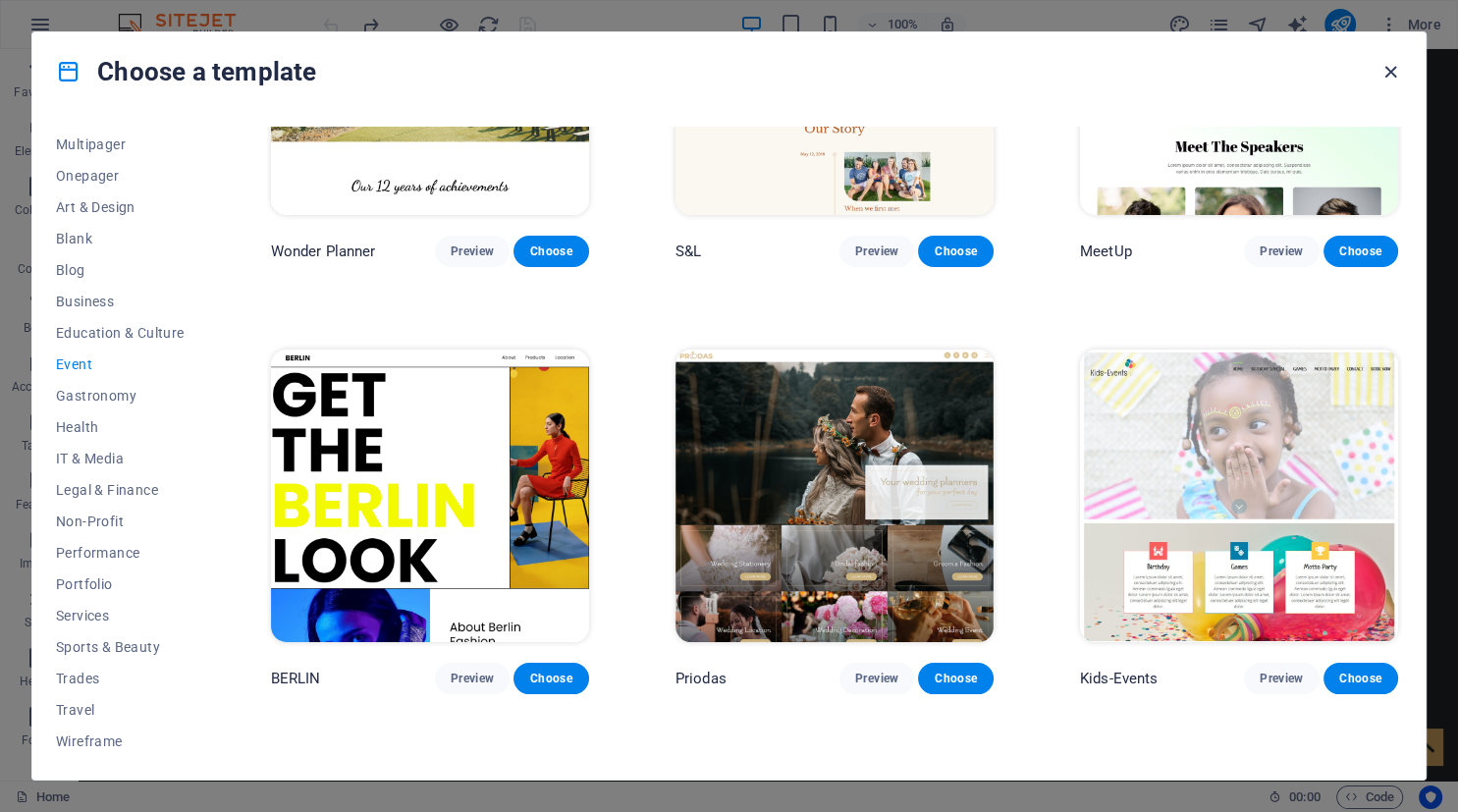 click at bounding box center [1390, 72] 